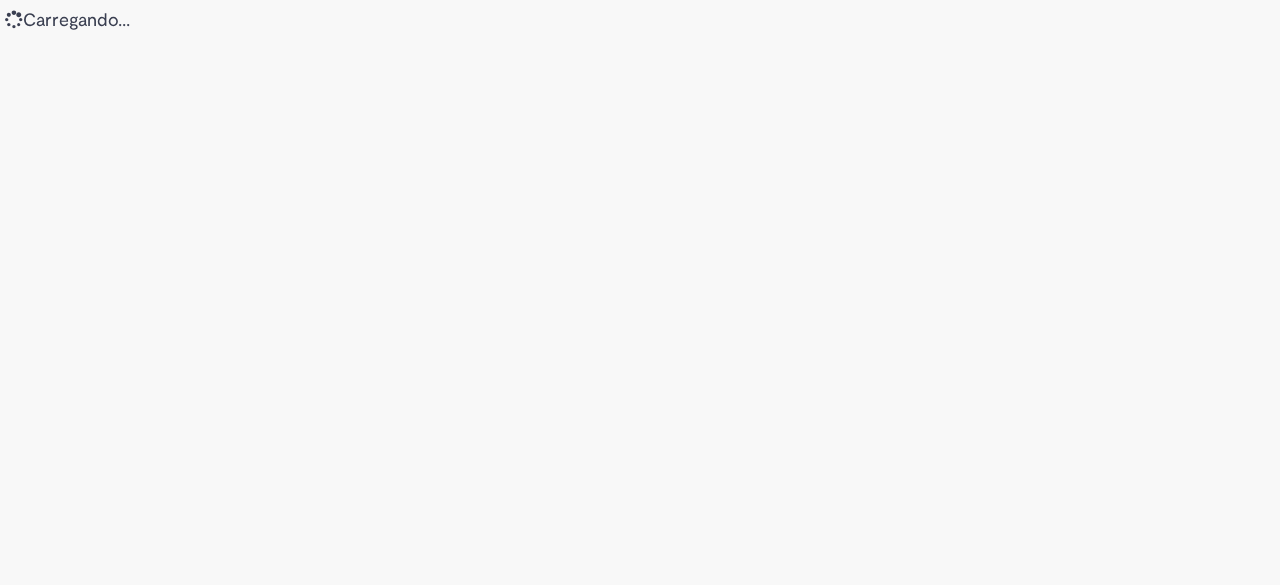 scroll, scrollTop: 0, scrollLeft: 0, axis: both 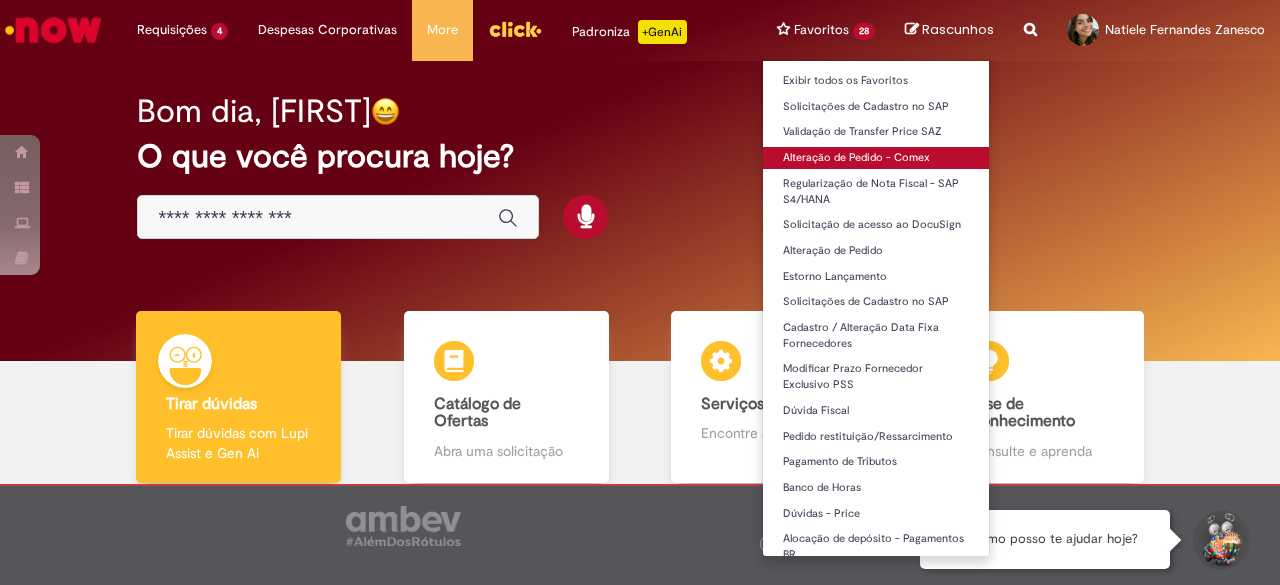 click on "Alteração de Pedido - Comex" at bounding box center (876, 158) 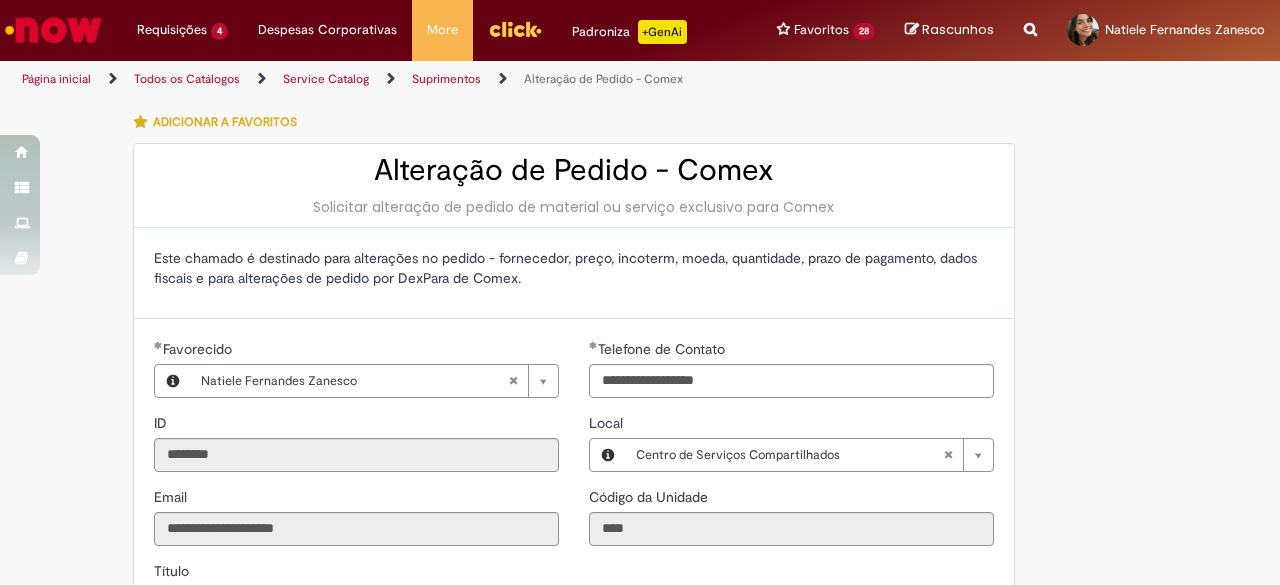 type on "**********" 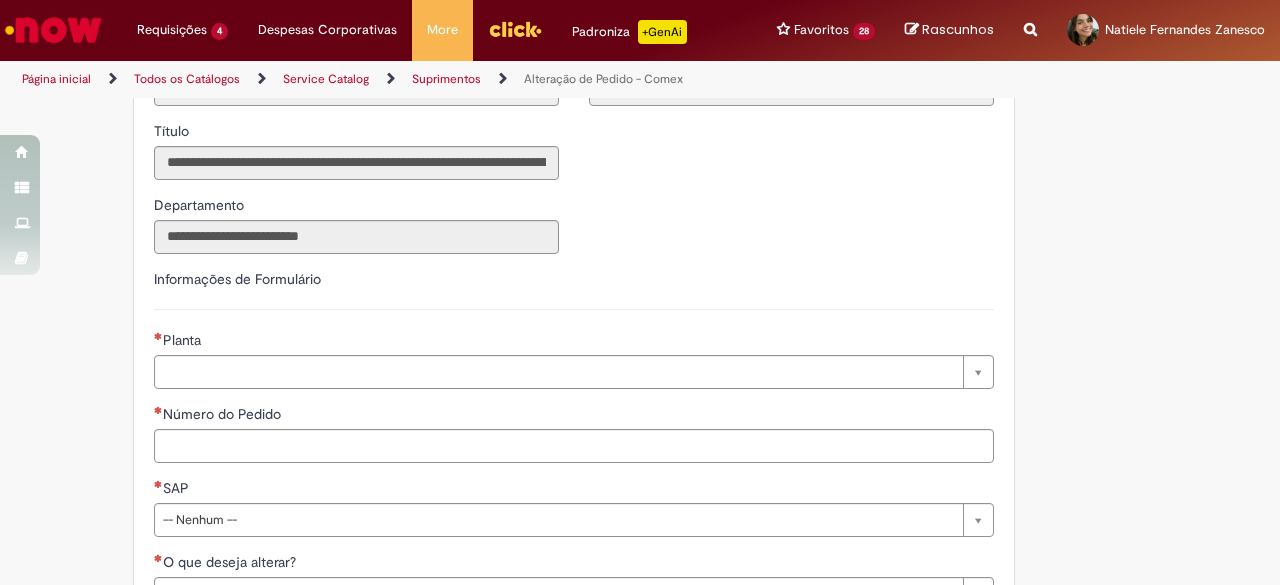 scroll, scrollTop: 600, scrollLeft: 0, axis: vertical 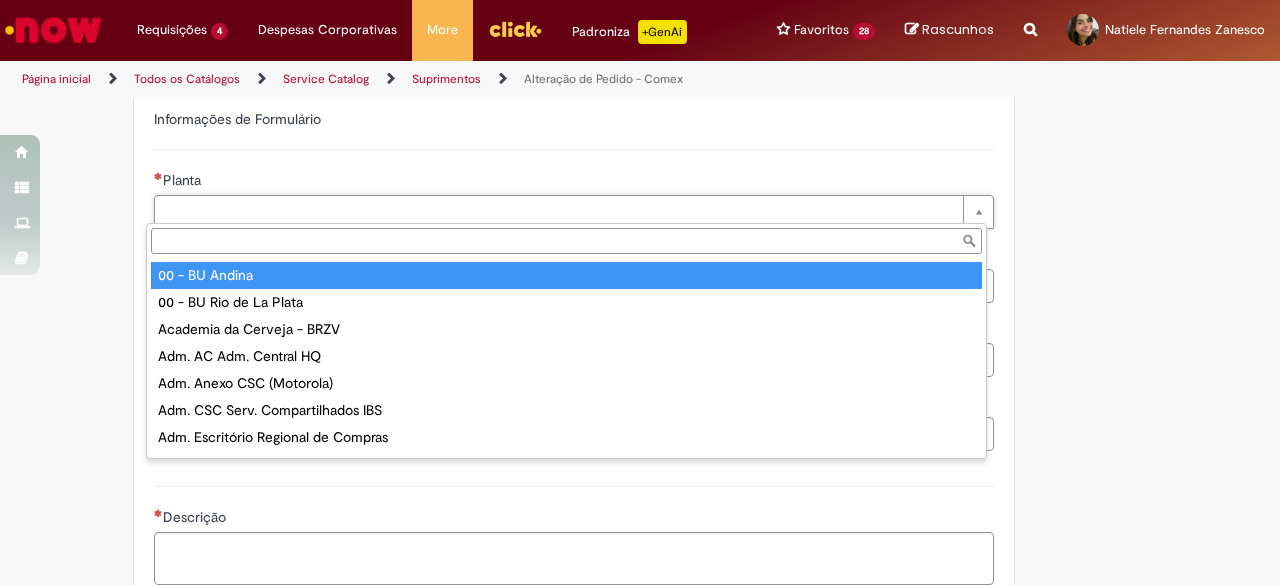 type on "**********" 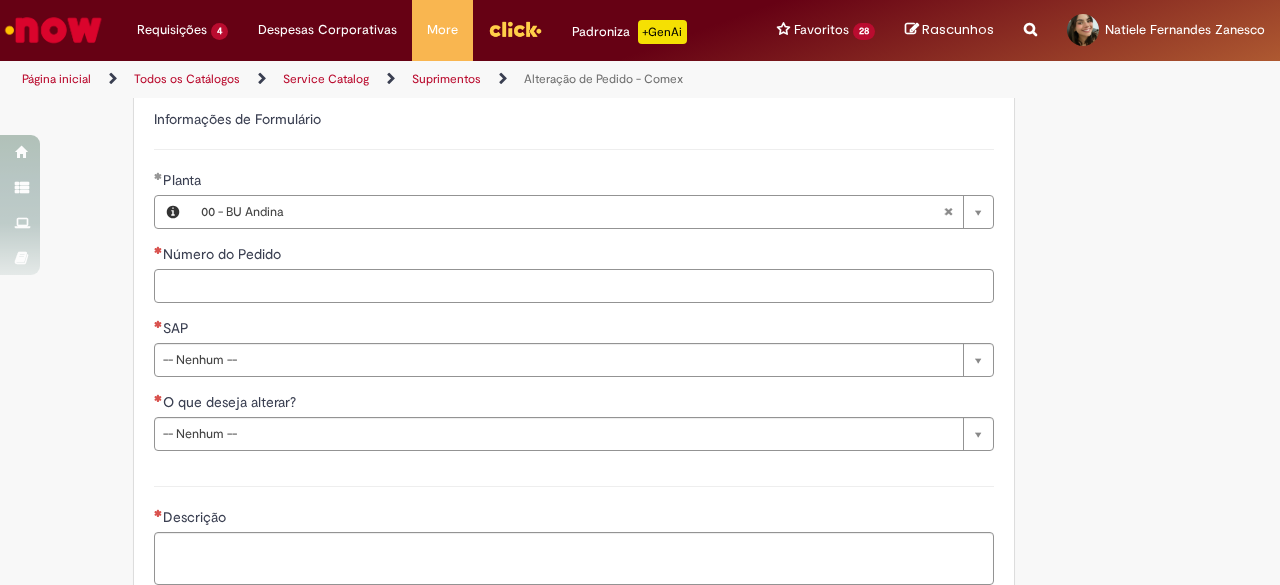 click on "Número do Pedido" at bounding box center (574, 286) 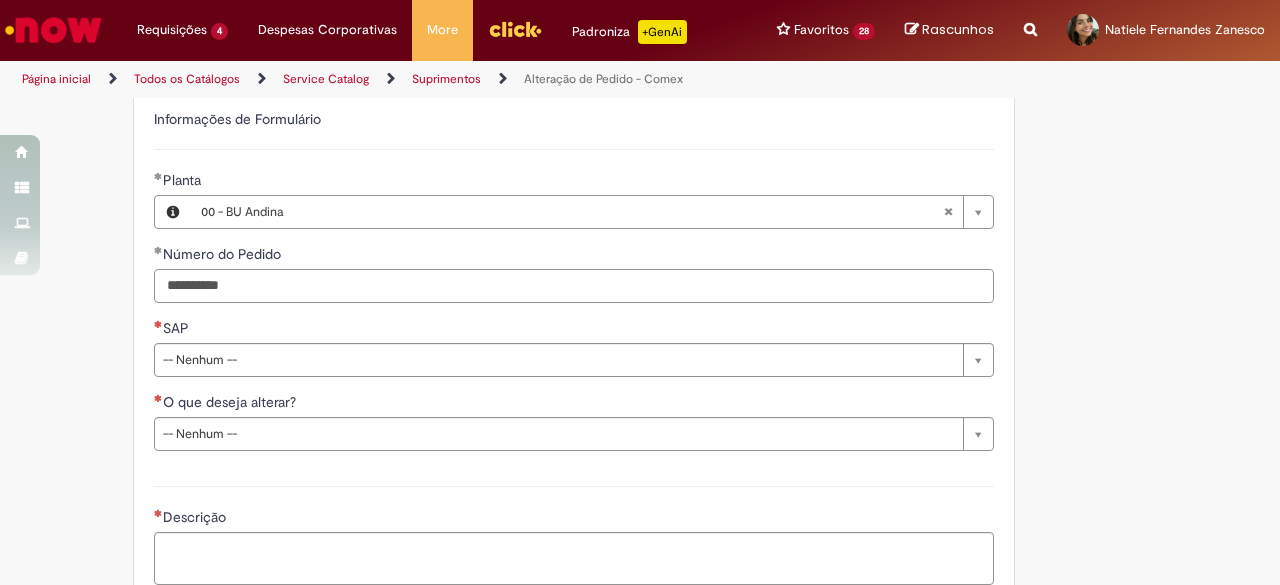 type on "**********" 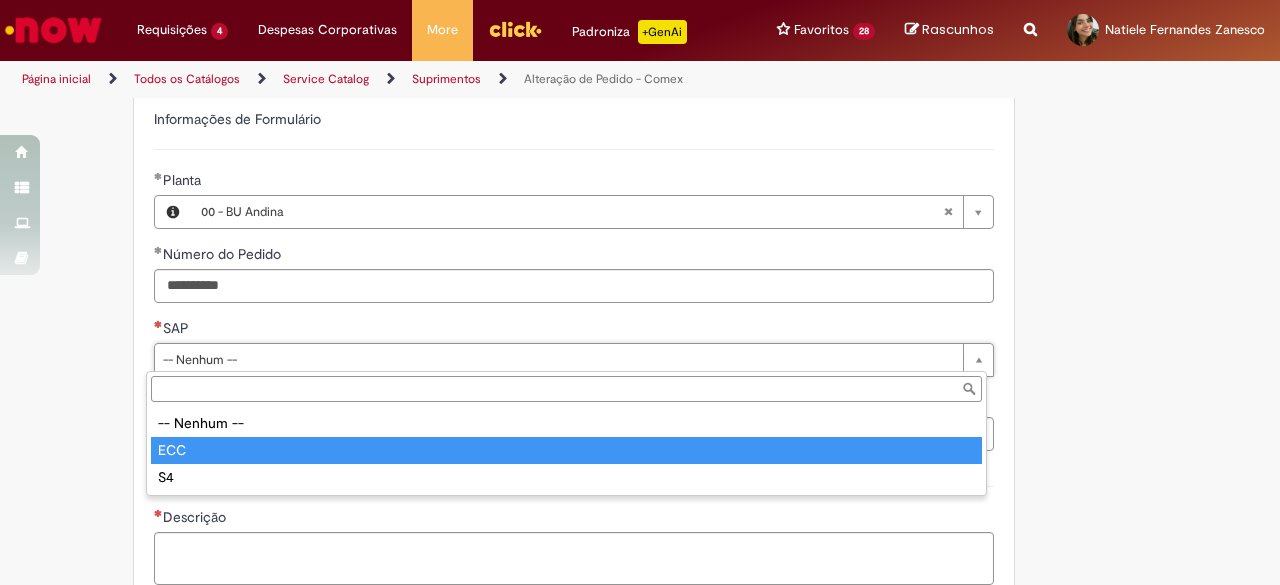 type on "***" 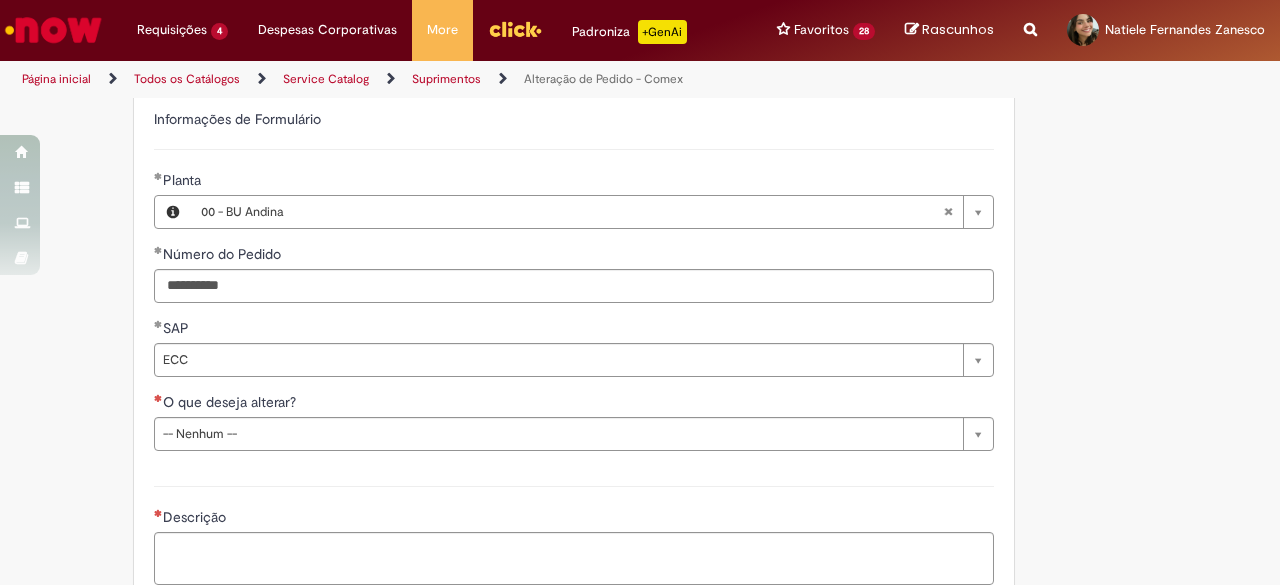 click on "**********" at bounding box center [542, 240] 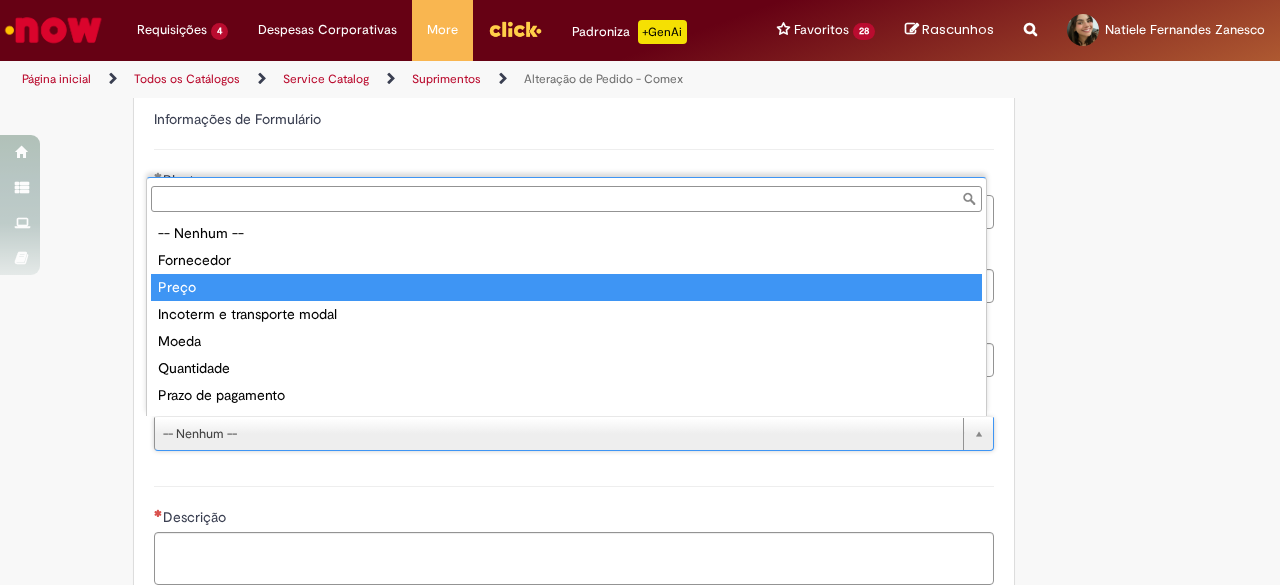 type on "*****" 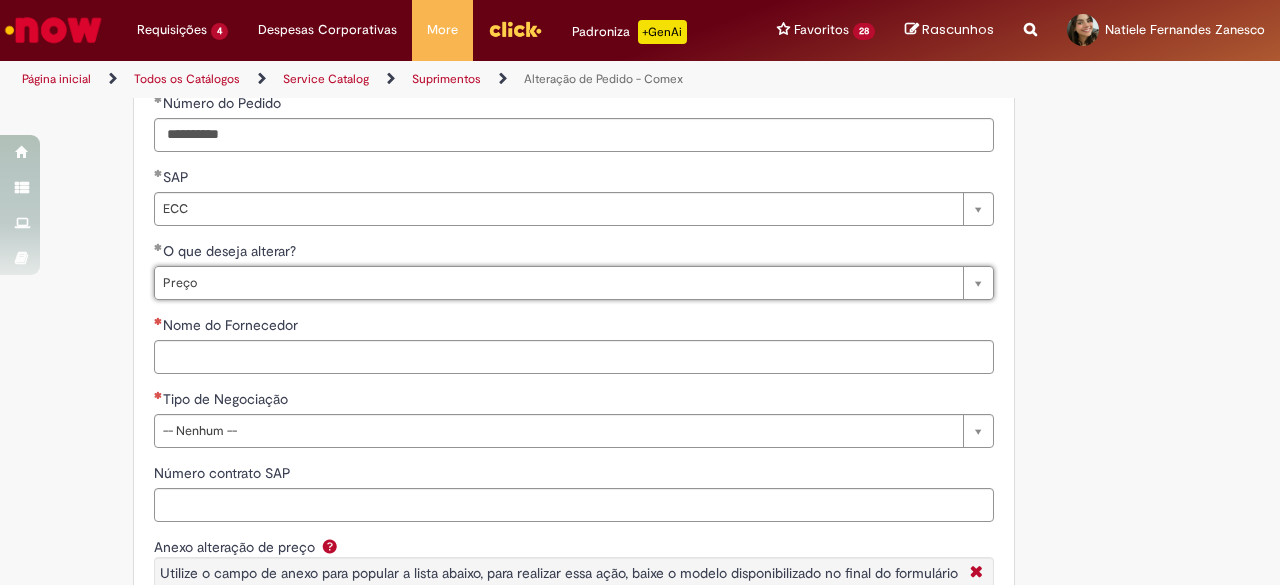 scroll, scrollTop: 800, scrollLeft: 0, axis: vertical 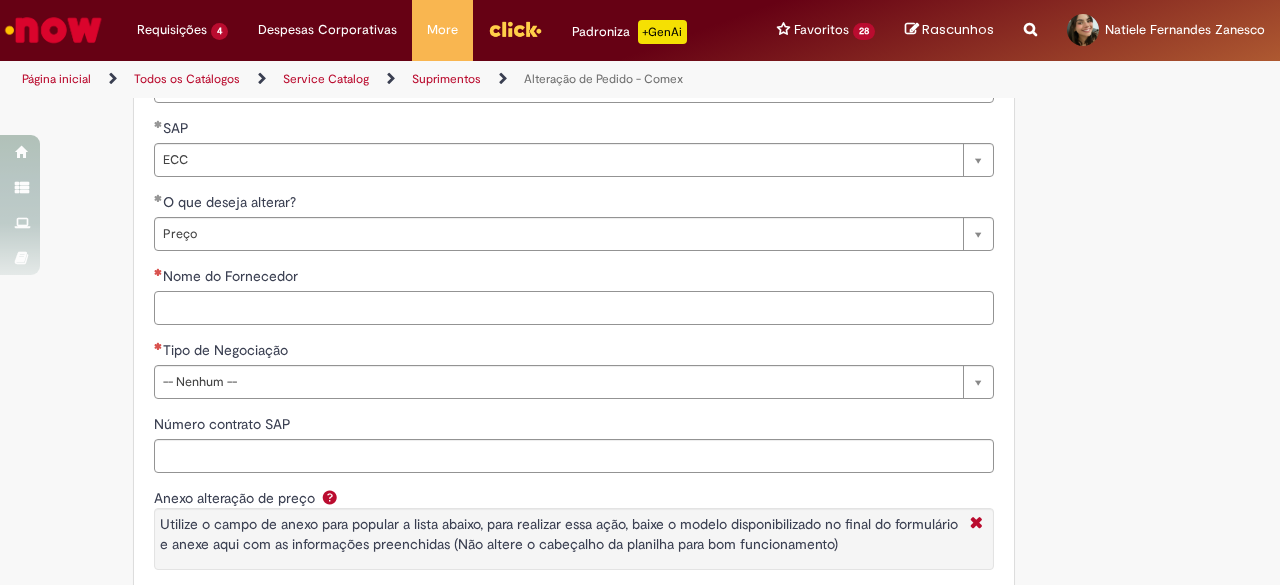 click on "Nome do Fornecedor" at bounding box center [574, 308] 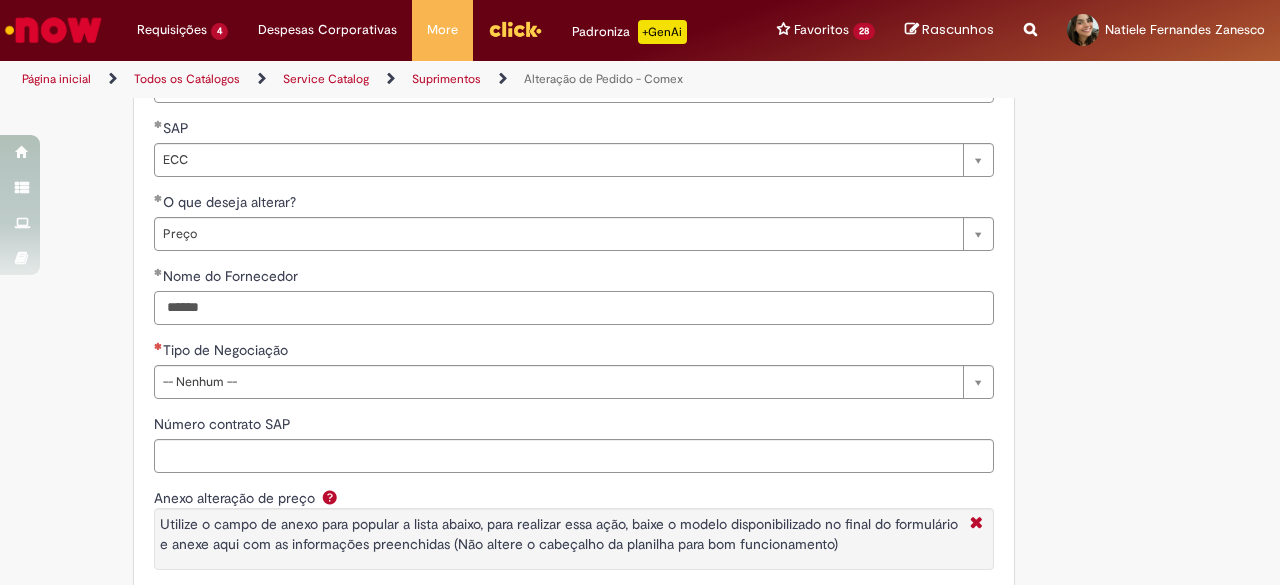 type on "******" 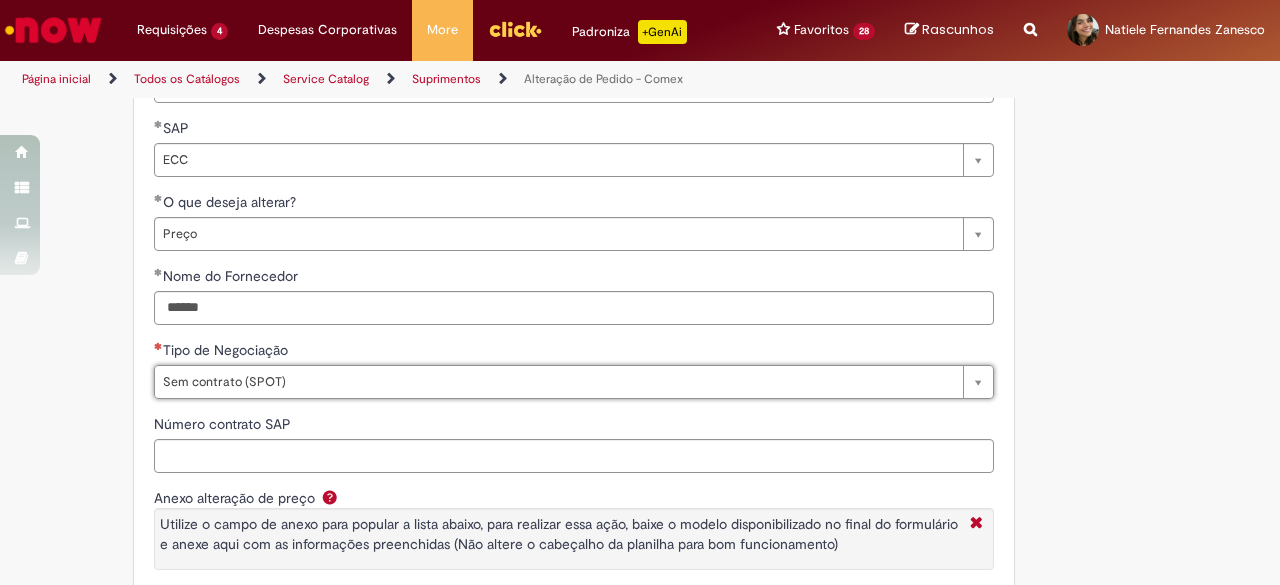 type on "**********" 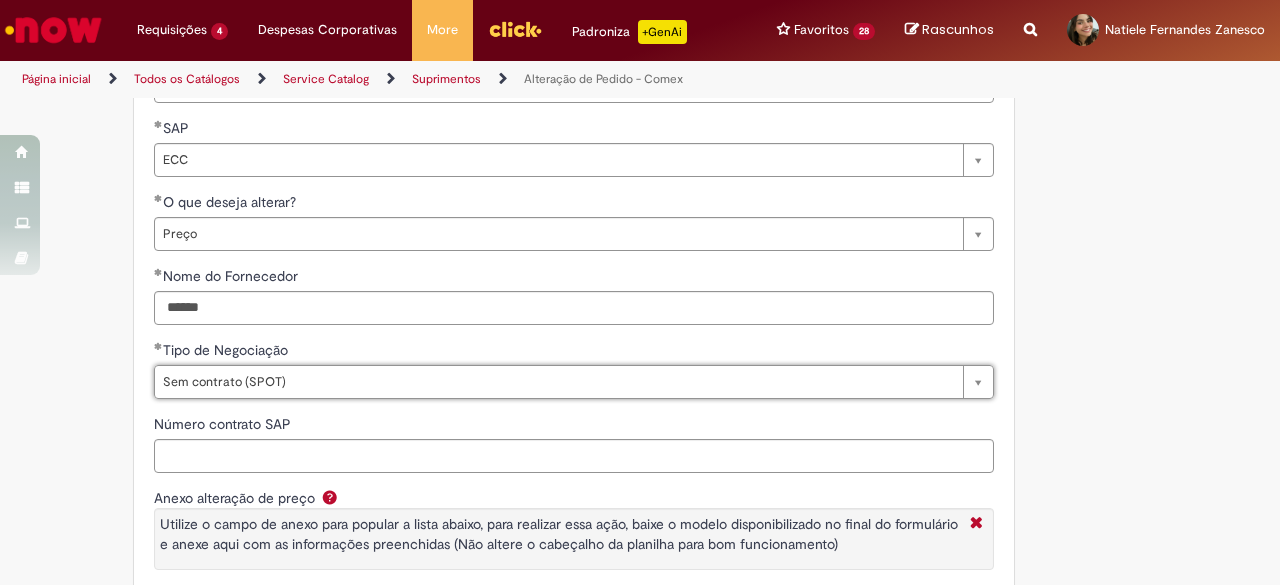 click on "**********" at bounding box center (542, 336) 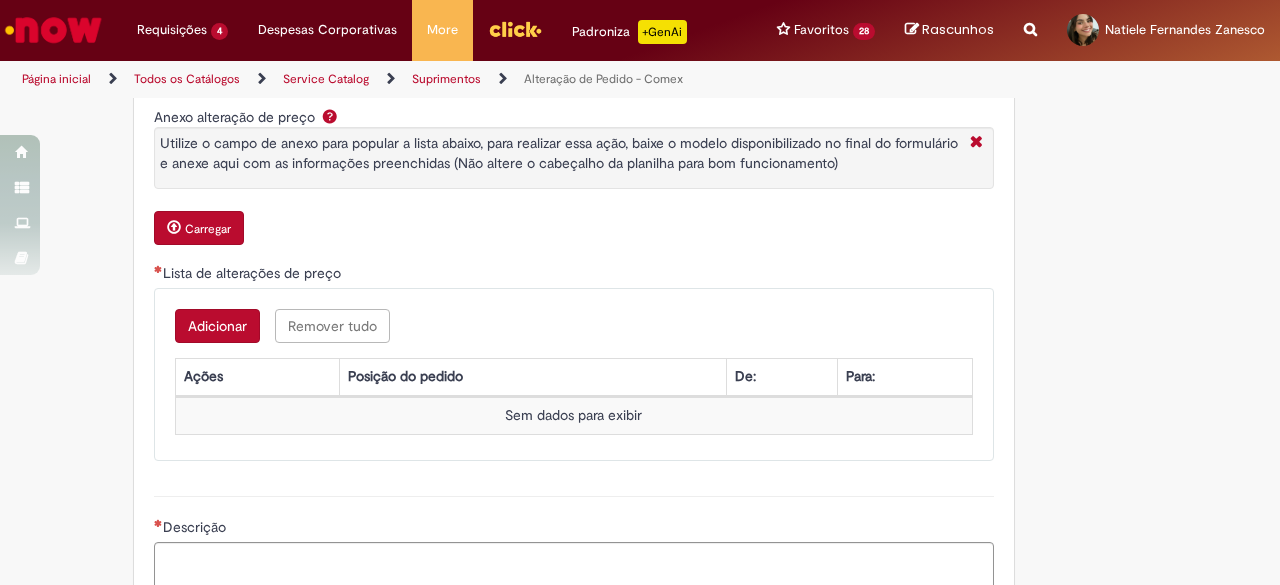 scroll, scrollTop: 1200, scrollLeft: 0, axis: vertical 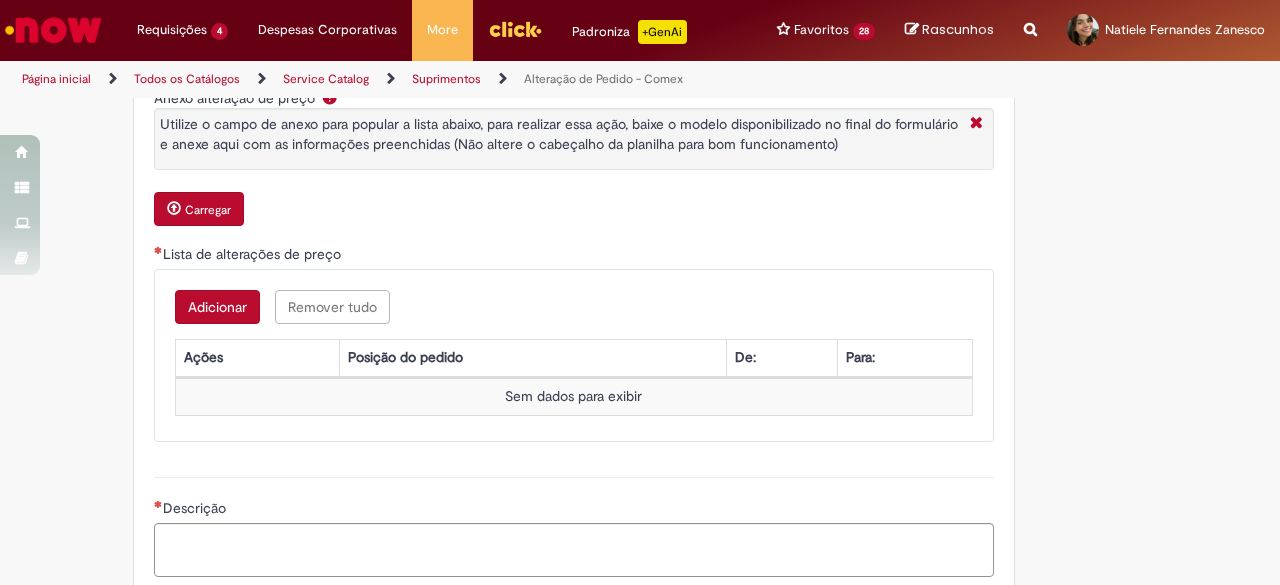 click on "Adicionar" at bounding box center (217, 307) 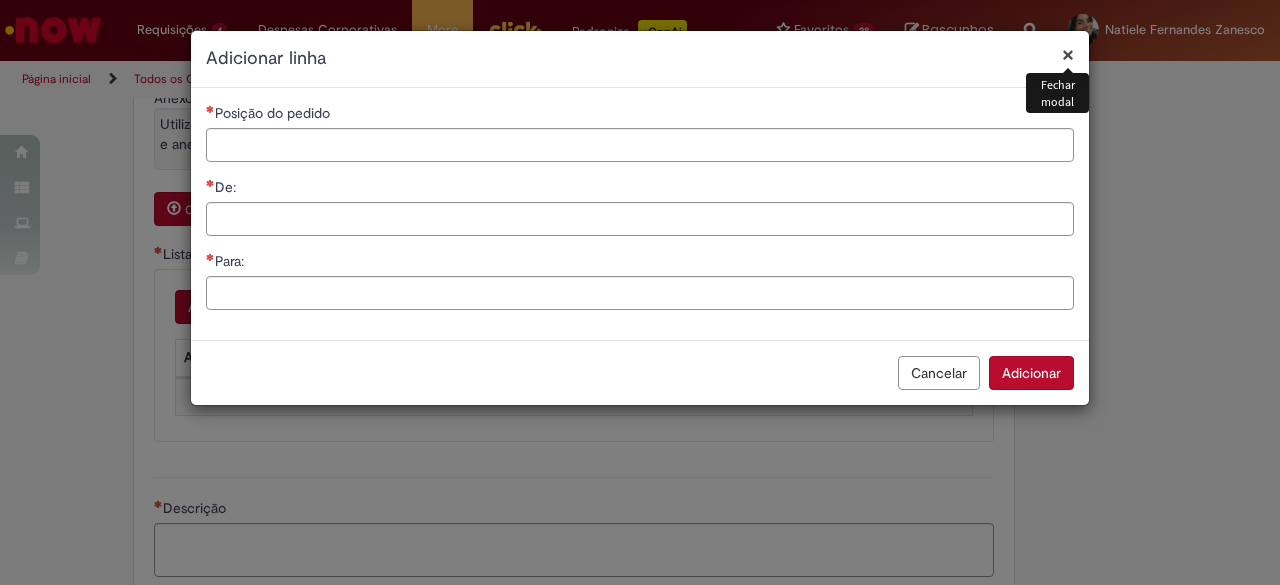 click on "Posição do pedido De: Para:" at bounding box center [640, 214] 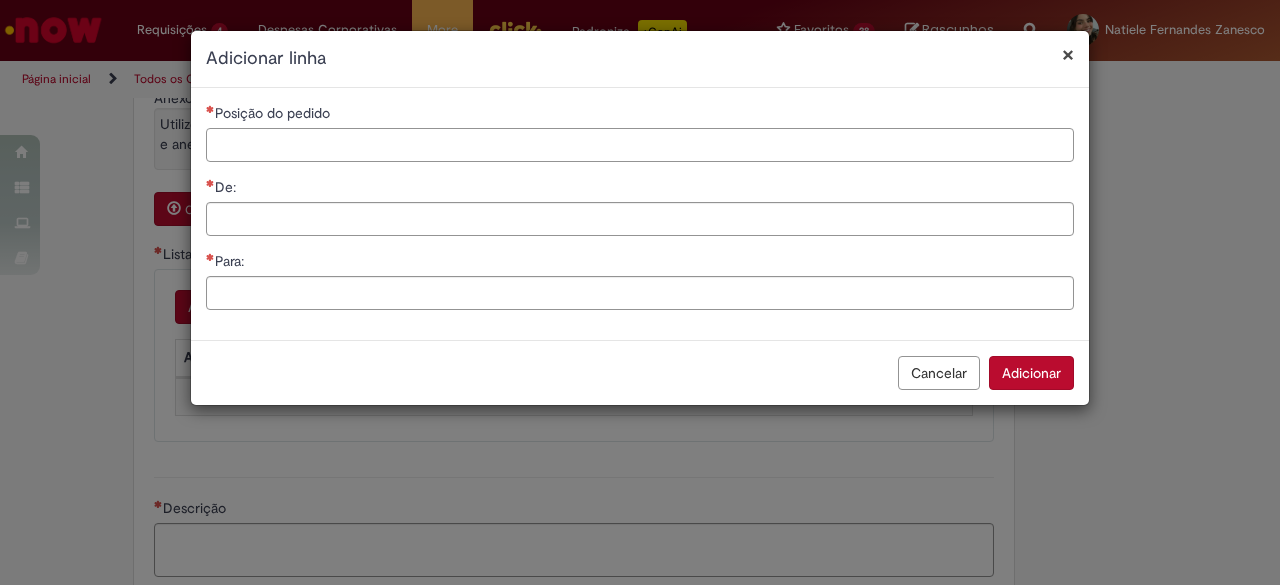 click on "Posição do pedido" at bounding box center [640, 145] 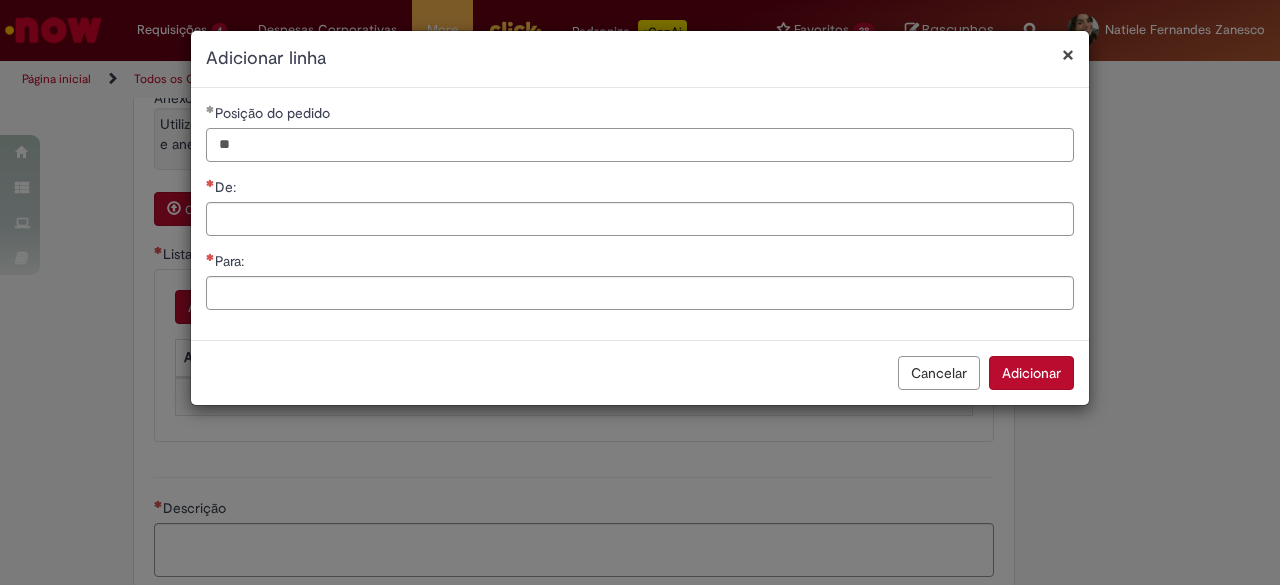 type on "**" 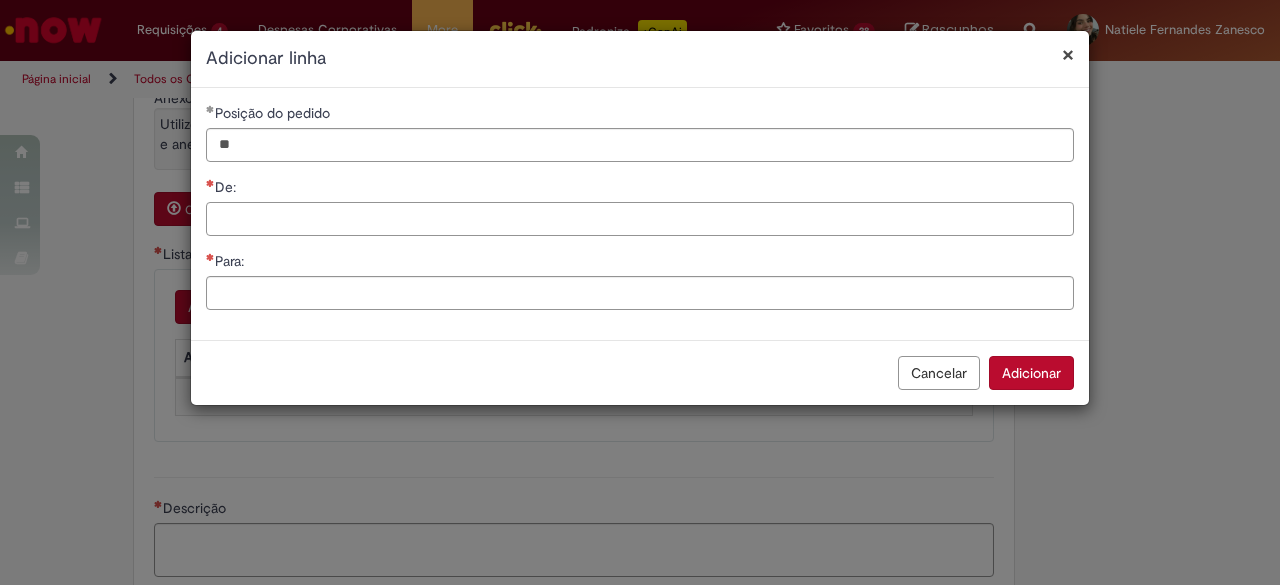 click on "De:" at bounding box center (640, 219) 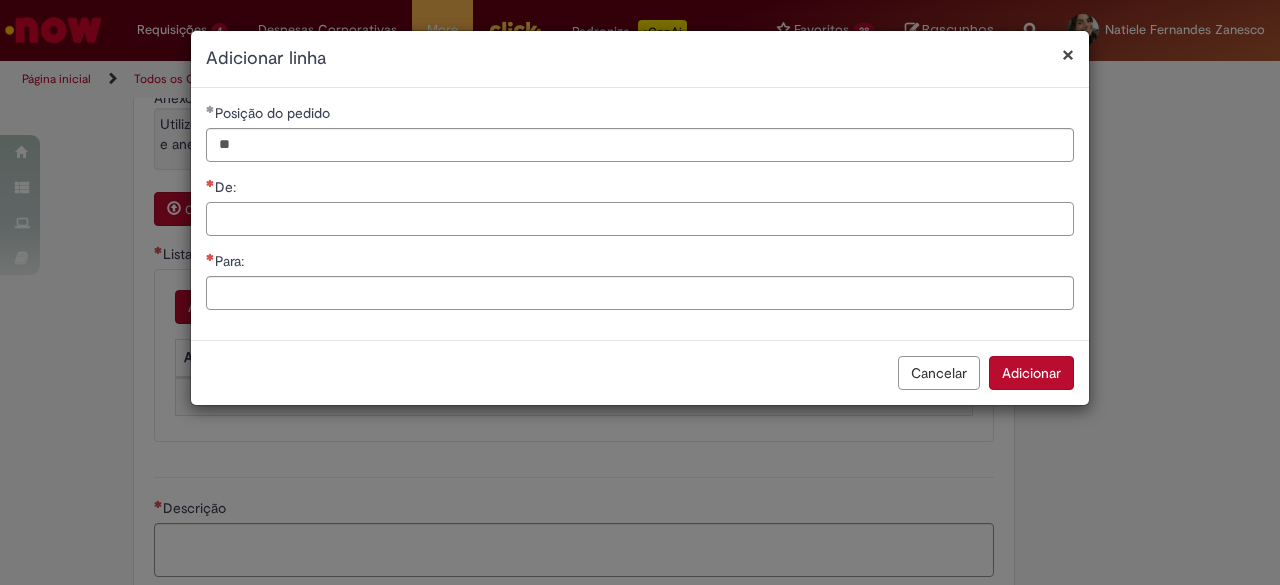 paste on "*****" 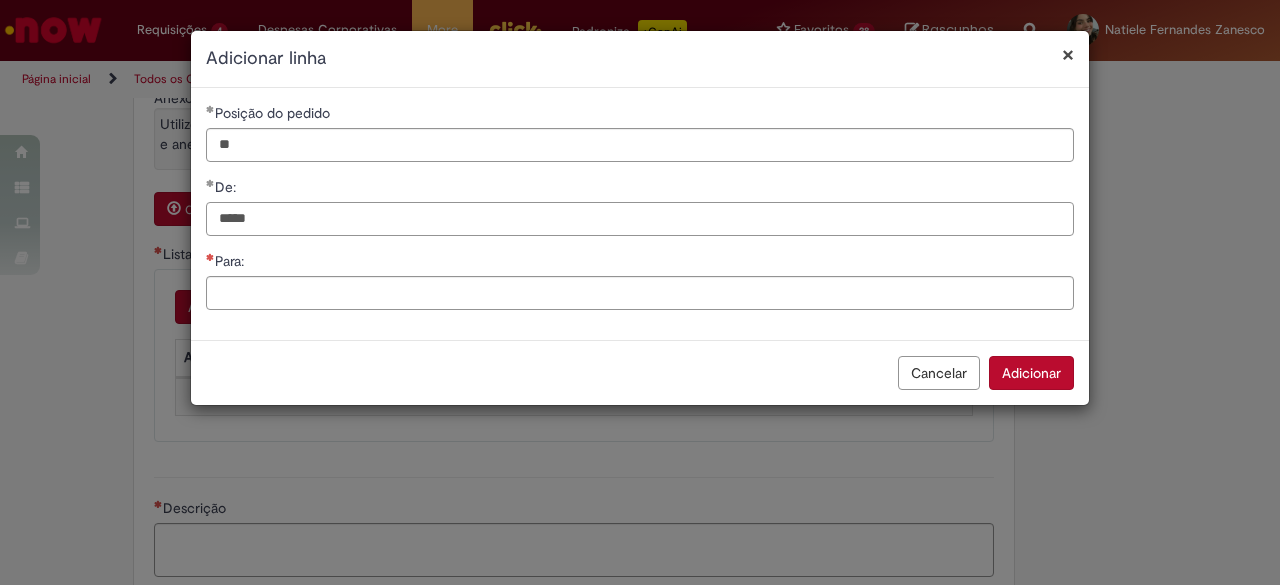 paste on "*****" 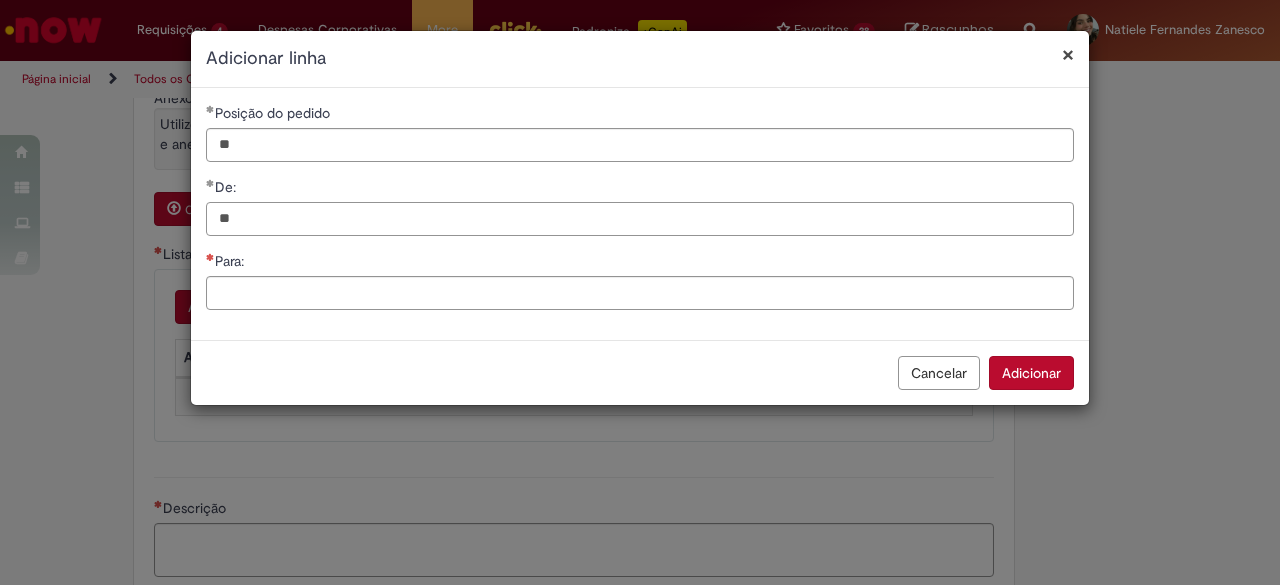 type on "*" 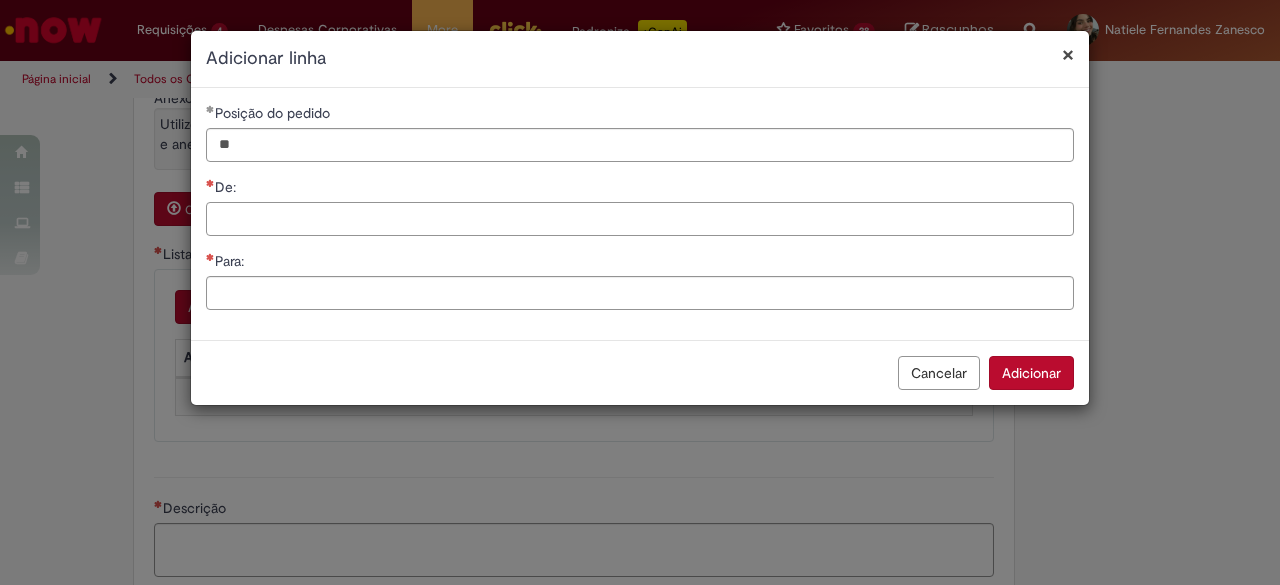 paste on "*****" 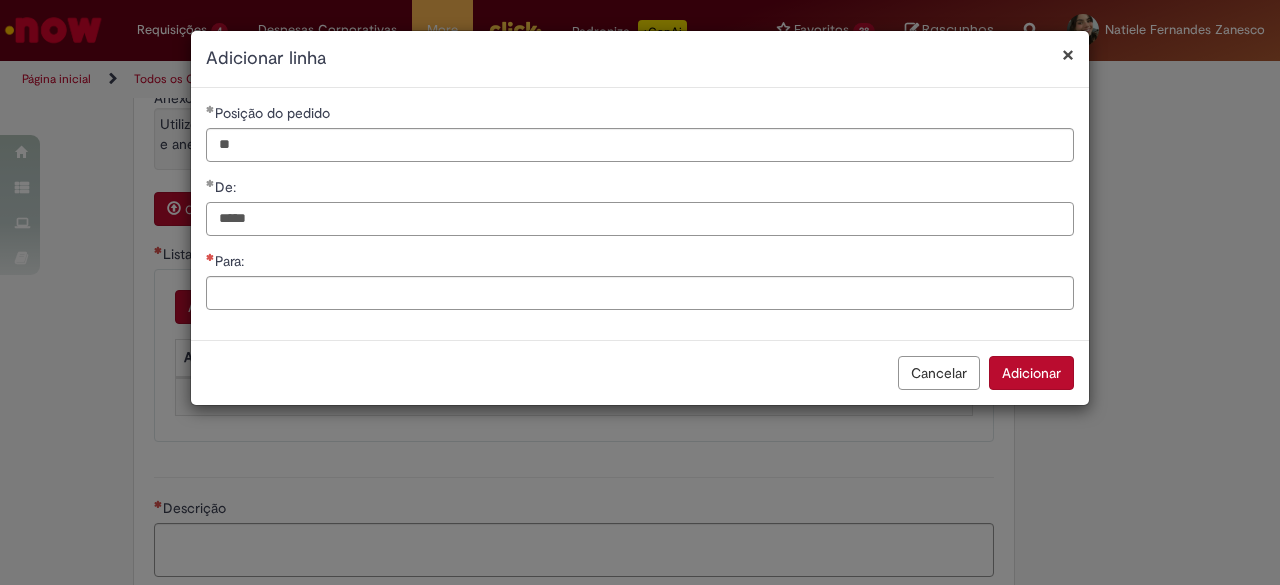 type on "*****" 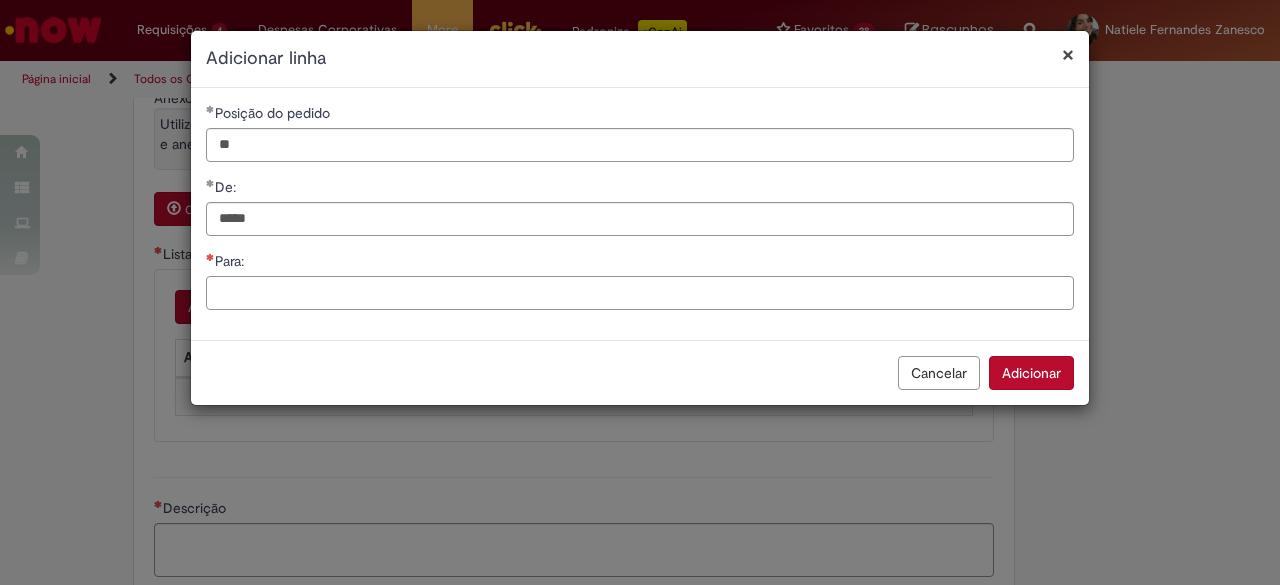 click on "Para:" at bounding box center [640, 293] 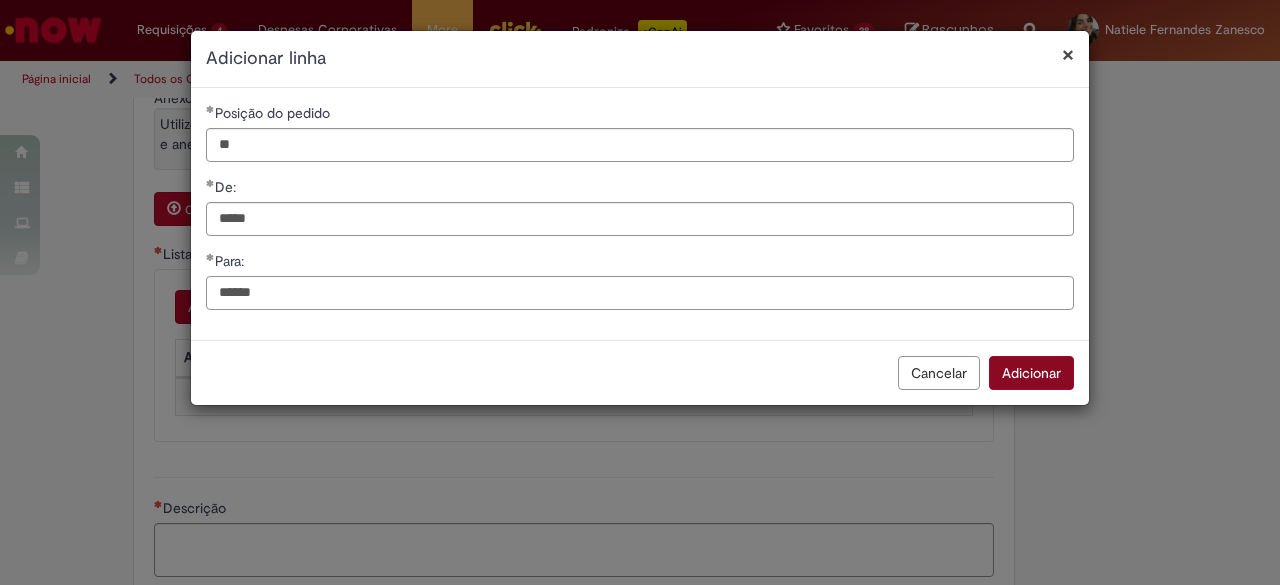 type on "******" 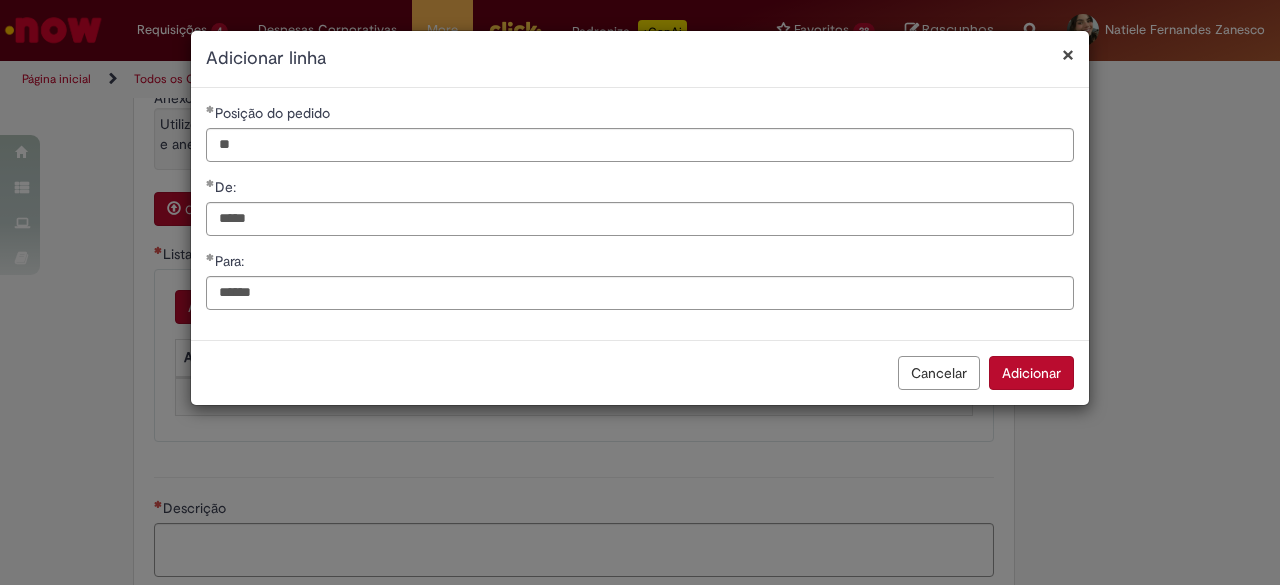 click on "Adicionar" at bounding box center [1031, 373] 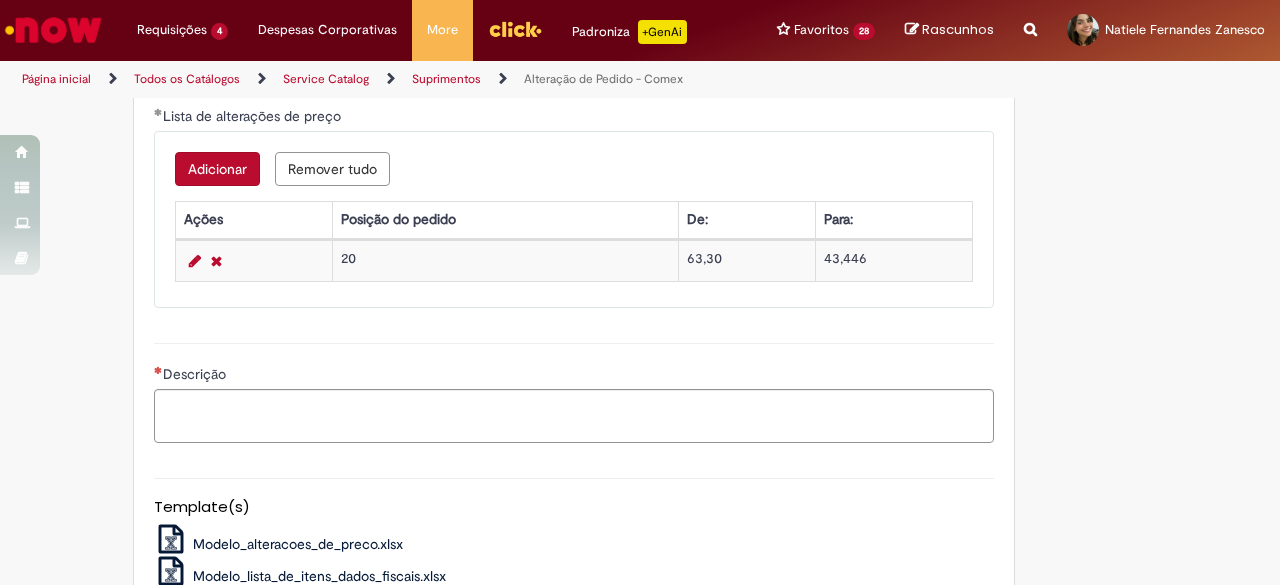 scroll, scrollTop: 1400, scrollLeft: 0, axis: vertical 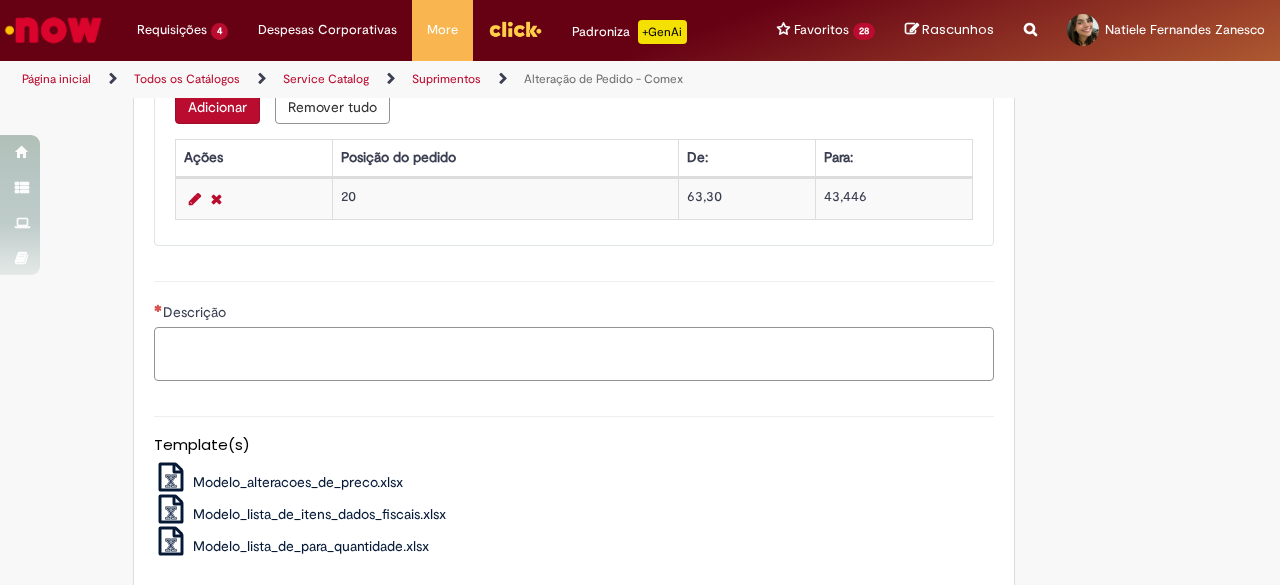 drag, startPoint x: 324, startPoint y: 348, endPoint x: 320, endPoint y: 361, distance: 13.601471 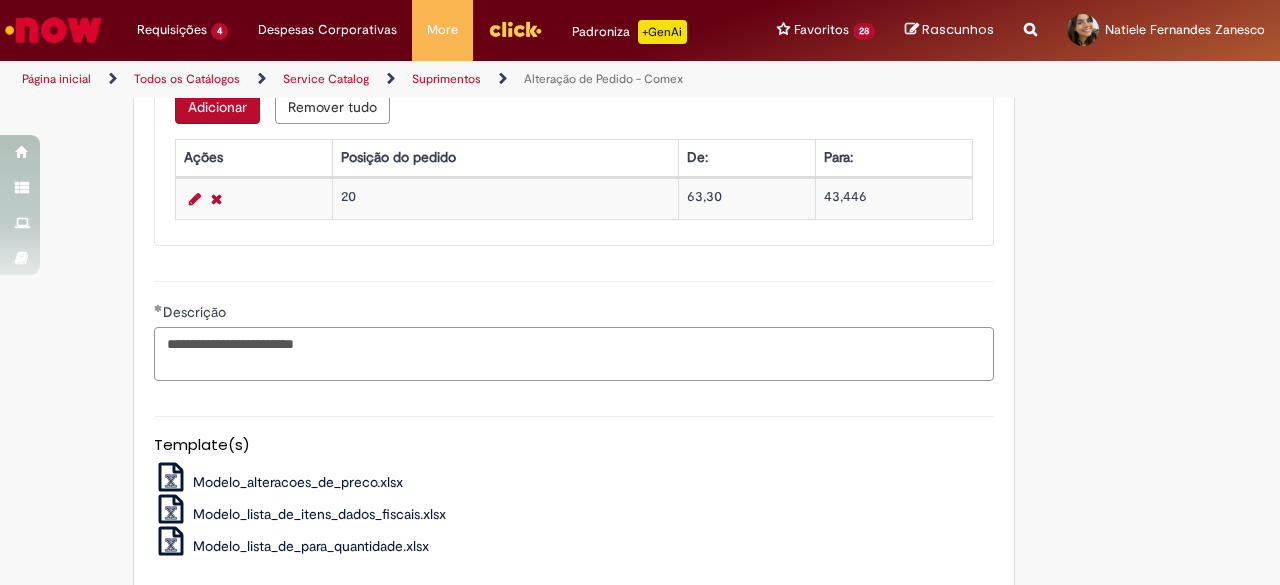 type on "**********" 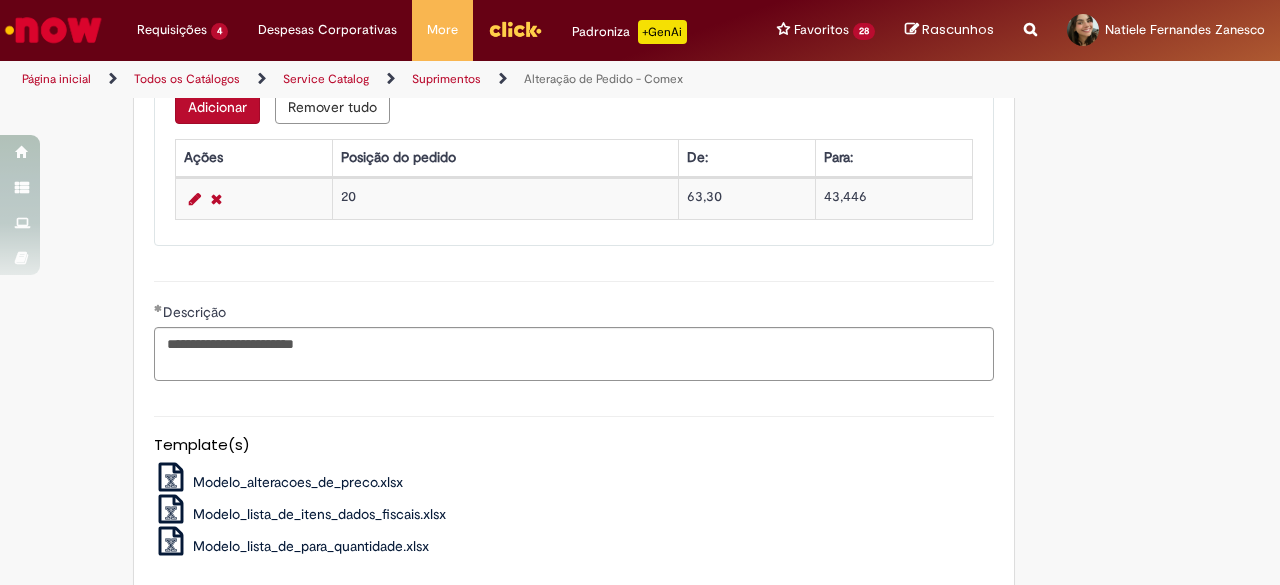 click on "Tire dúvidas com LupiAssist    +GenAI
Oi! Eu sou LupiAssist, uma Inteligência Artificial Generativa em constante aprendizado   Meu conteúdo é monitorado para trazer uma melhor experiência
Dúvidas comuns:
Só mais um instante, estou consultando nossas bases de conhecimento  e escrevendo a melhor resposta pra você!
Title
Lorem ipsum dolor sit amet    Fazer uma nova pergunta
Gerei esta resposta utilizando IA Generativa em conjunto com os nossos padrões. Em caso de divergência, os documentos oficiais prevalecerão.
Saiba mais em:
Ou ligue para:
E aí, te ajudei?
Sim, obrigado!" at bounding box center [640, -261] 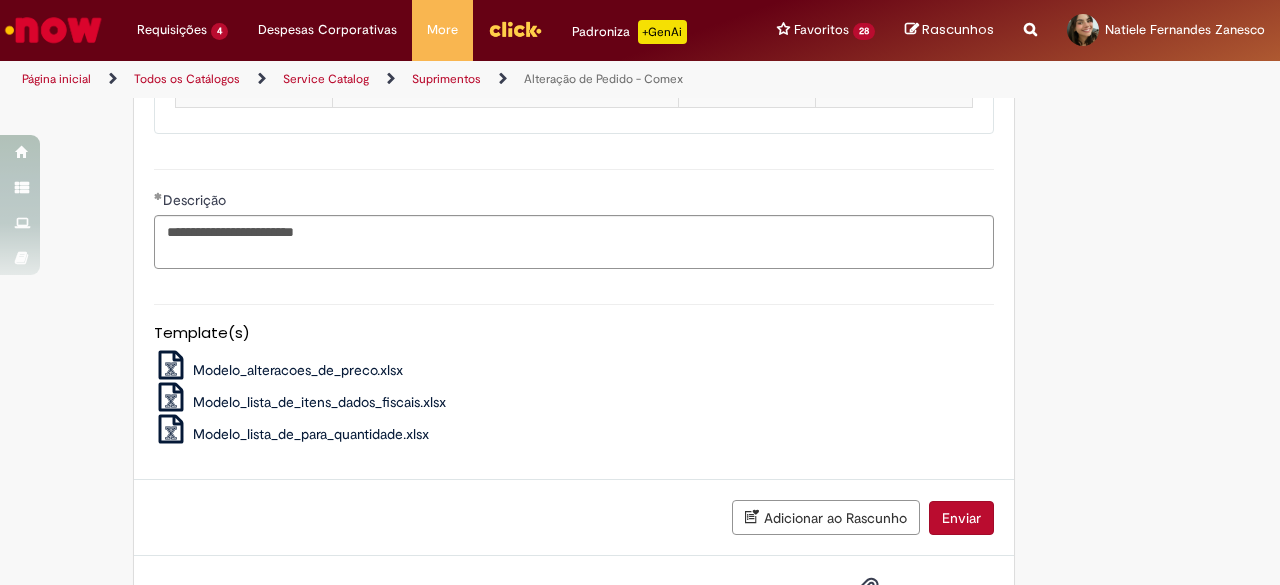 scroll, scrollTop: 1589, scrollLeft: 0, axis: vertical 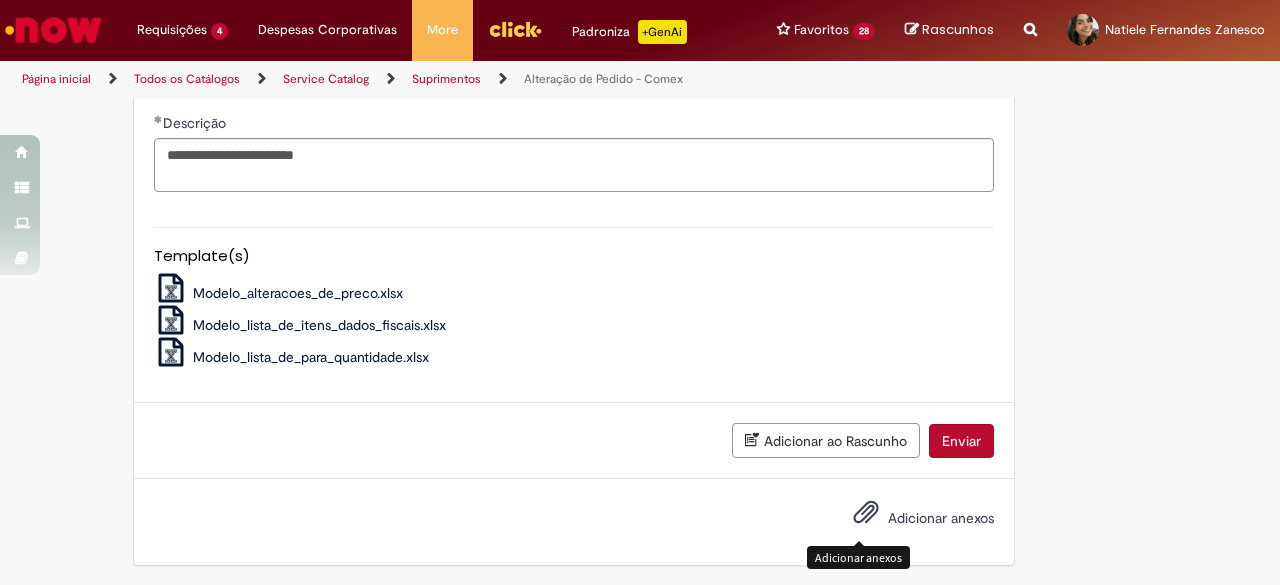 click at bounding box center (866, 513) 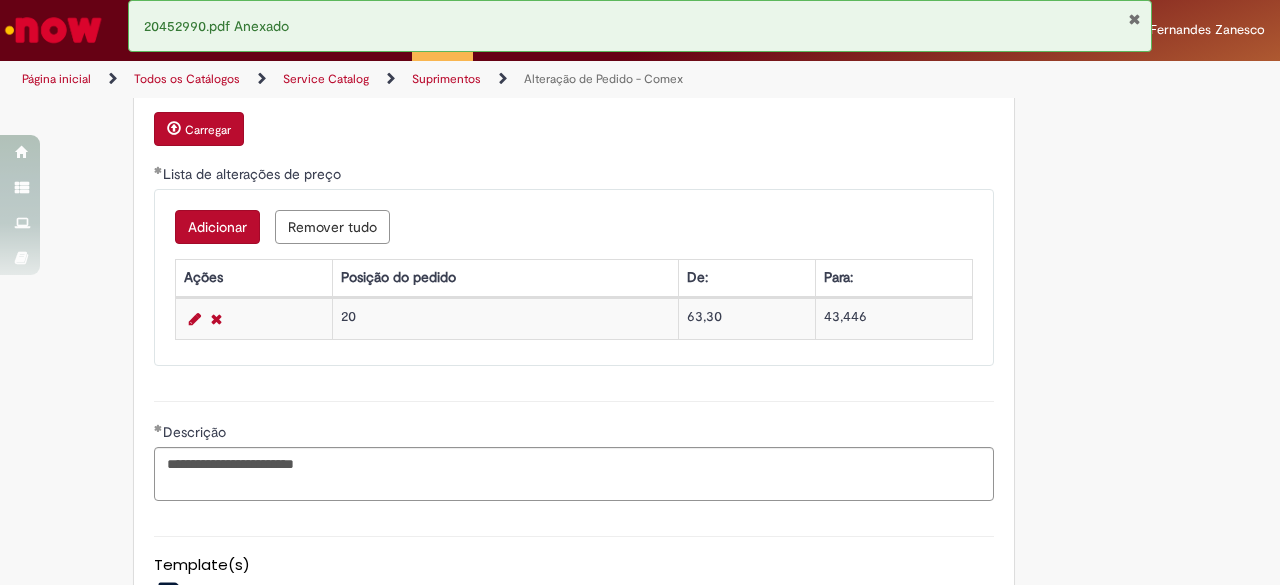 scroll, scrollTop: 1460, scrollLeft: 0, axis: vertical 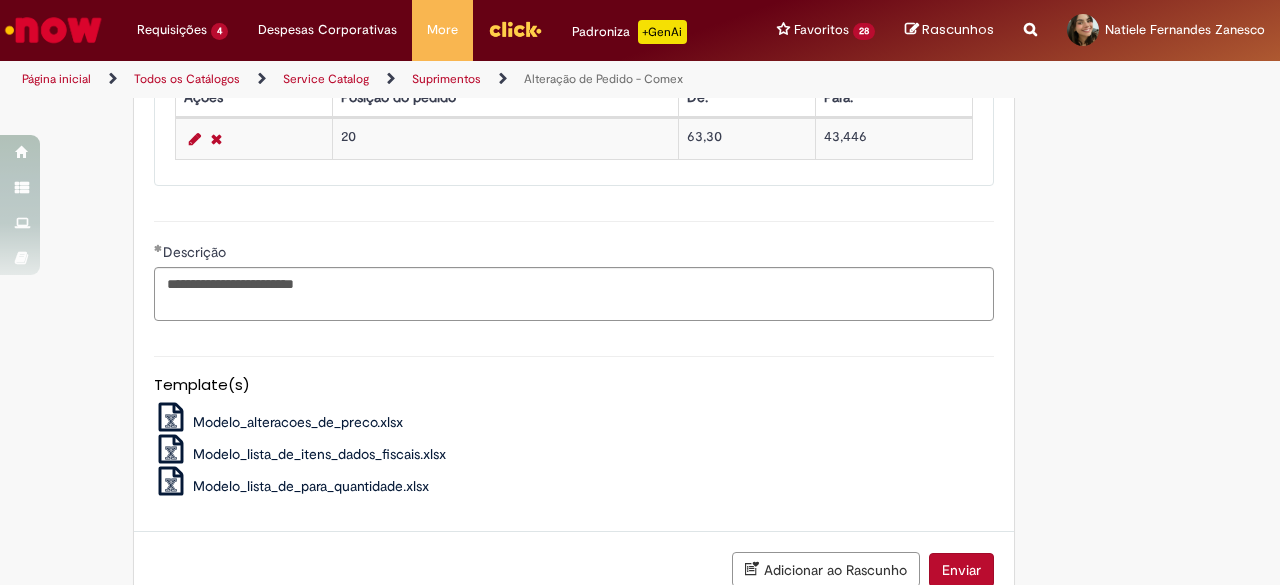 click on "Enviar" at bounding box center [961, 570] 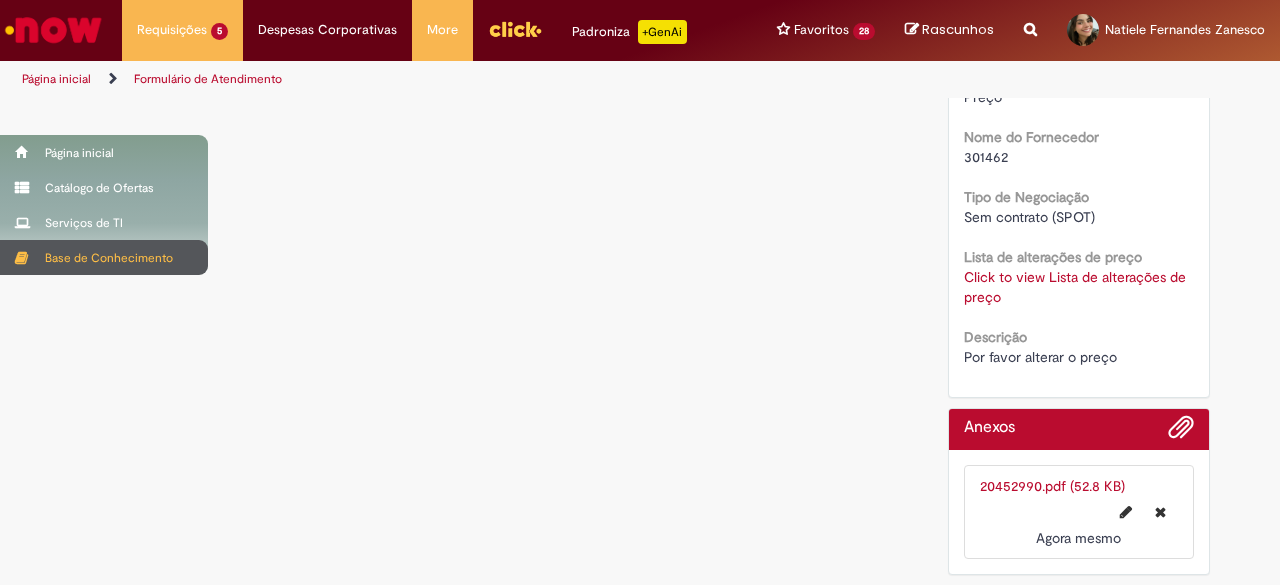 scroll, scrollTop: 0, scrollLeft: 0, axis: both 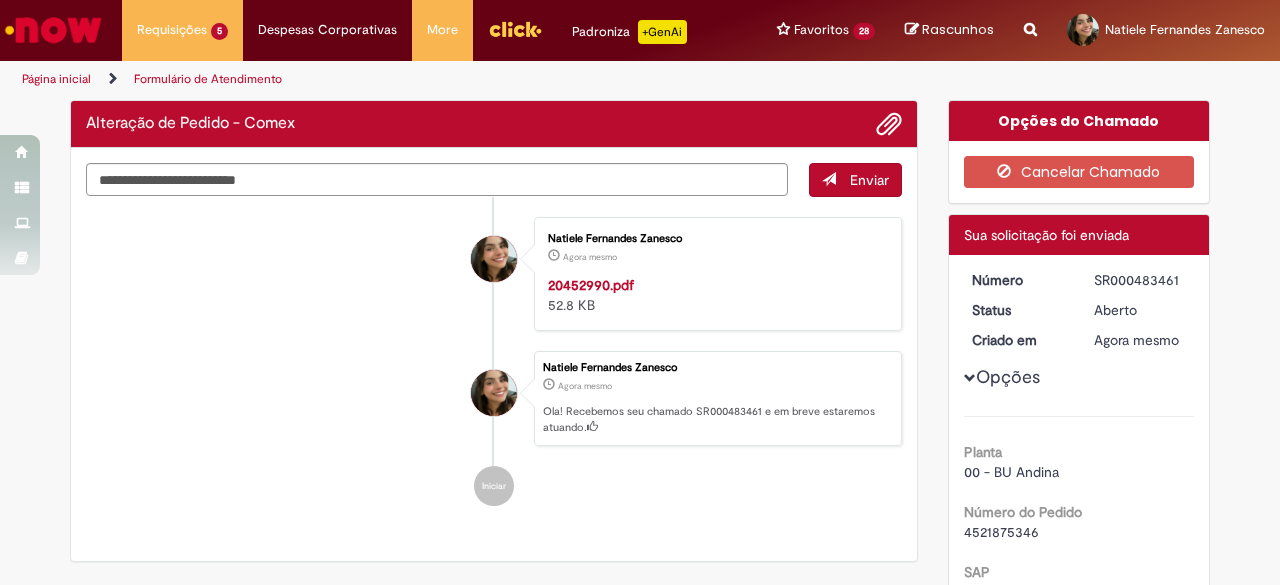 click on "SR000483461" at bounding box center [1140, 280] 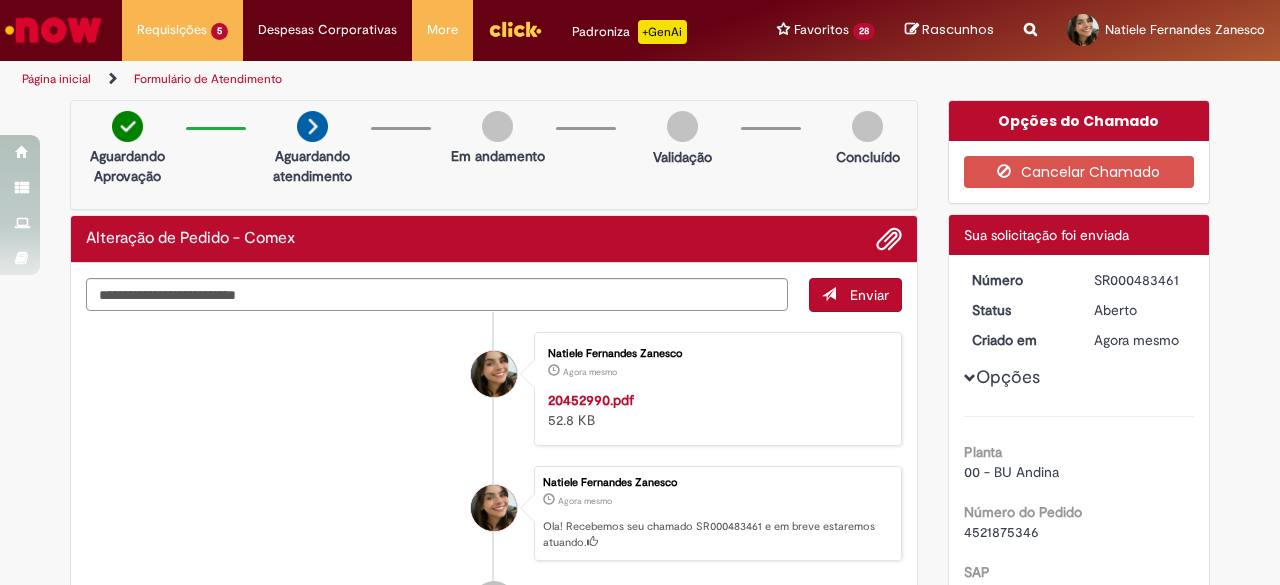 copy on "SR000483461" 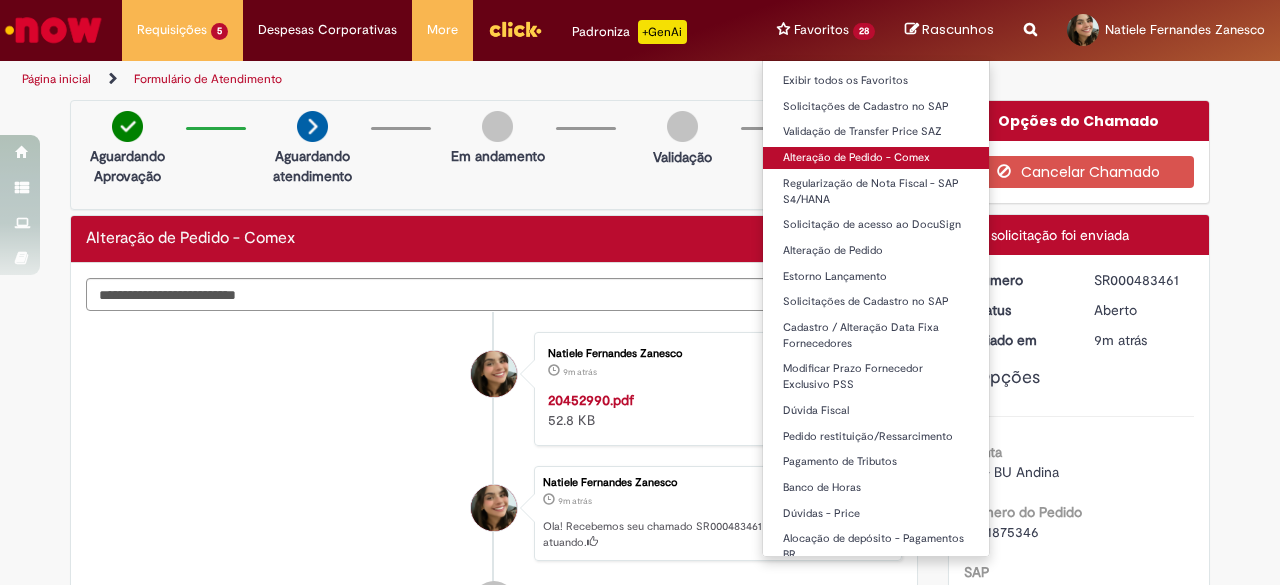 click on "Alteração de Pedido - Comex" at bounding box center [876, 158] 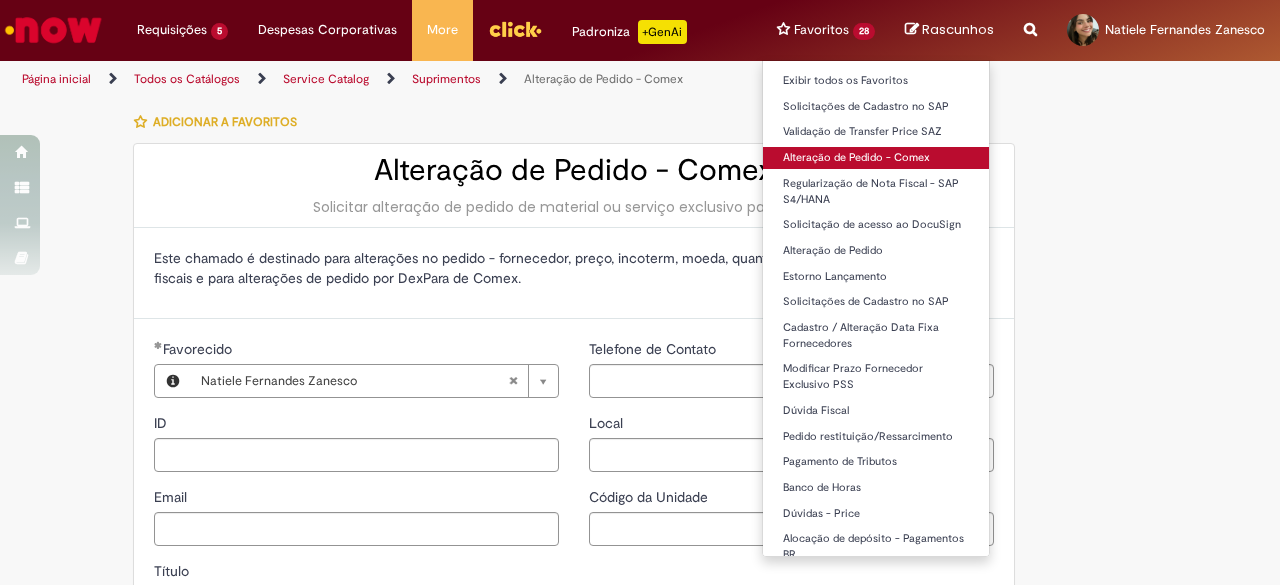 type on "********" 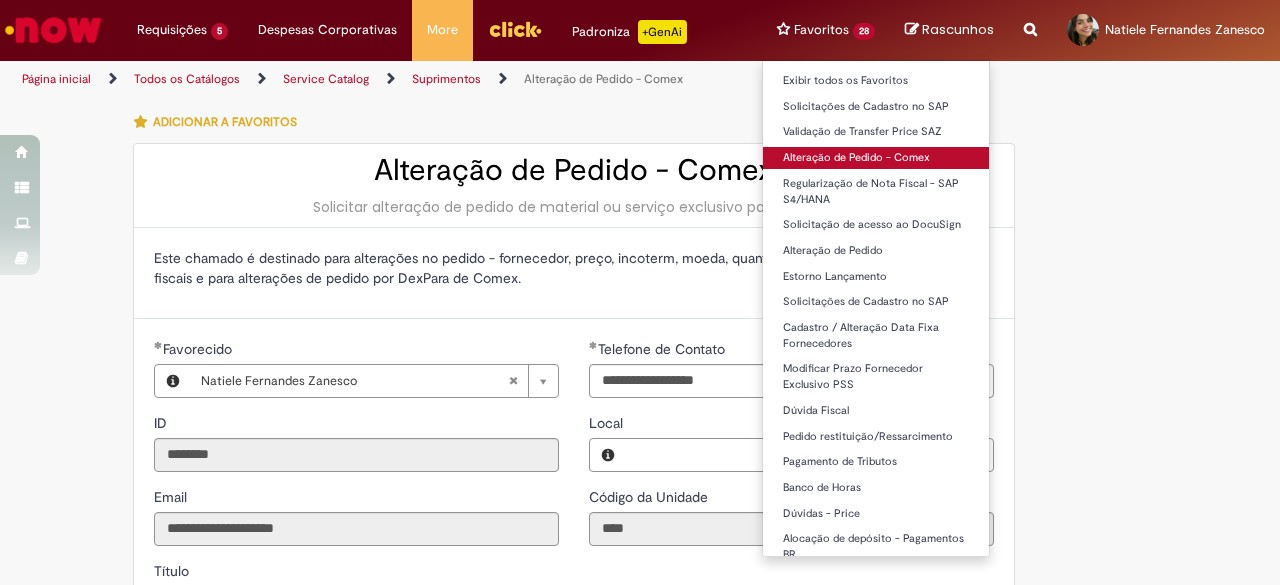 type on "**********" 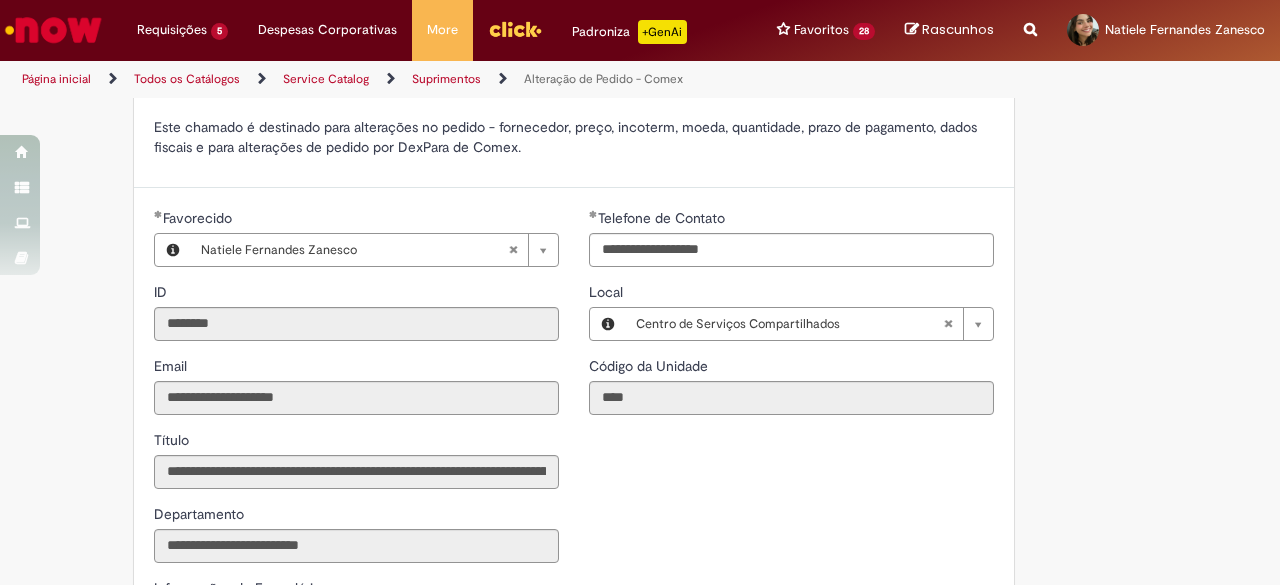 scroll, scrollTop: 300, scrollLeft: 0, axis: vertical 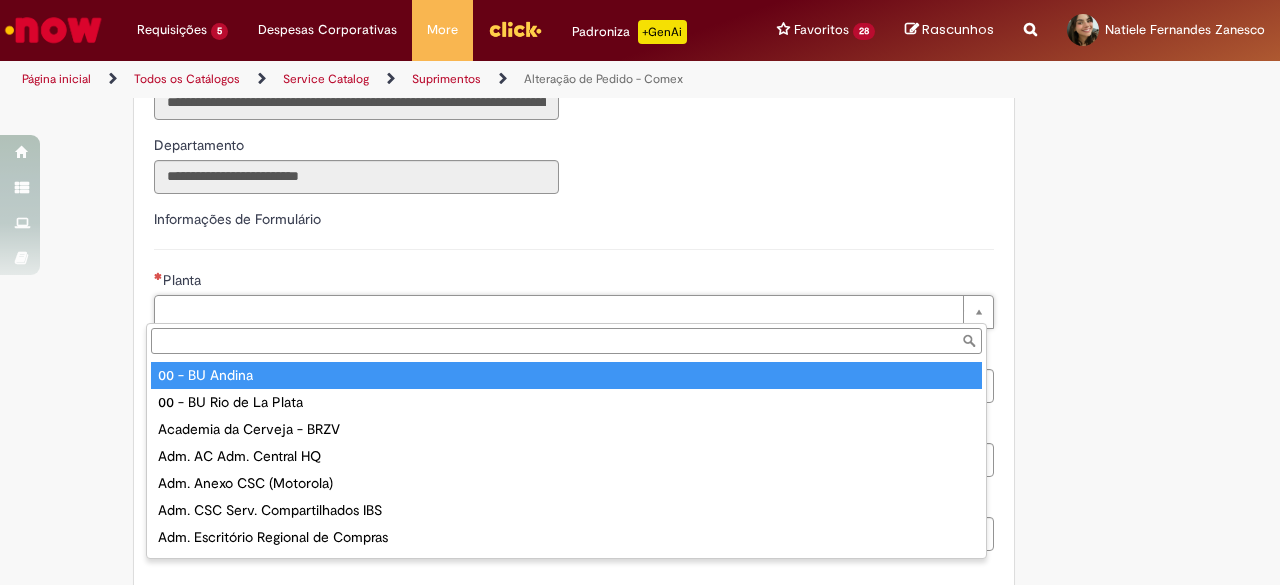type on "**********" 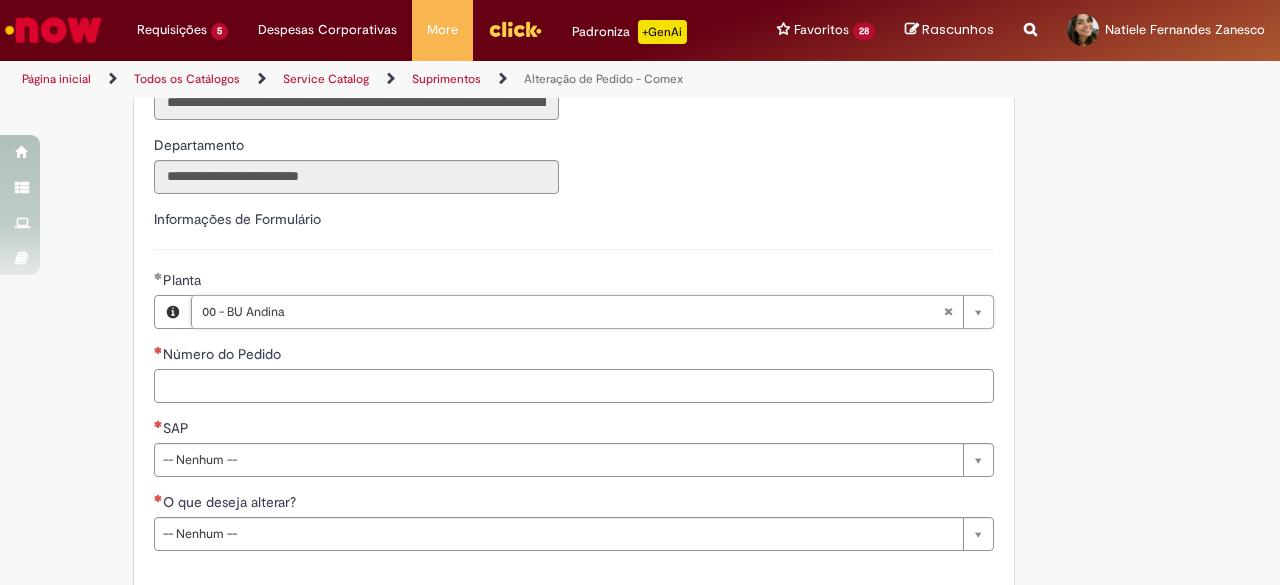 click on "Número do Pedido" at bounding box center (574, 386) 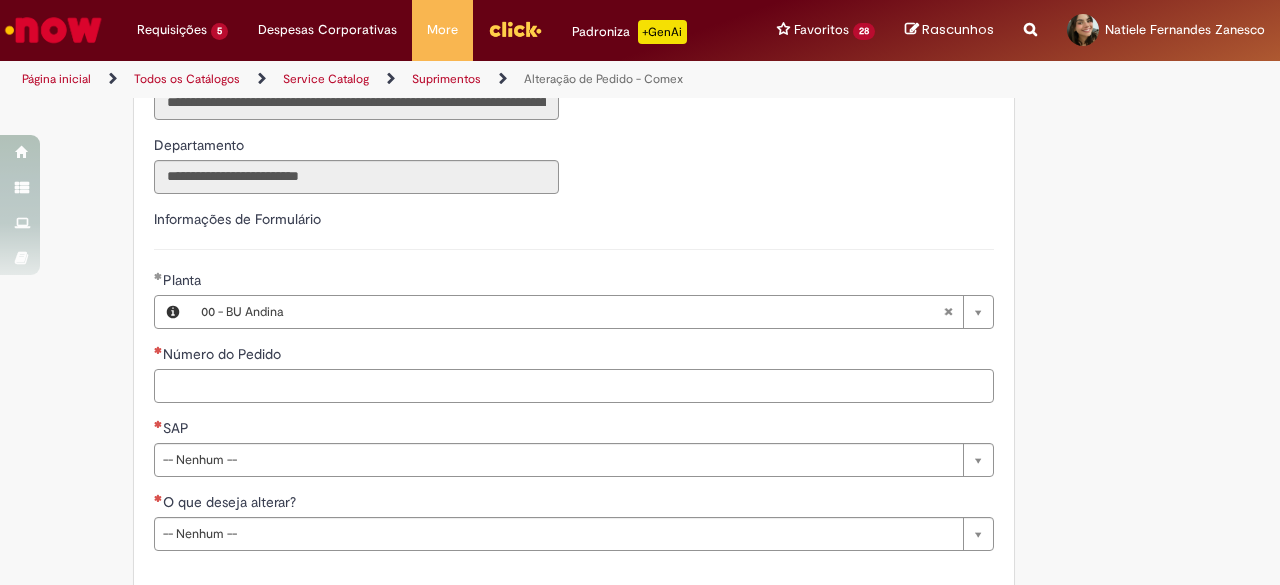 paste on "**********" 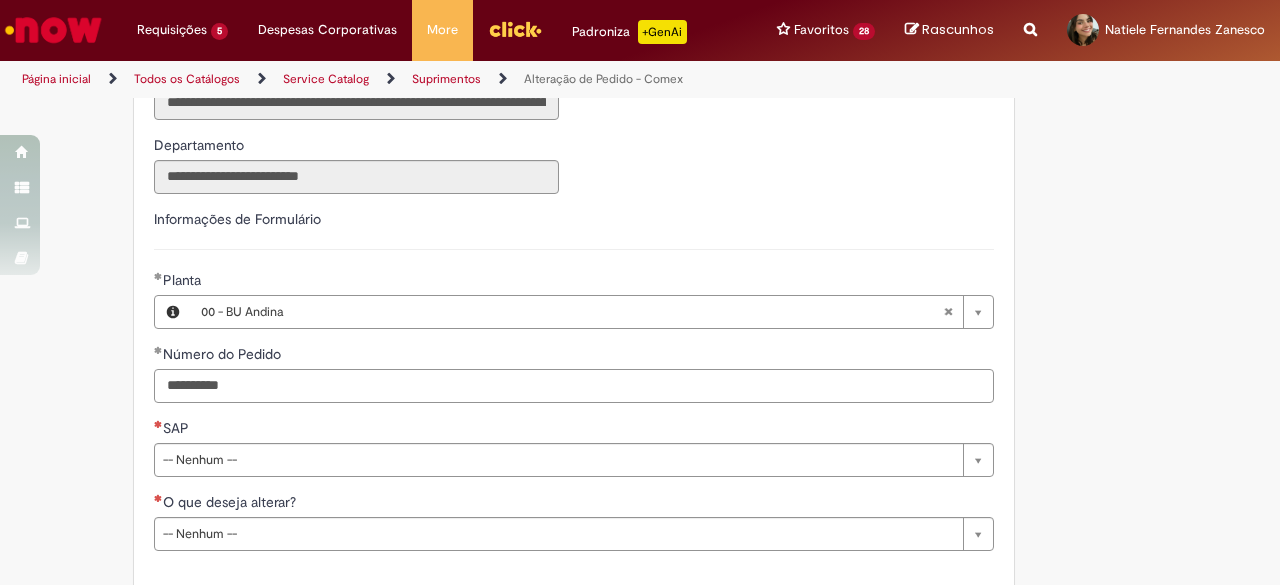 type on "**********" 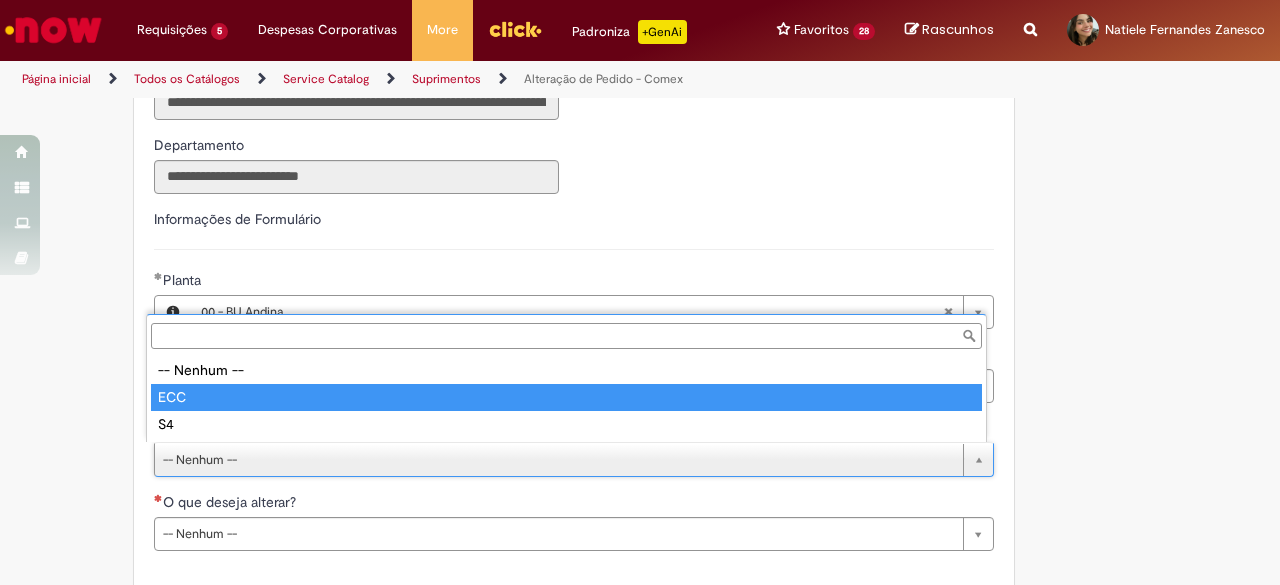 type on "***" 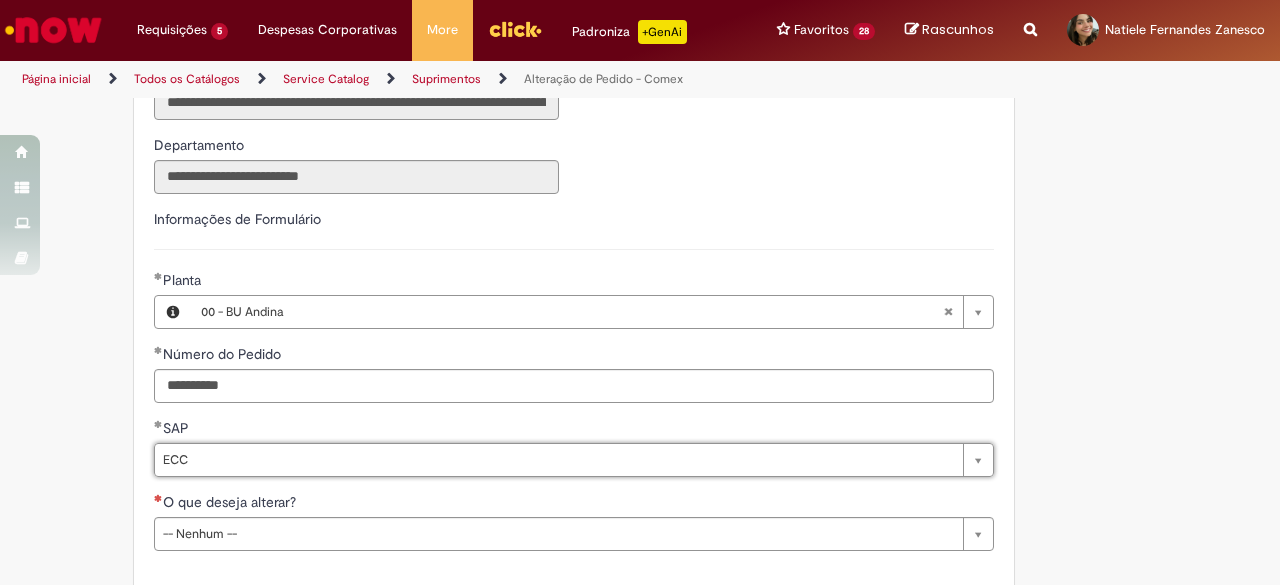click on "**********" at bounding box center [542, 340] 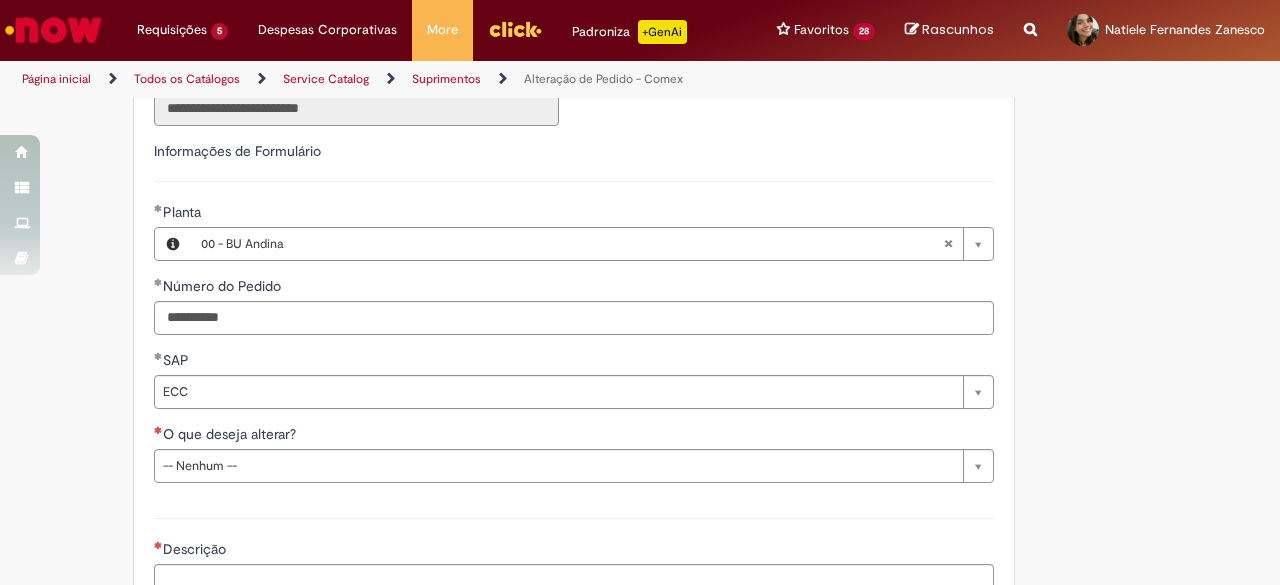 scroll, scrollTop: 600, scrollLeft: 0, axis: vertical 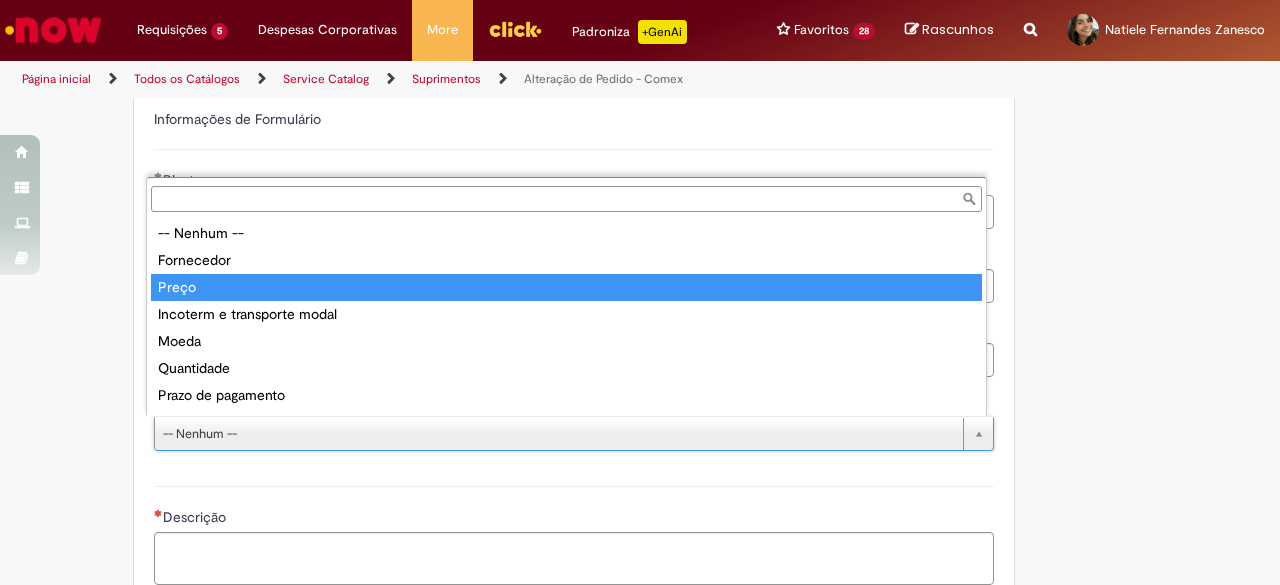 type on "*****" 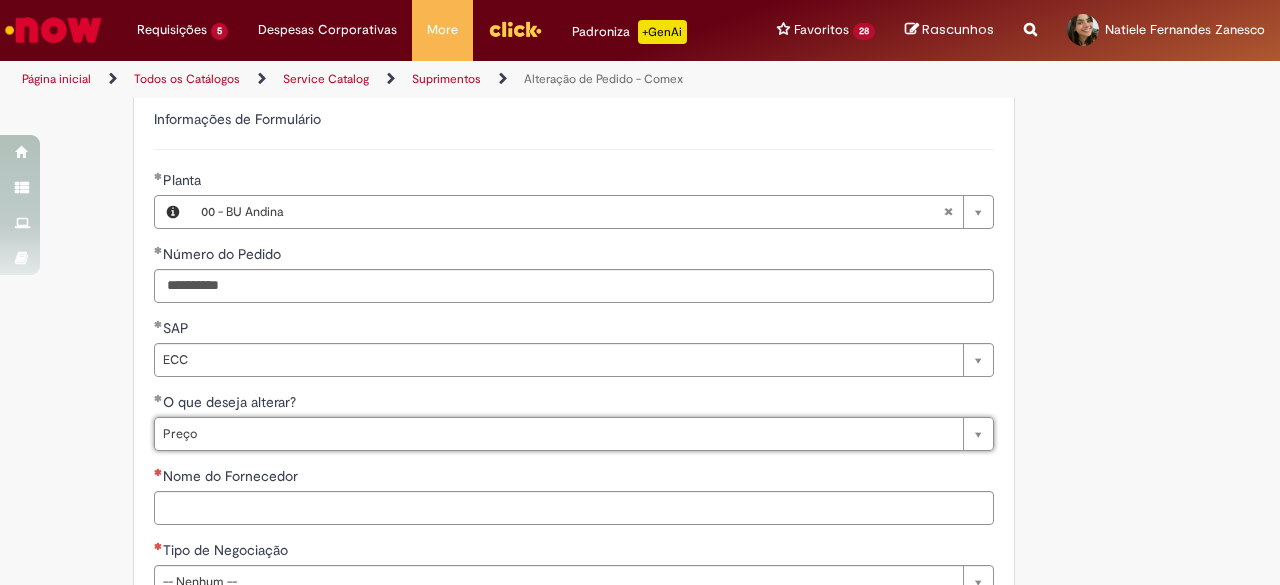 click on "Tire dúvidas com LupiAssist    +GenAI
Oi! Eu sou LupiAssist, uma Inteligência Artificial Generativa em constante aprendizado   Meu conteúdo é monitorado para trazer uma melhor experiência
Dúvidas comuns:
Só mais um instante, estou consultando nossas bases de conhecimento  e escrevendo a melhor resposta pra você!
Title
Lorem ipsum dolor sit amet    Fazer uma nova pergunta
Gerei esta resposta utilizando IA Generativa em conjunto com os nossos padrões. Em caso de divergência, os documentos oficiais prevalecerão.
Saiba mais em:
Ou ligue para:
E aí, te ajudei?
Sim, obrigado!" at bounding box center [640, 537] 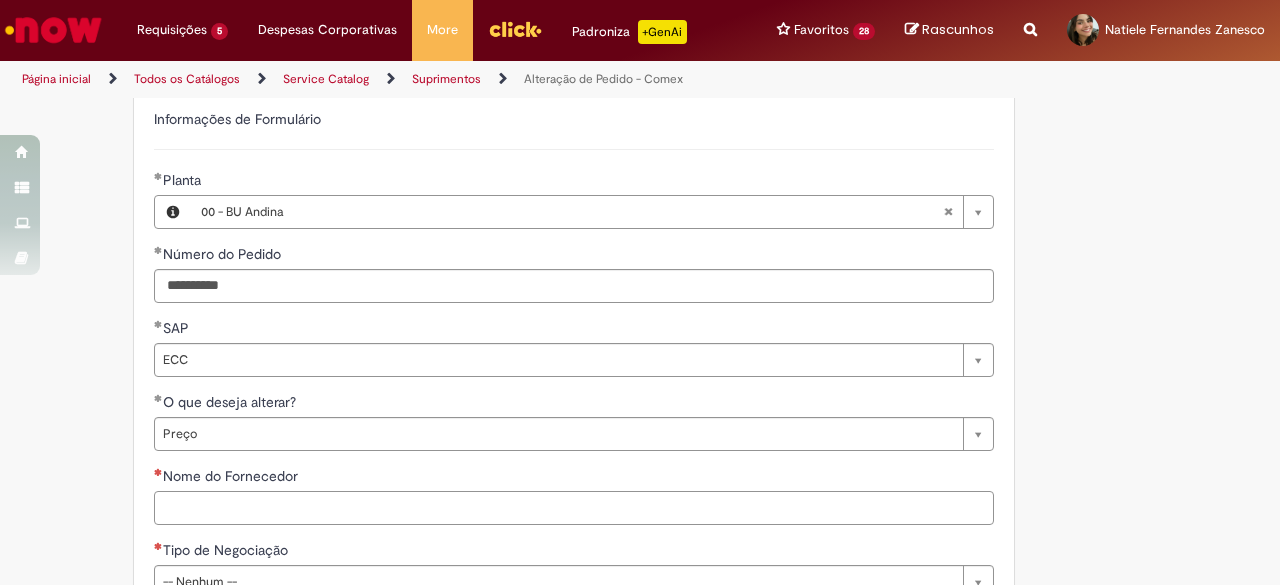 click on "Nome do Fornecedor" at bounding box center [574, 508] 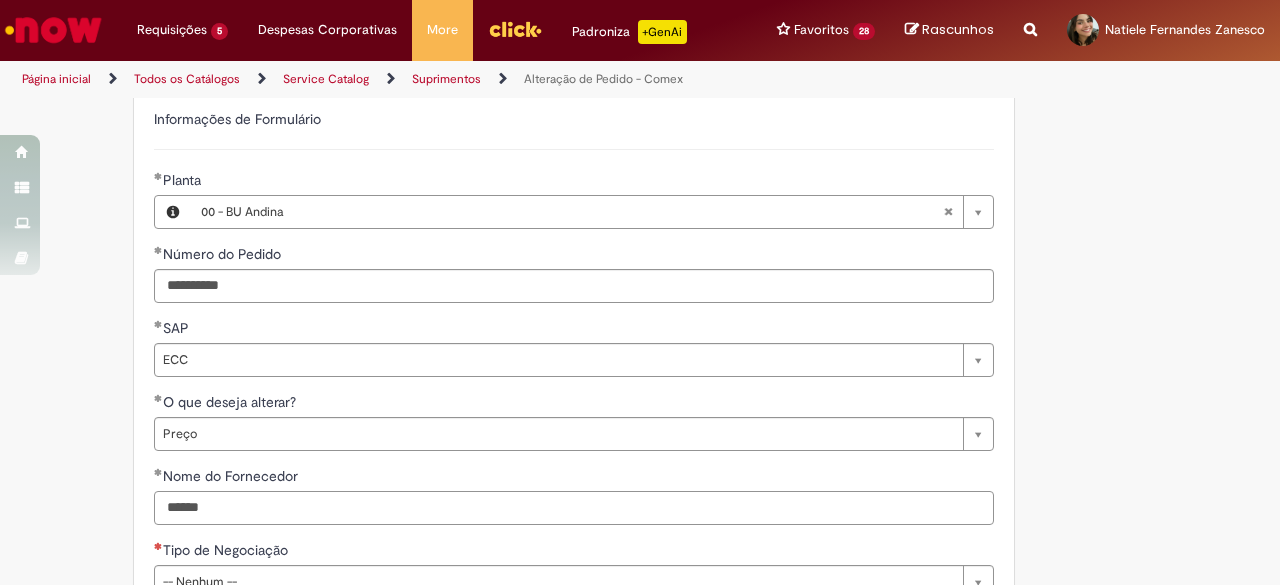 type on "******" 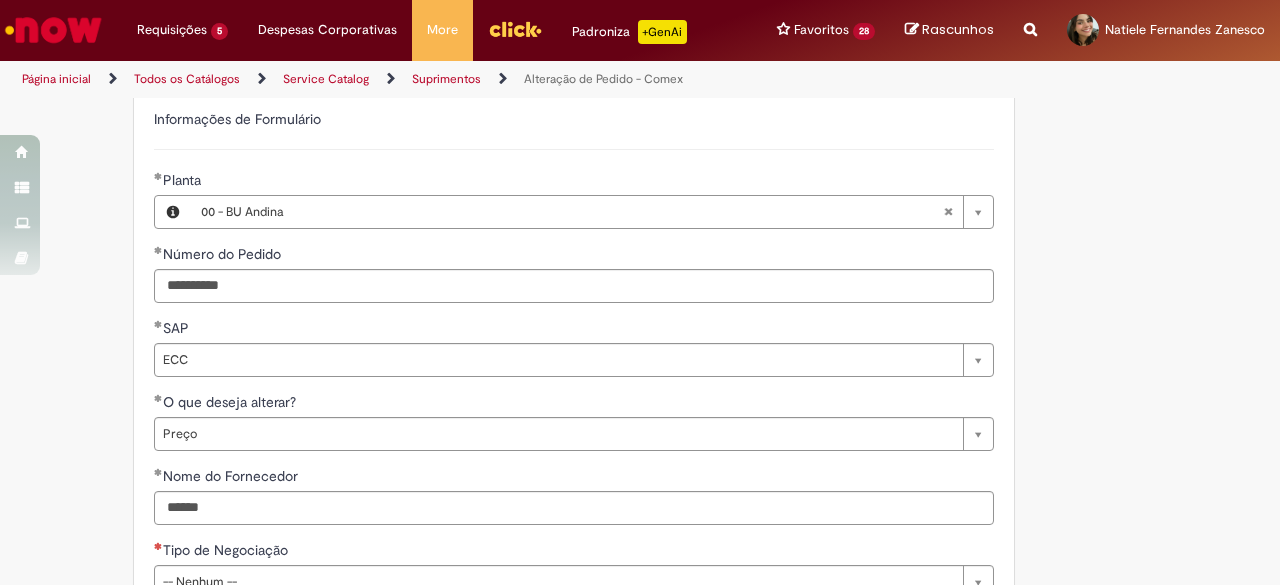 click on "Tire dúvidas com LupiAssist    +GenAI
Oi! Eu sou LupiAssist, uma Inteligência Artificial Generativa em constante aprendizado   Meu conteúdo é monitorado para trazer uma melhor experiência
Dúvidas comuns:
Só mais um instante, estou consultando nossas bases de conhecimento  e escrevendo a melhor resposta pra você!
Title
Lorem ipsum dolor sit amet    Fazer uma nova pergunta
Gerei esta resposta utilizando IA Generativa em conjunto com os nossos padrões. Em caso de divergência, os documentos oficiais prevalecerão.
Saiba mais em:
Ou ligue para:
E aí, te ajudei?
Sim, obrigado!" at bounding box center (640, 537) 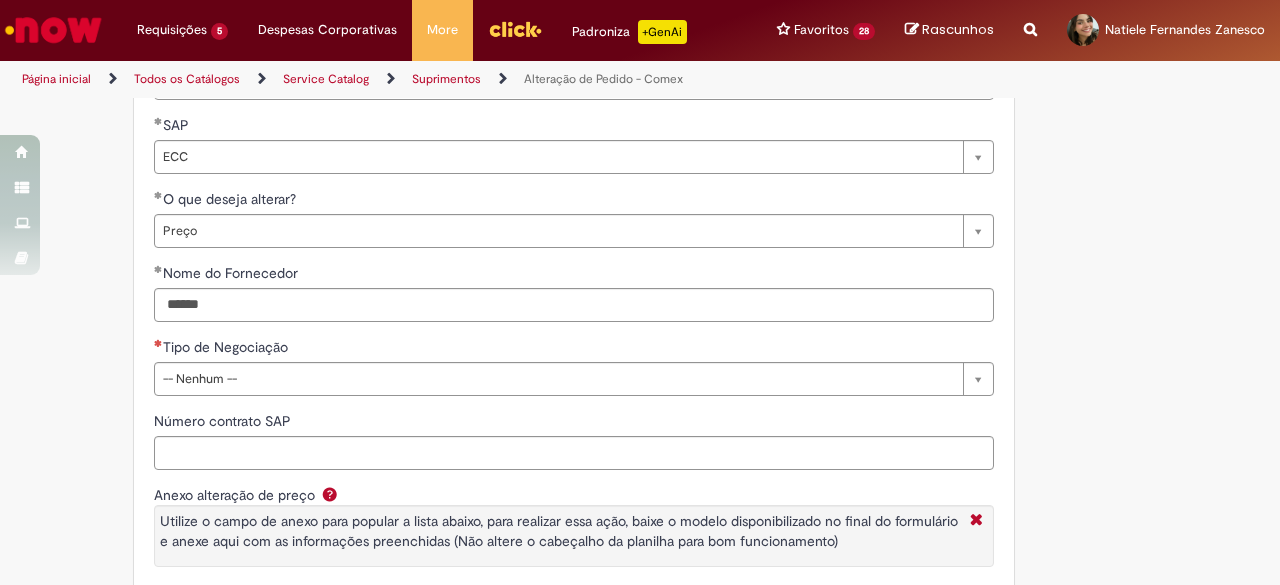 scroll, scrollTop: 800, scrollLeft: 0, axis: vertical 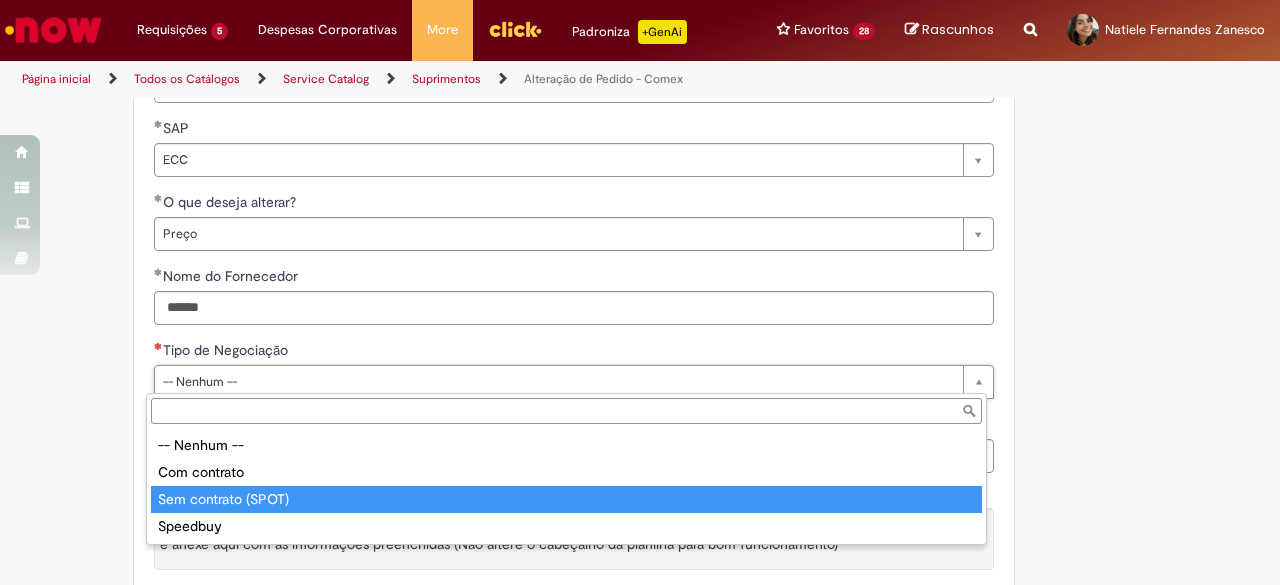 type on "**********" 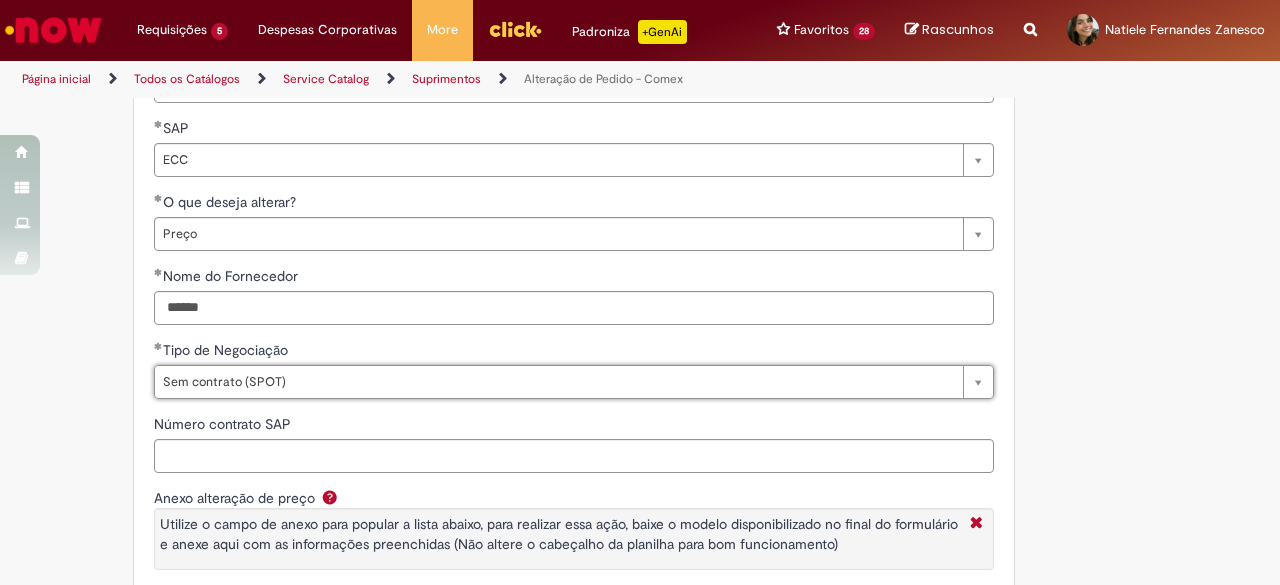 drag, startPoint x: 70, startPoint y: 493, endPoint x: 55, endPoint y: 483, distance: 18.027756 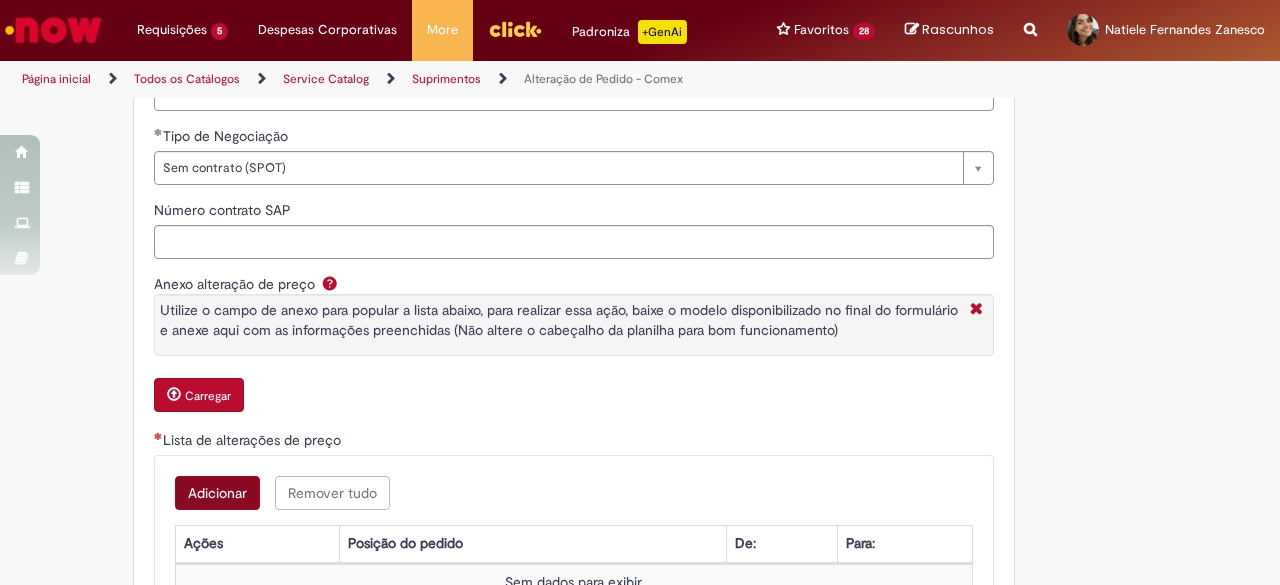 scroll, scrollTop: 1000, scrollLeft: 0, axis: vertical 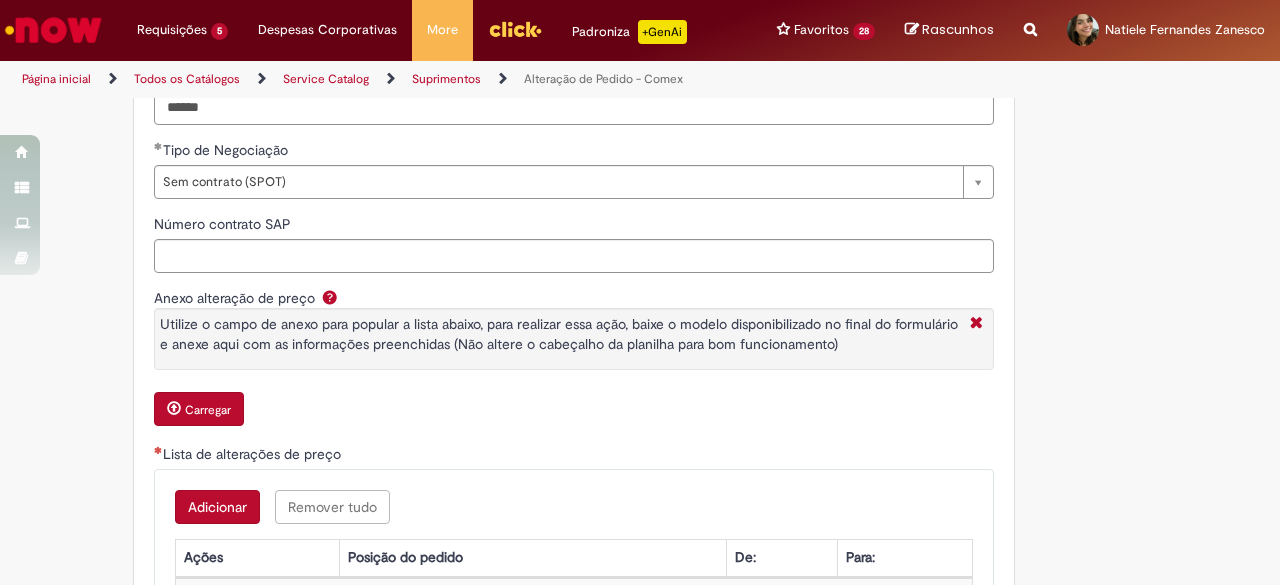 click on "Adicionar" at bounding box center [217, 507] 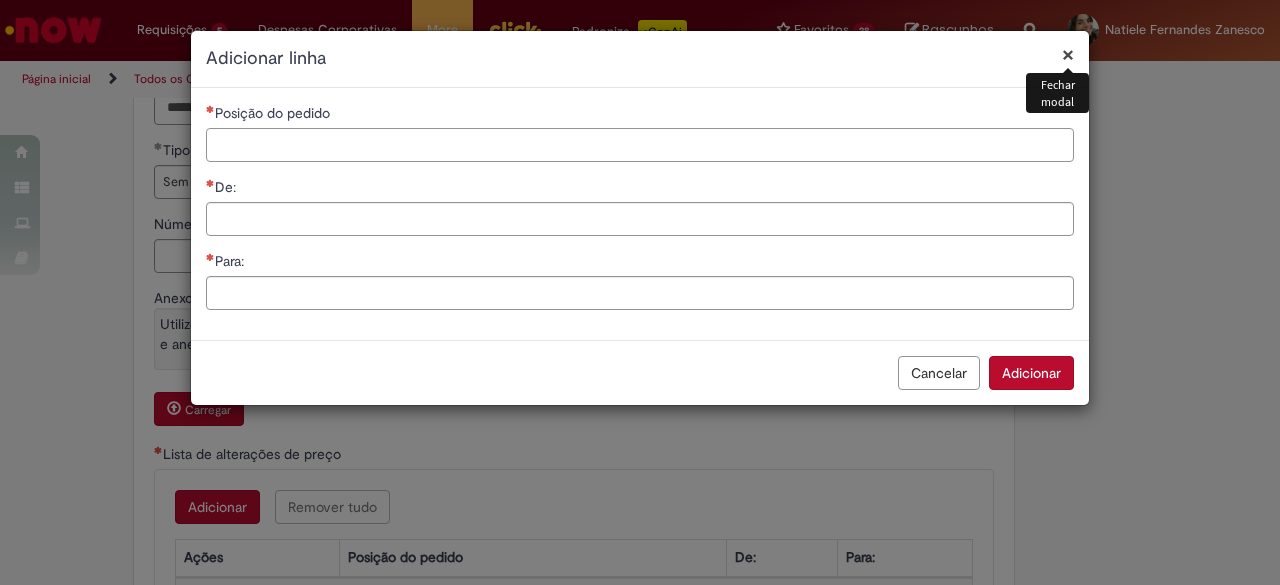 click on "Posição do pedido" at bounding box center [640, 145] 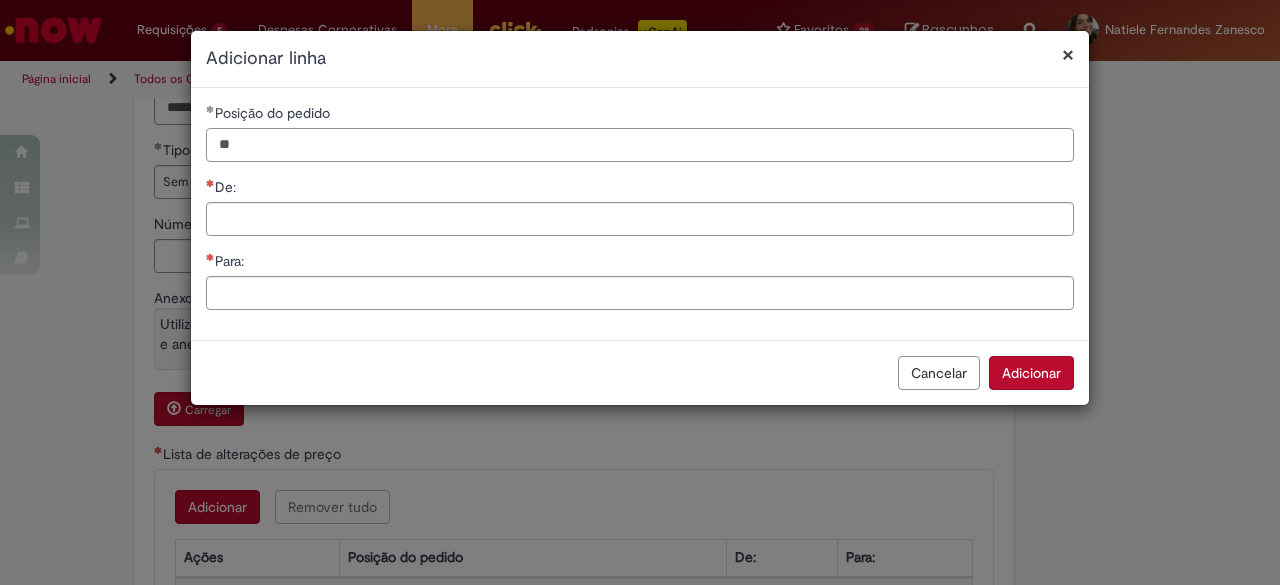 type on "**" 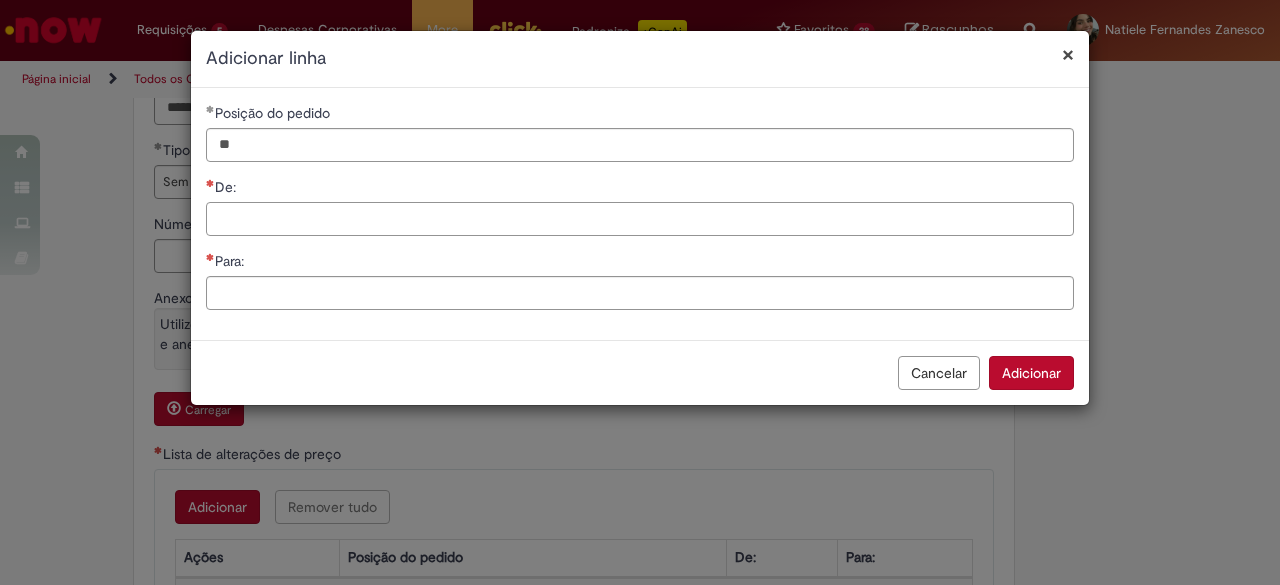 click on "De:" at bounding box center [640, 219] 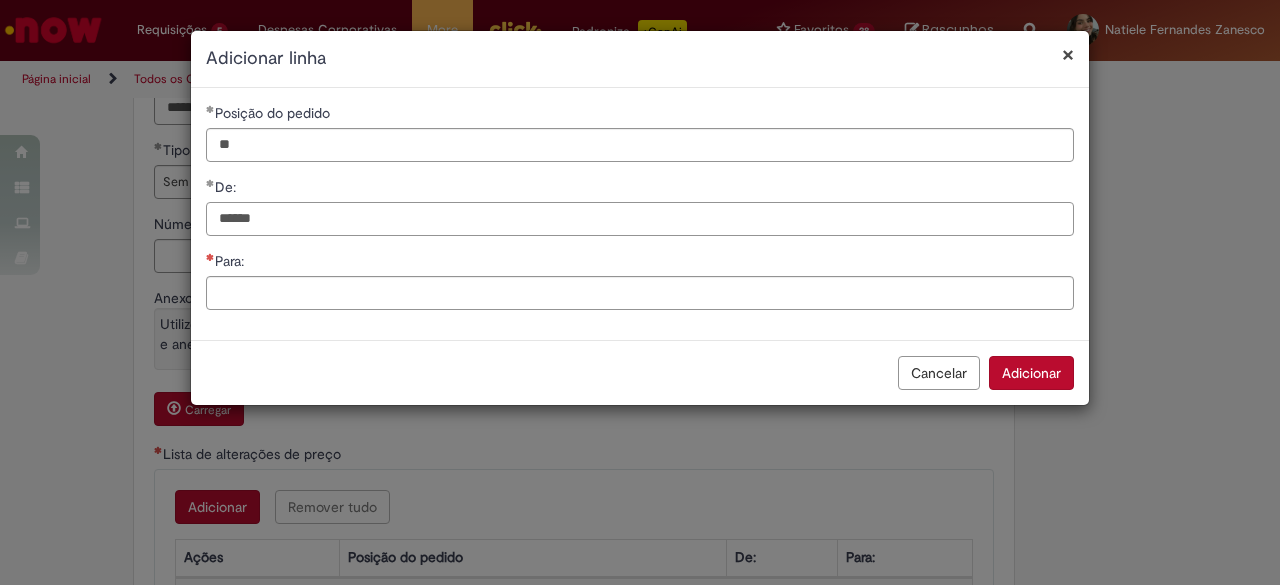 type on "******" 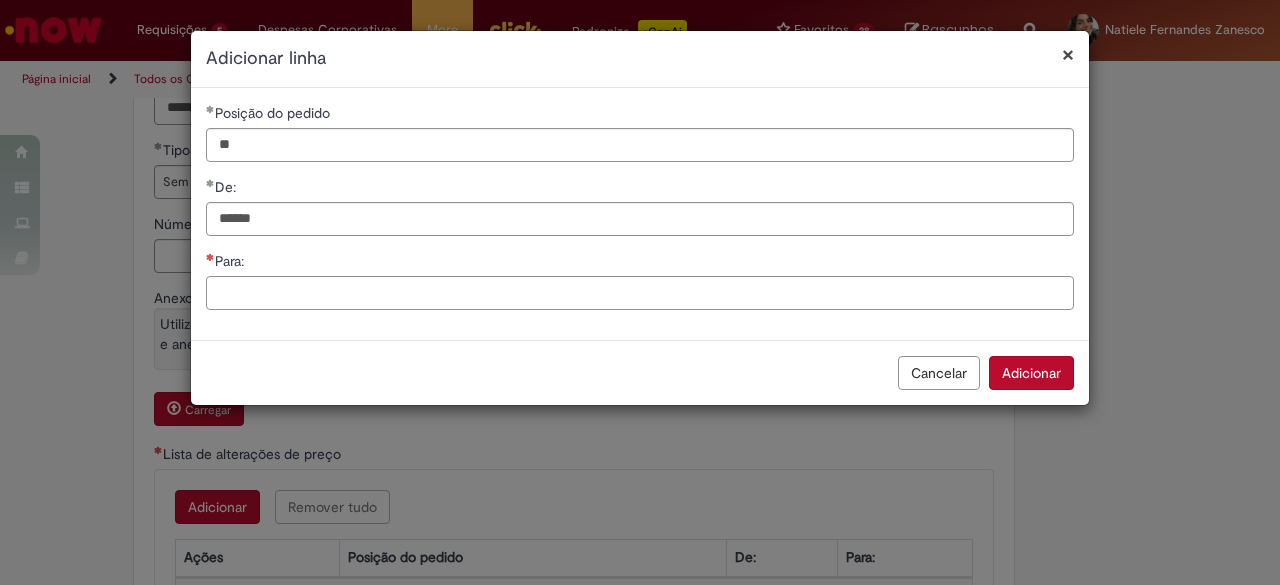 click on "Para:" at bounding box center (640, 293) 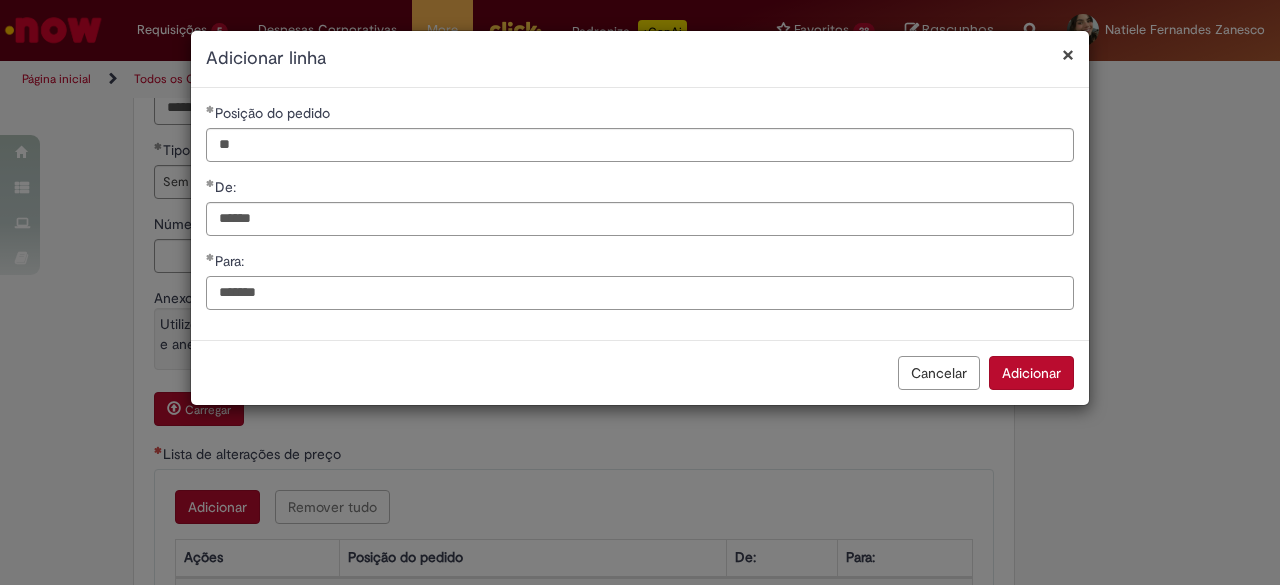 type on "*******" 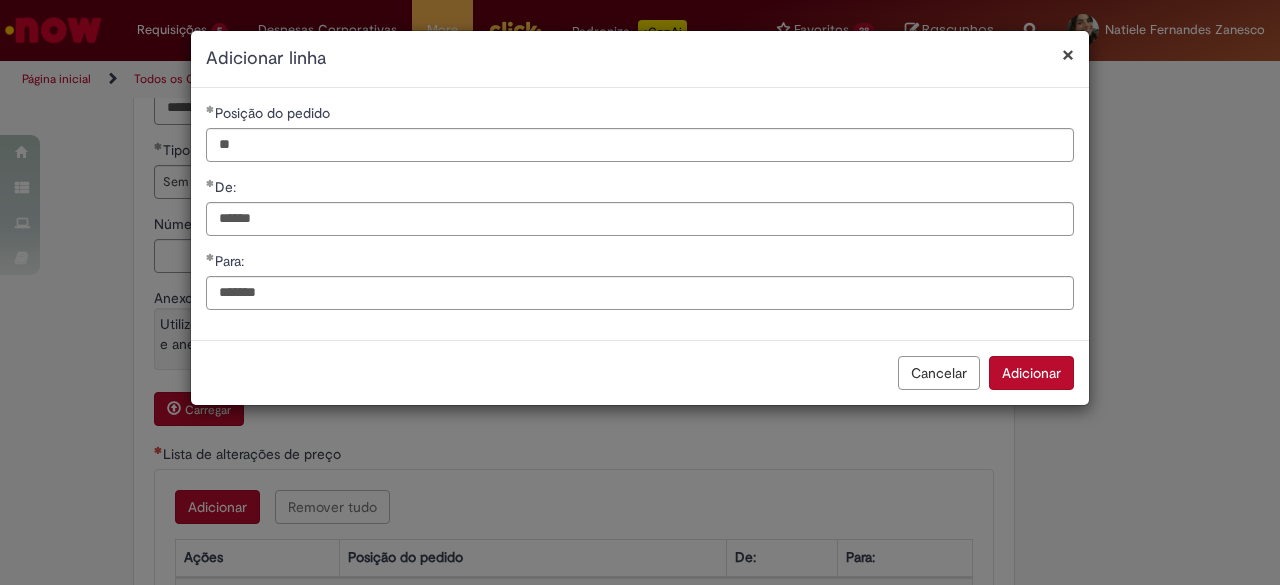 click on "Adicionar" at bounding box center [1031, 373] 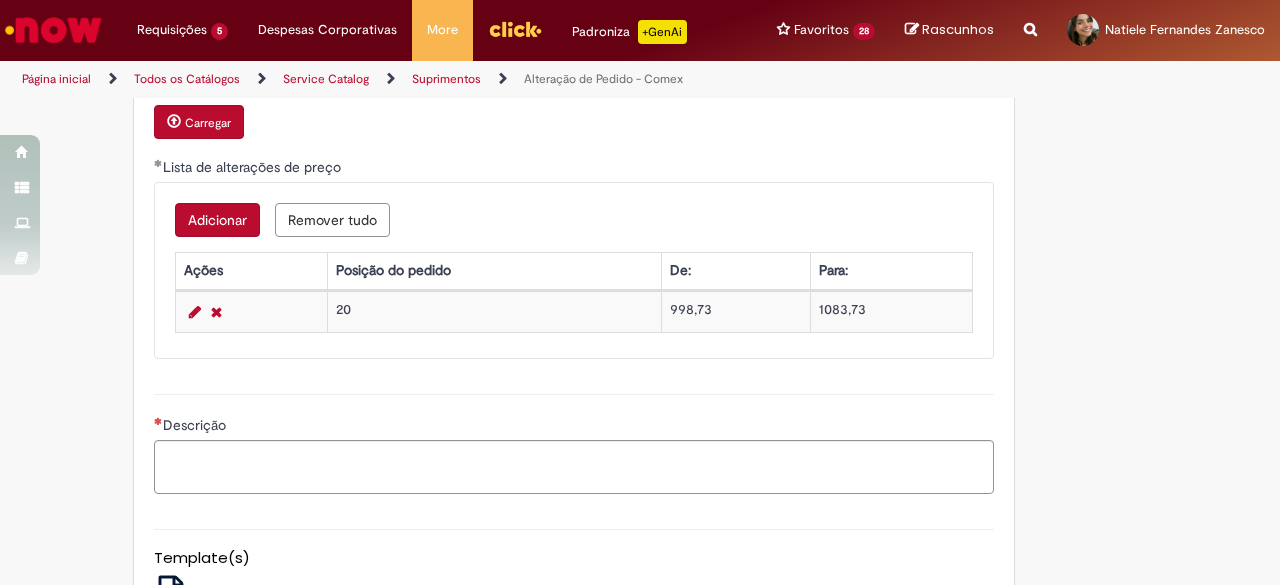 scroll, scrollTop: 1300, scrollLeft: 0, axis: vertical 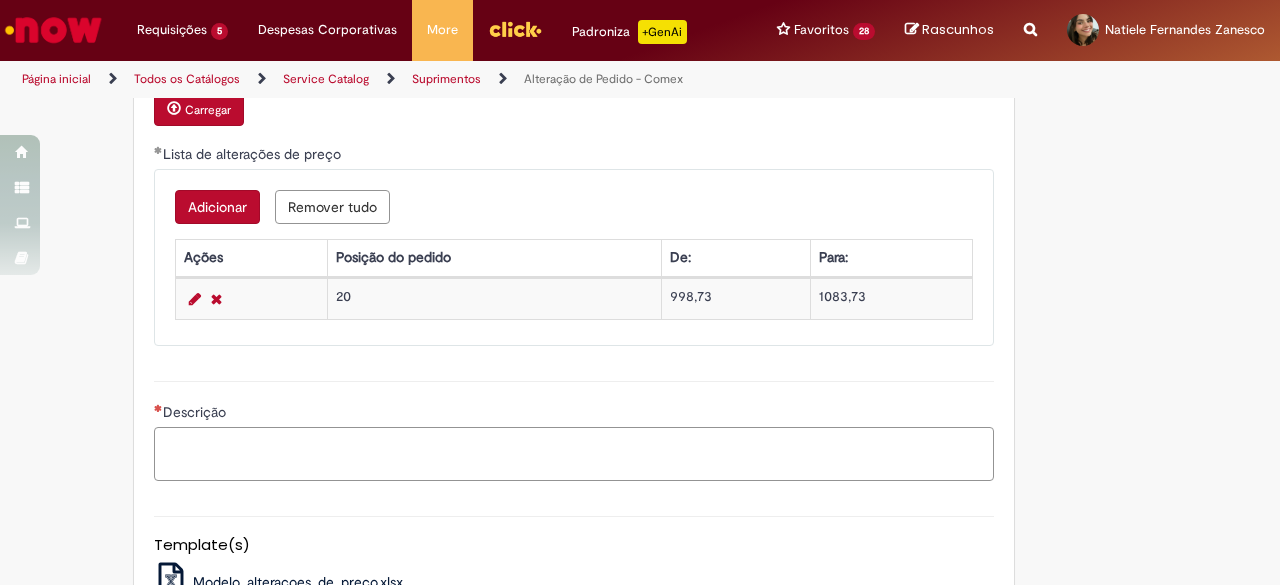 click on "Descrição" at bounding box center (574, 453) 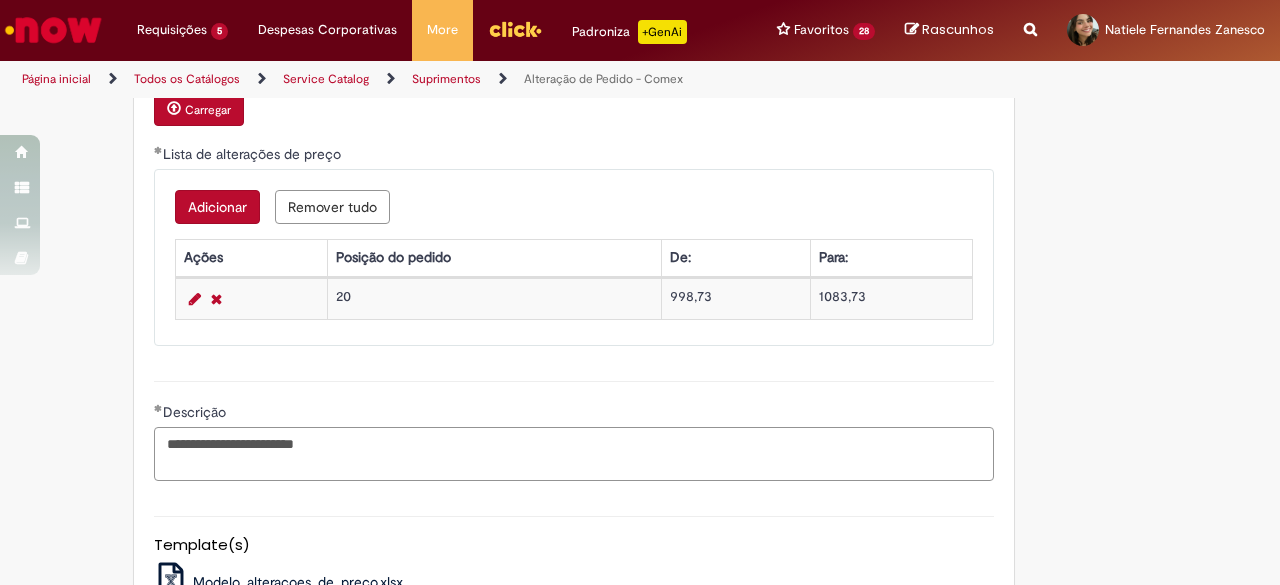 type on "**********" 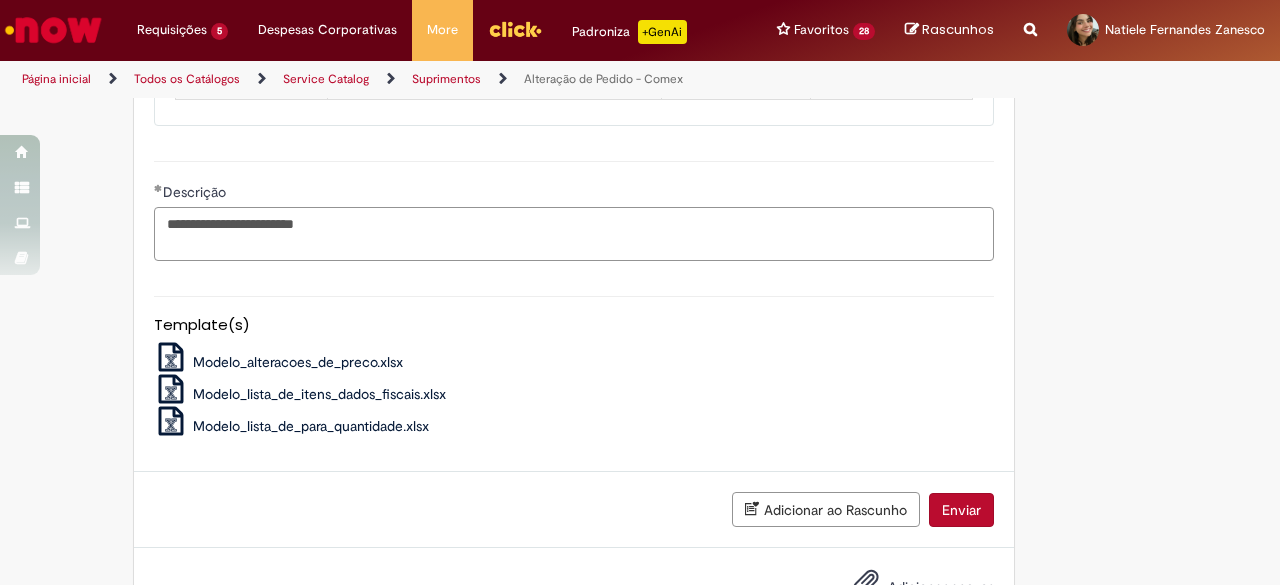 scroll, scrollTop: 1589, scrollLeft: 0, axis: vertical 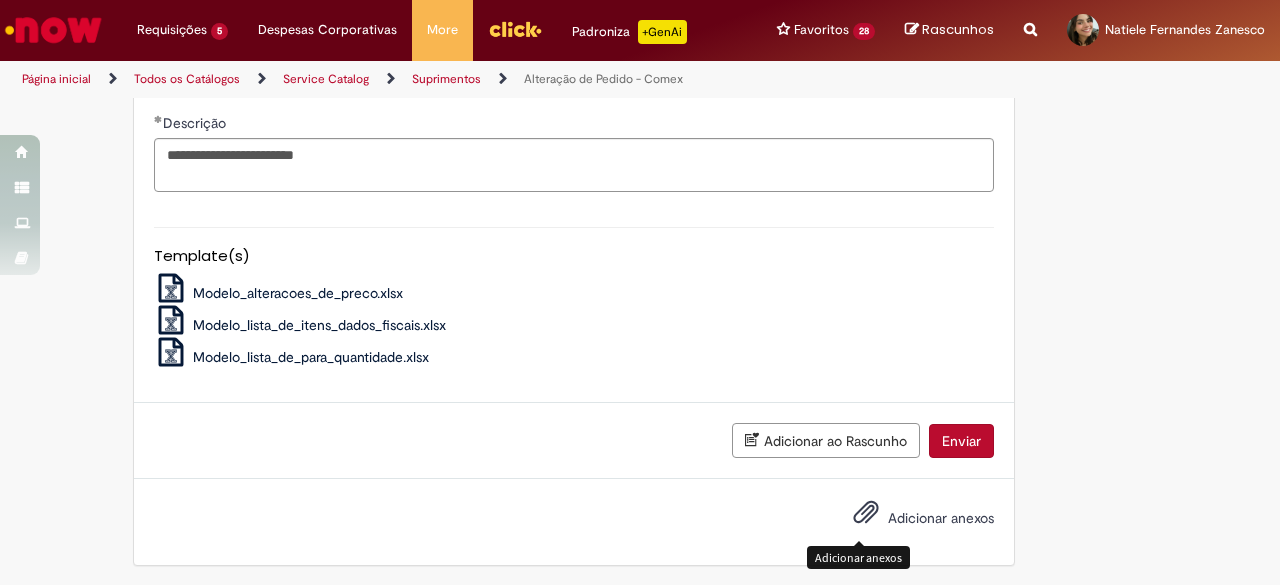 click on "Adicionar anexos" at bounding box center (866, 517) 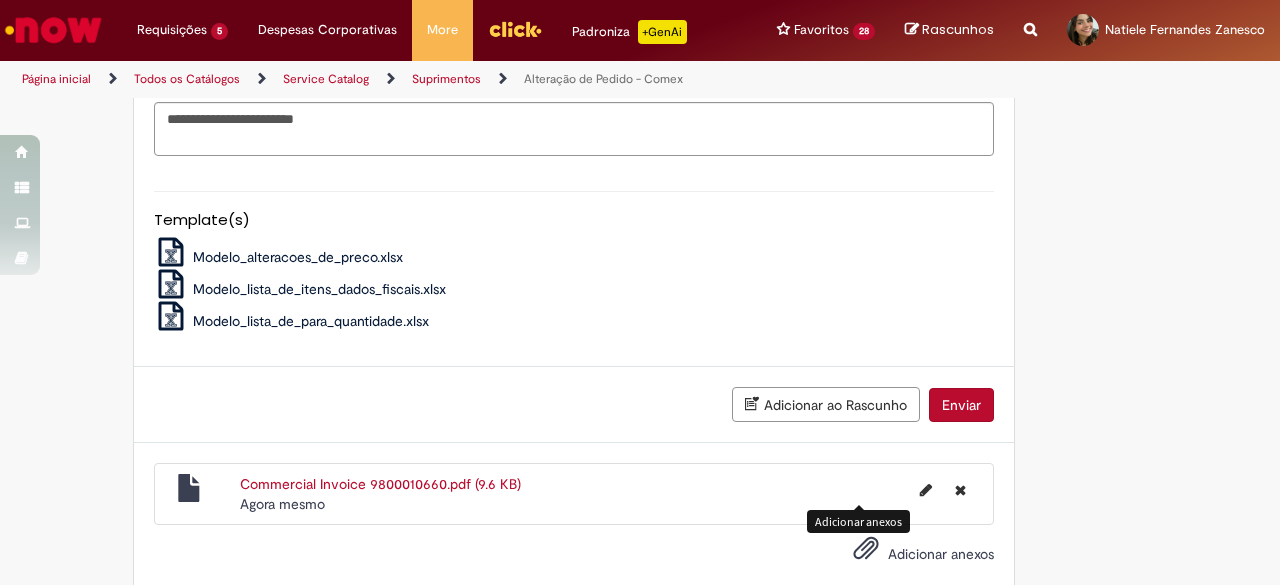 scroll, scrollTop: 1660, scrollLeft: 0, axis: vertical 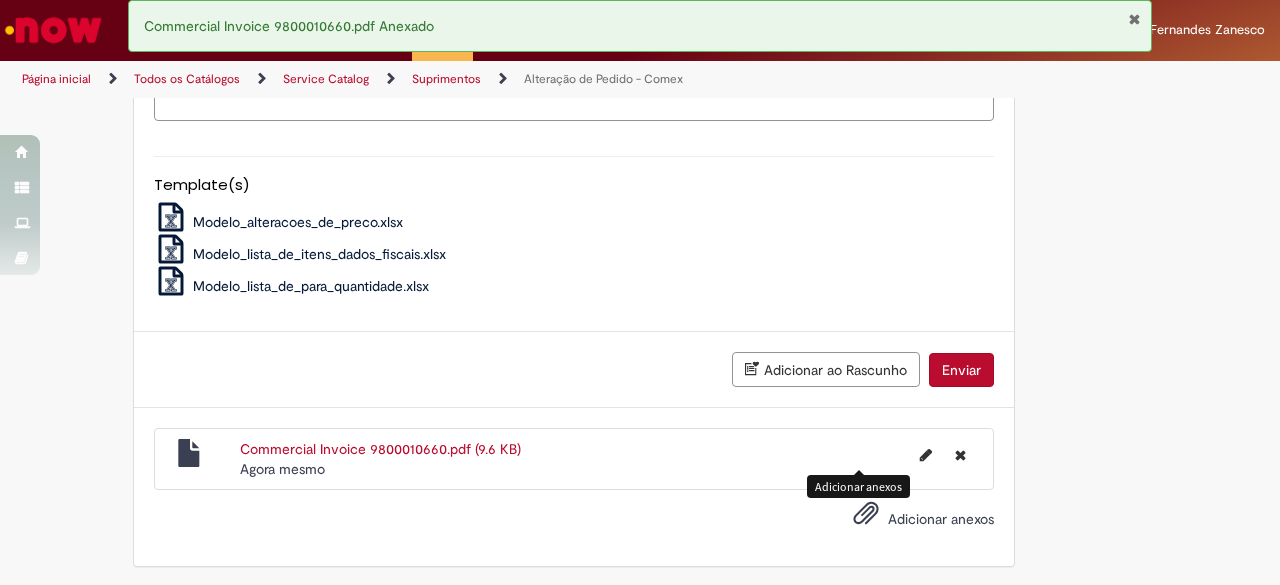 click on "Enviar" at bounding box center (961, 370) 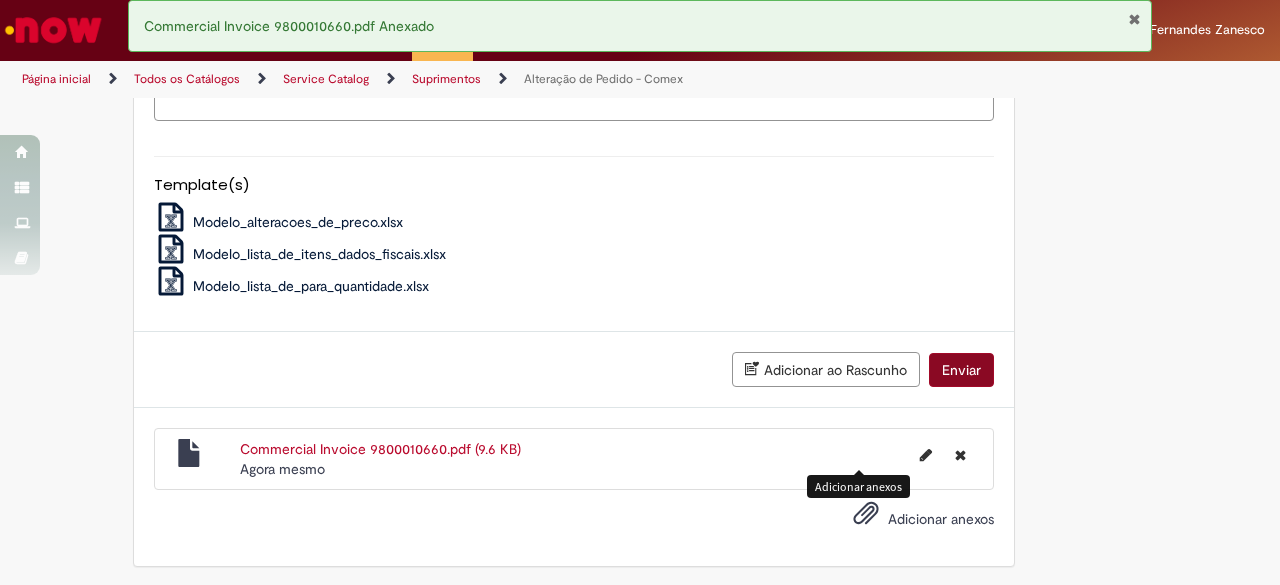scroll, scrollTop: 1615, scrollLeft: 0, axis: vertical 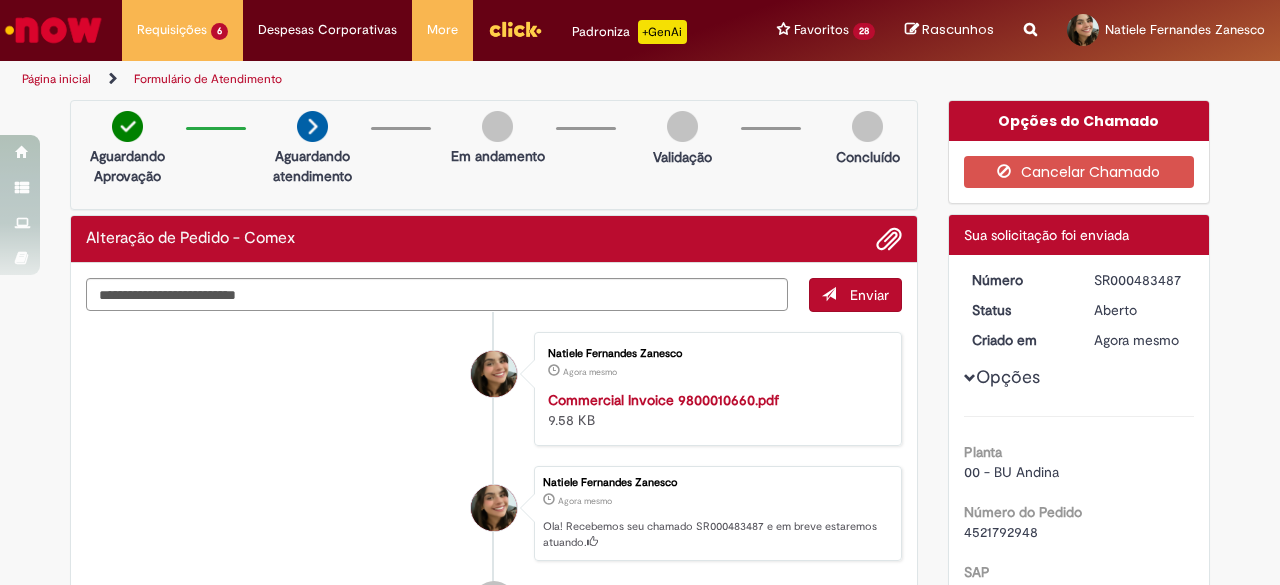 drag, startPoint x: 1159, startPoint y: 270, endPoint x: 1191, endPoint y: 275, distance: 32.38827 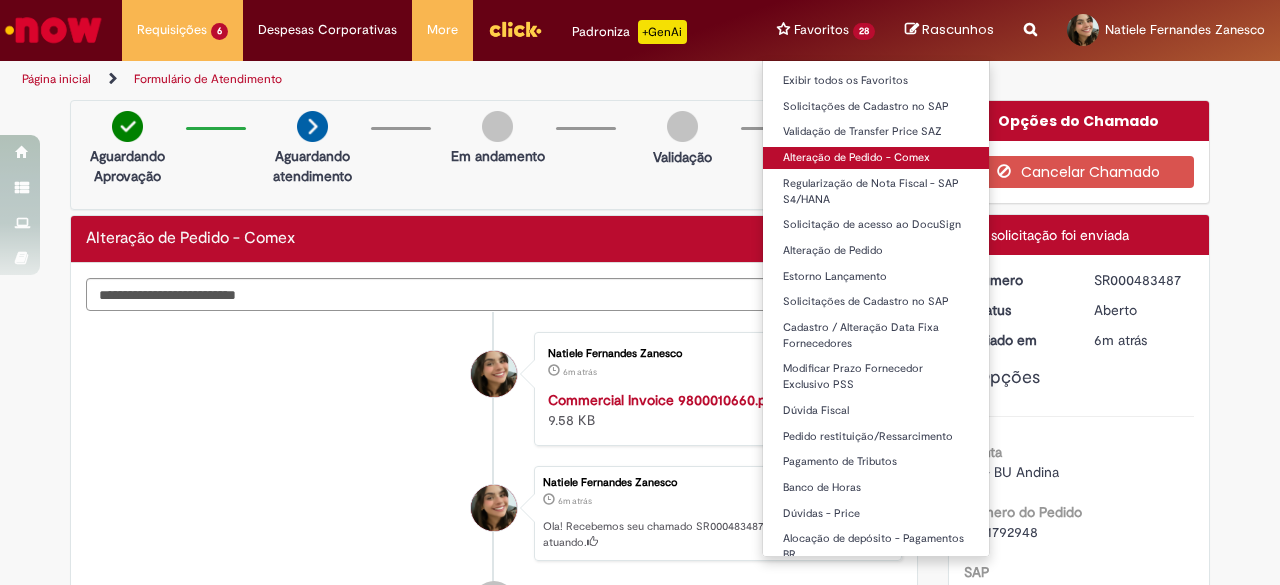 click on "Alteração de Pedido - Comex" at bounding box center [876, 158] 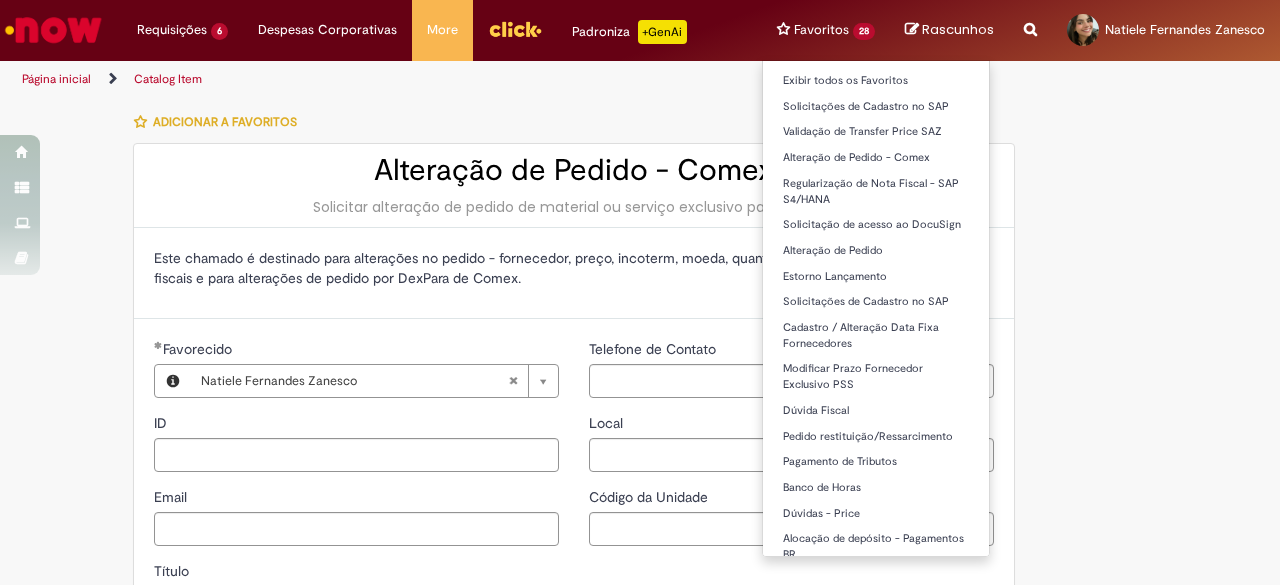 type on "********" 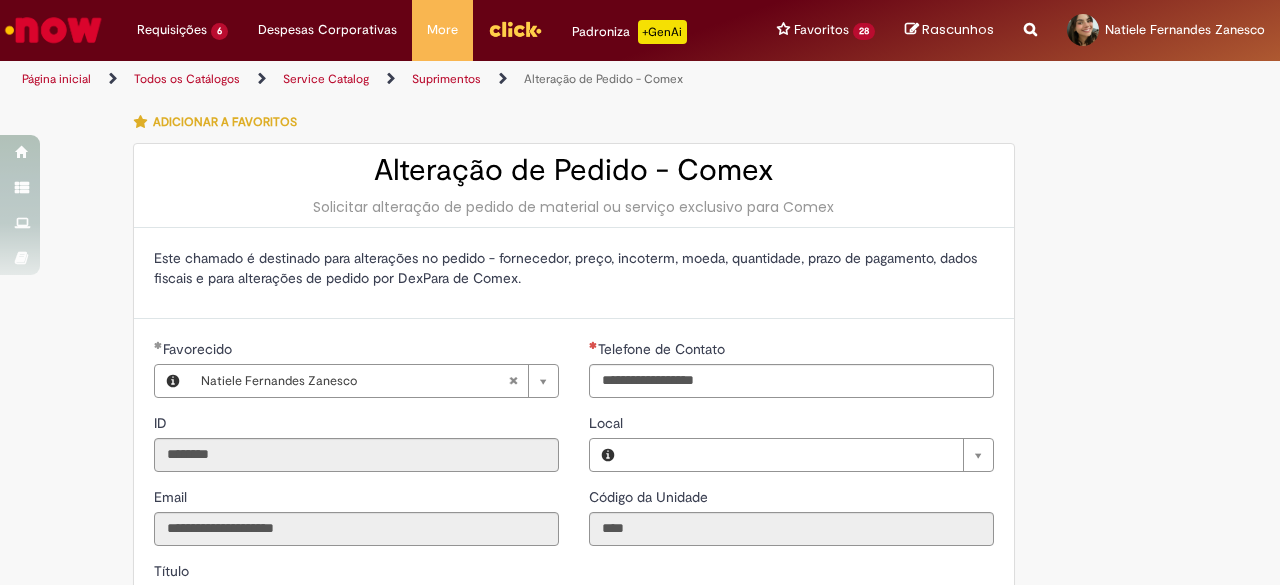 type on "**********" 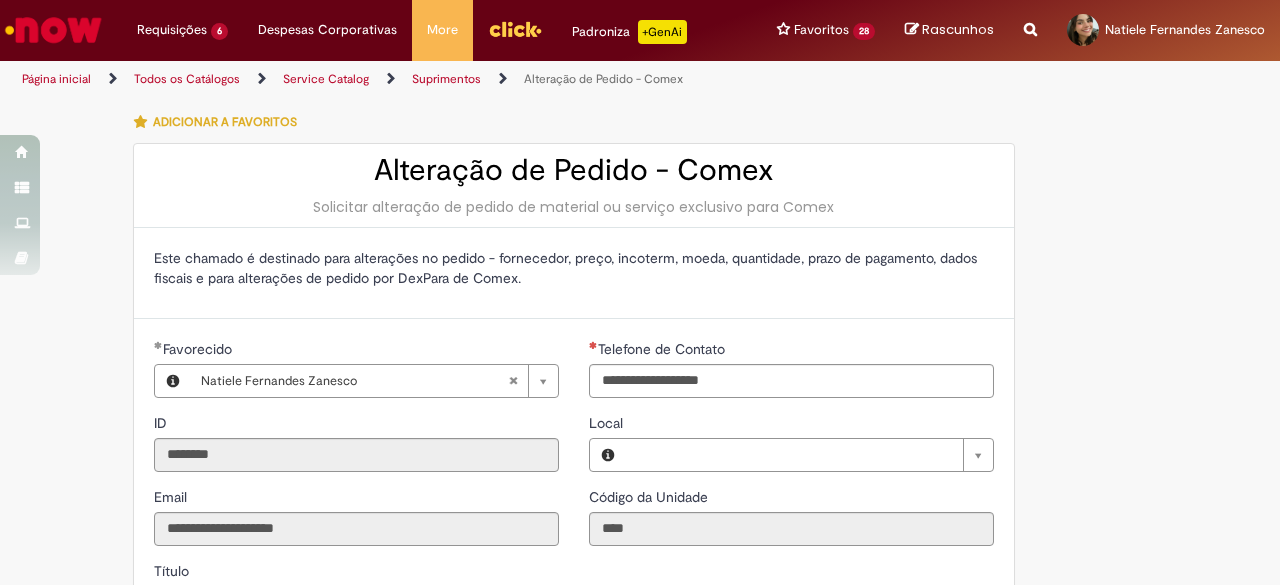 type on "**********" 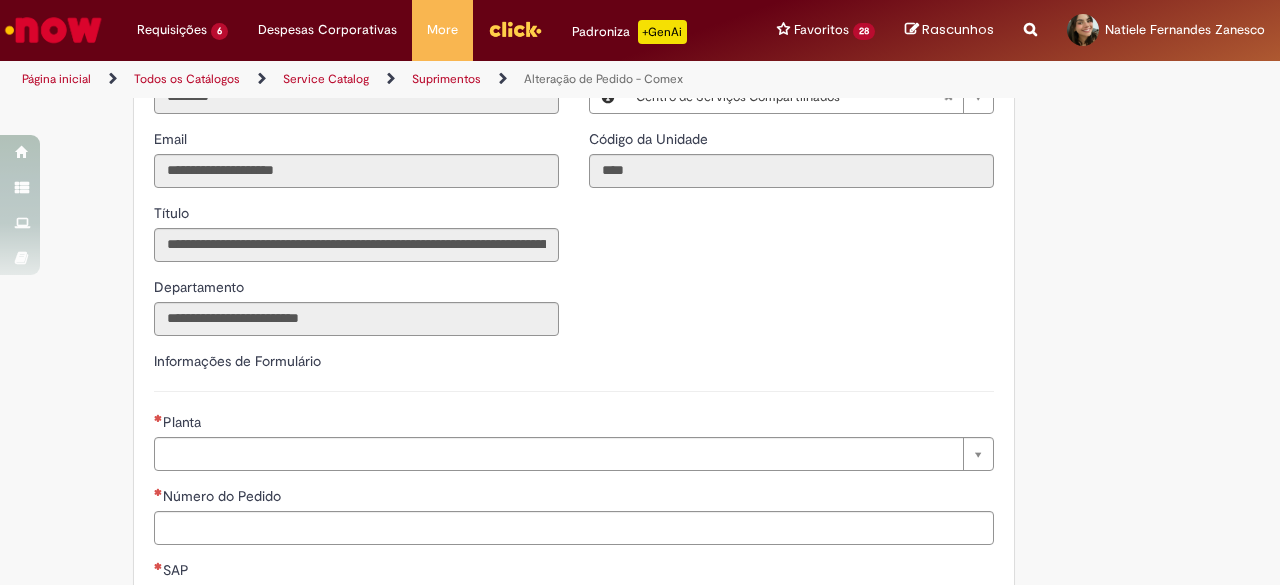 scroll, scrollTop: 400, scrollLeft: 0, axis: vertical 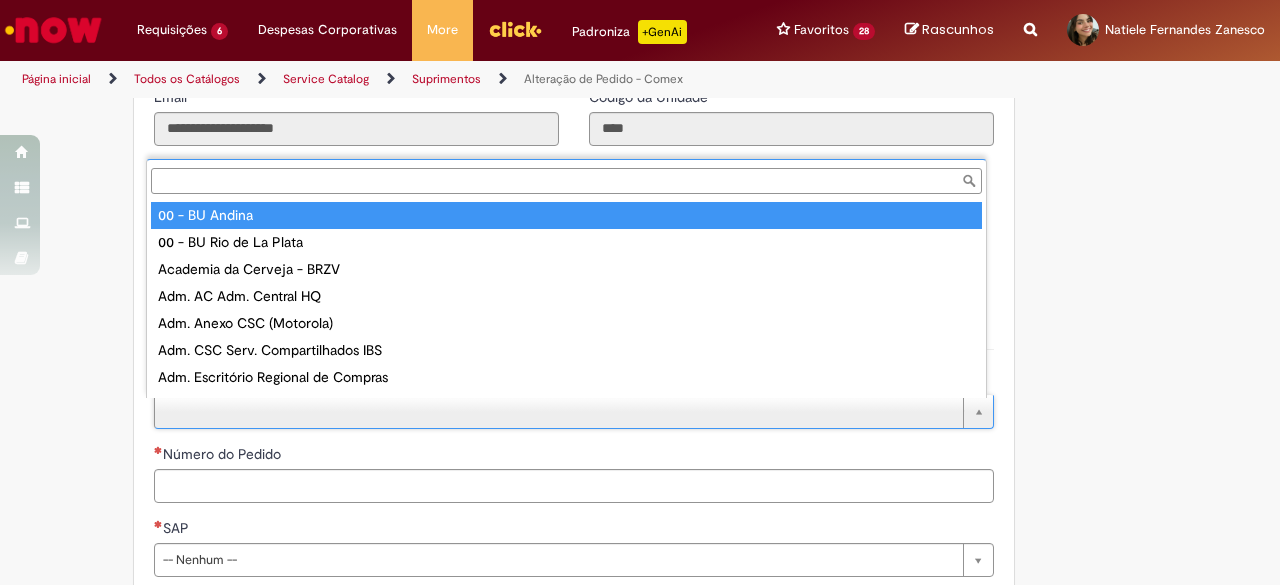 type on "**********" 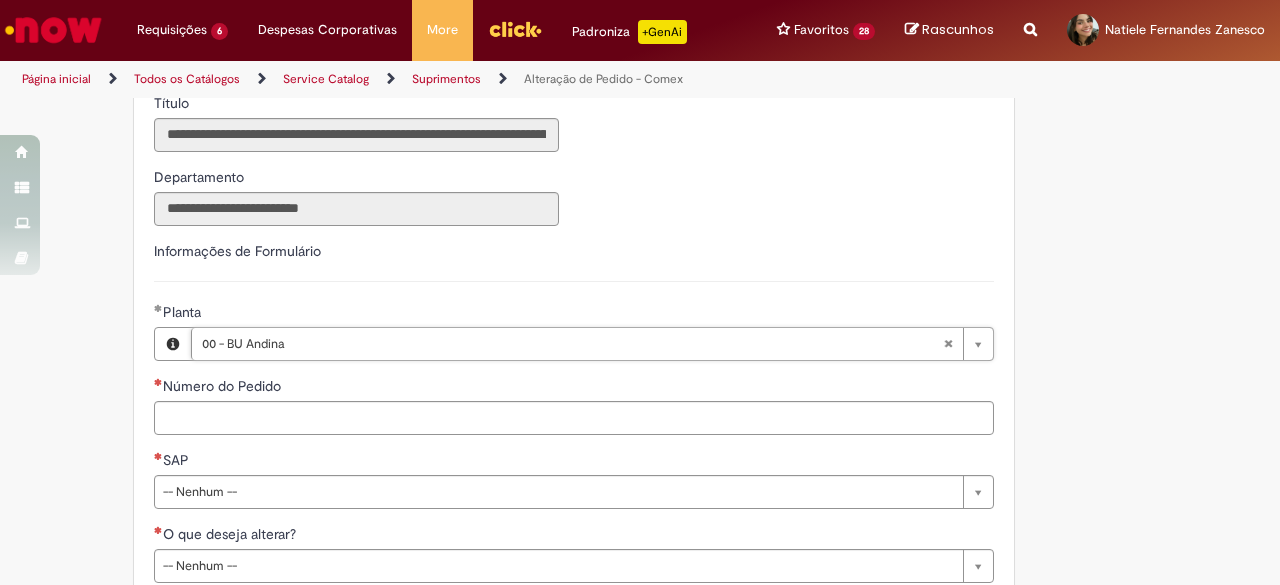 scroll, scrollTop: 500, scrollLeft: 0, axis: vertical 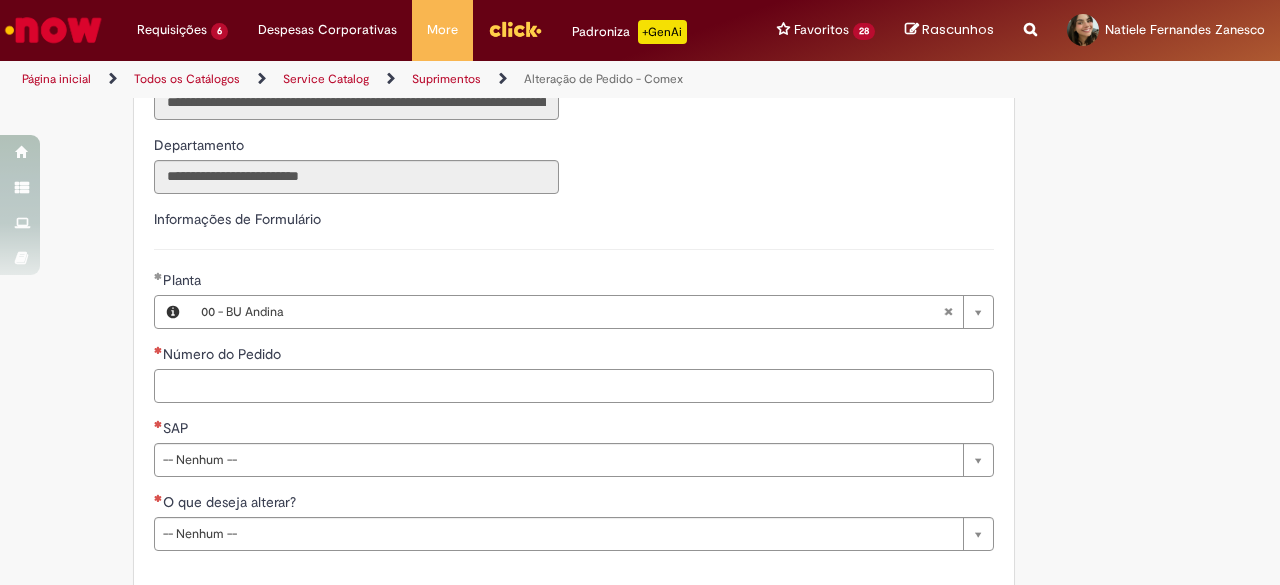 click on "Número do Pedido" at bounding box center [574, 386] 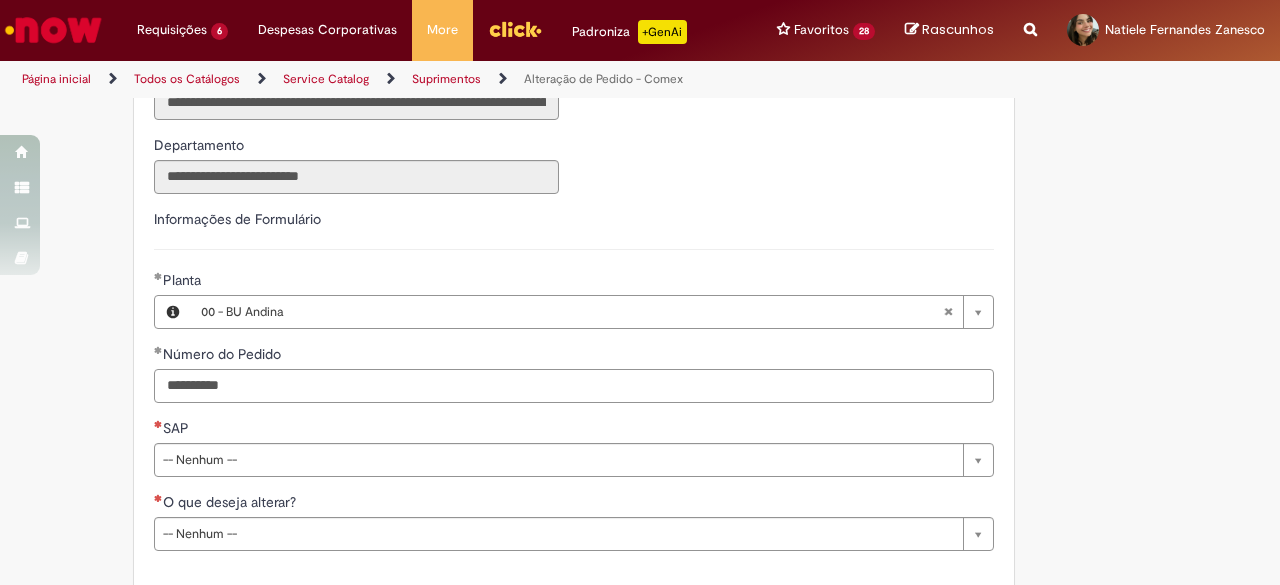 type on "**********" 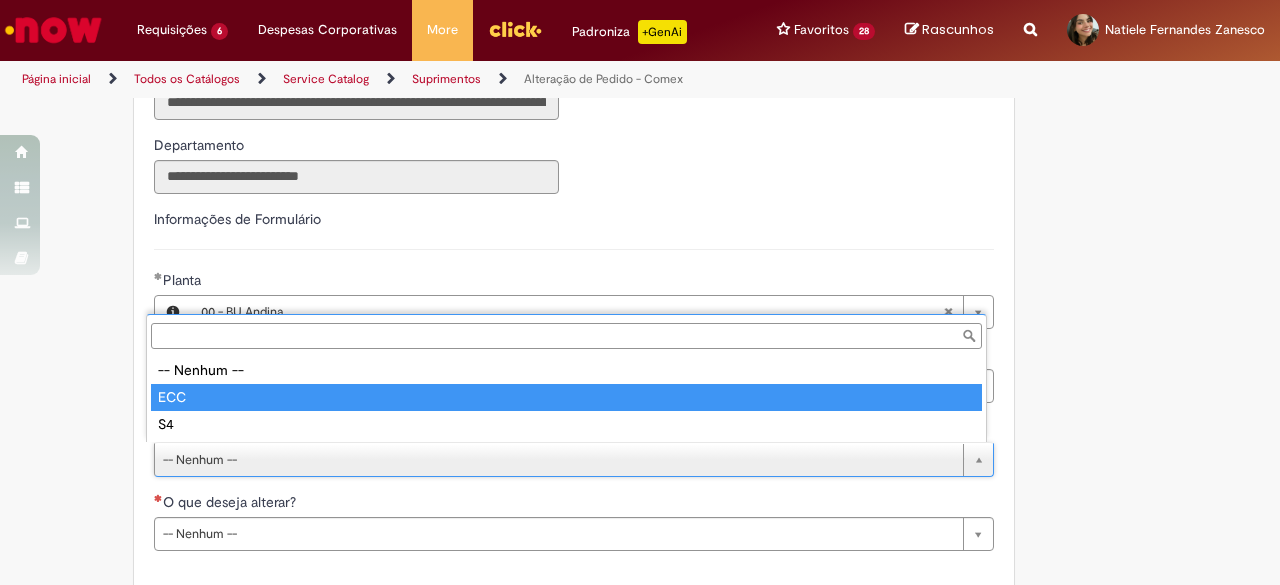type on "***" 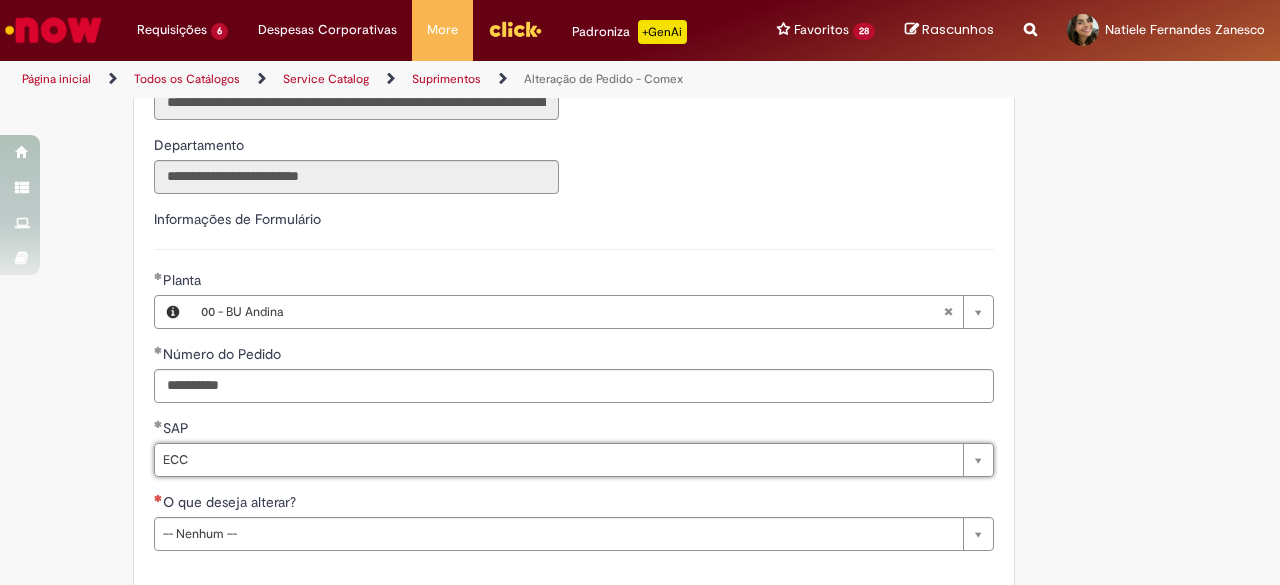 drag, startPoint x: 33, startPoint y: 475, endPoint x: 78, endPoint y: 483, distance: 45.705578 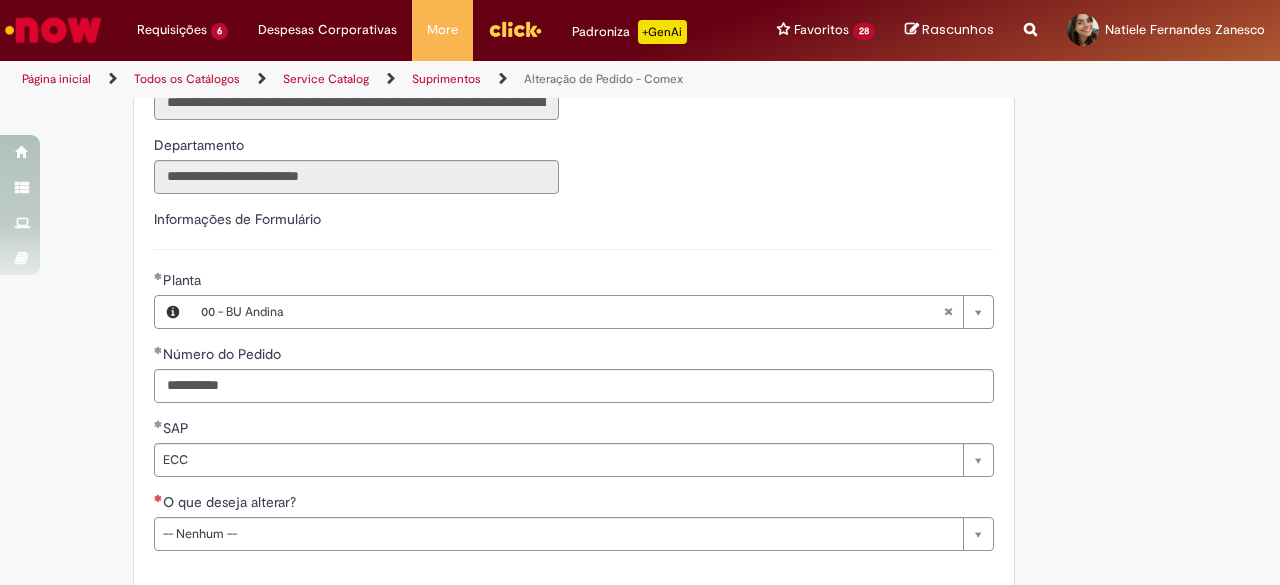 type on "**********" 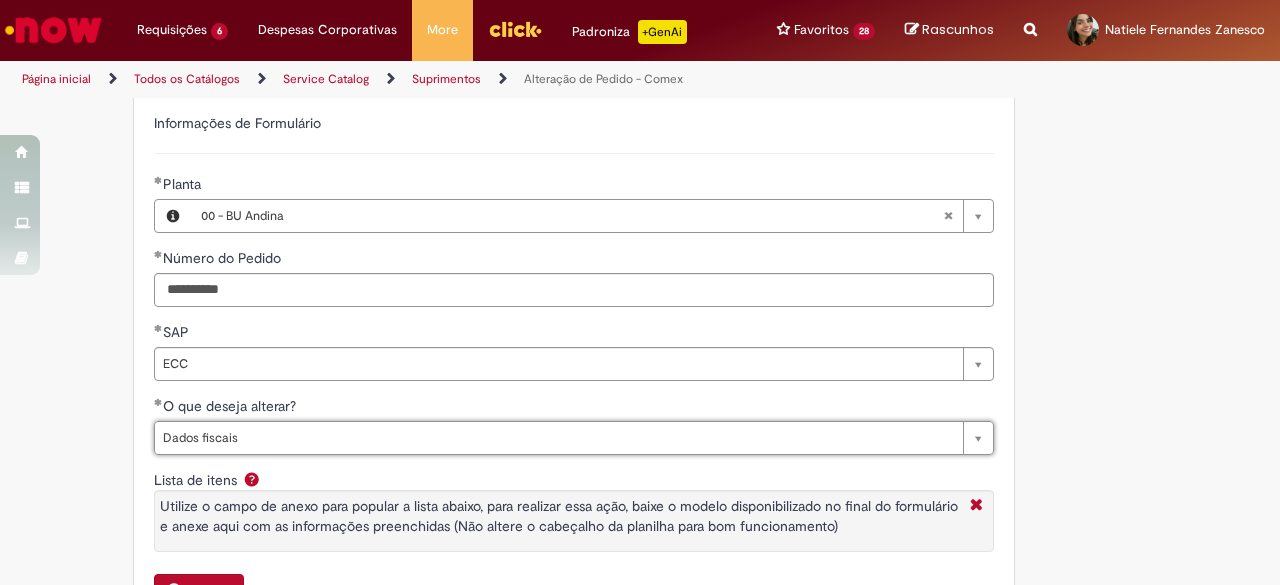 scroll, scrollTop: 700, scrollLeft: 0, axis: vertical 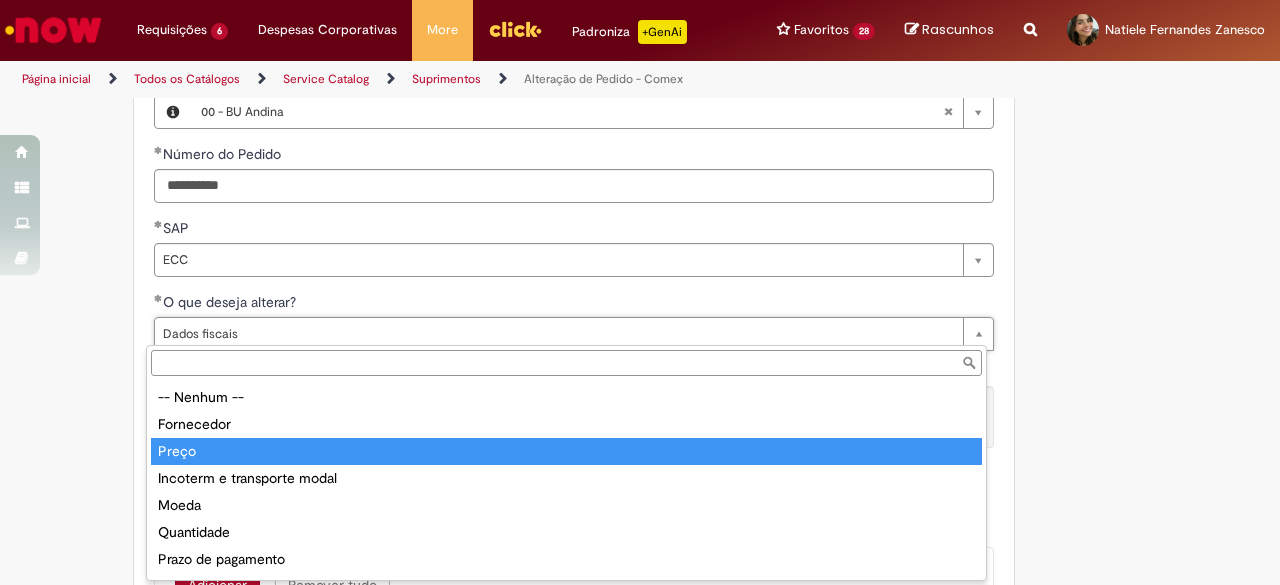 type on "*****" 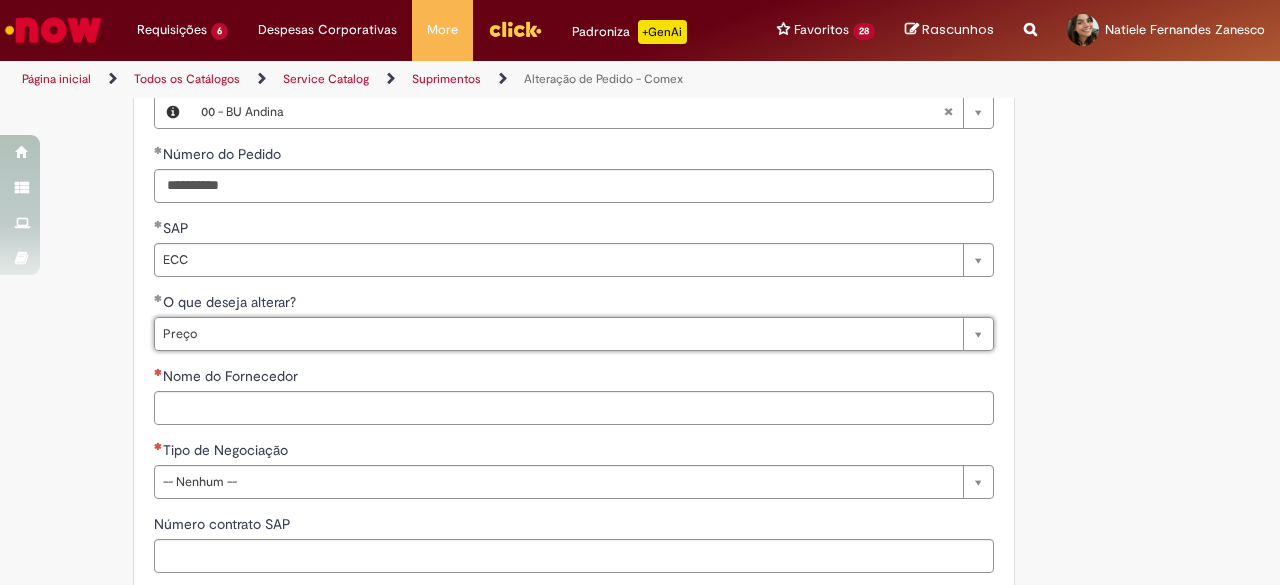 scroll, scrollTop: 0, scrollLeft: 0, axis: both 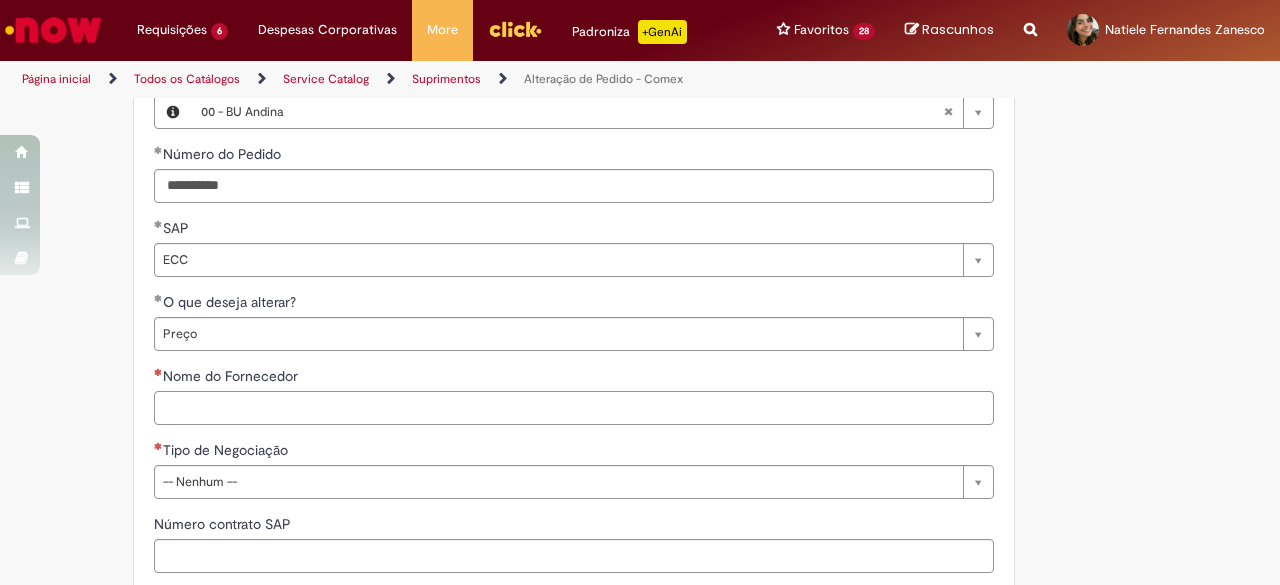 click on "Nome do Fornecedor" at bounding box center [574, 408] 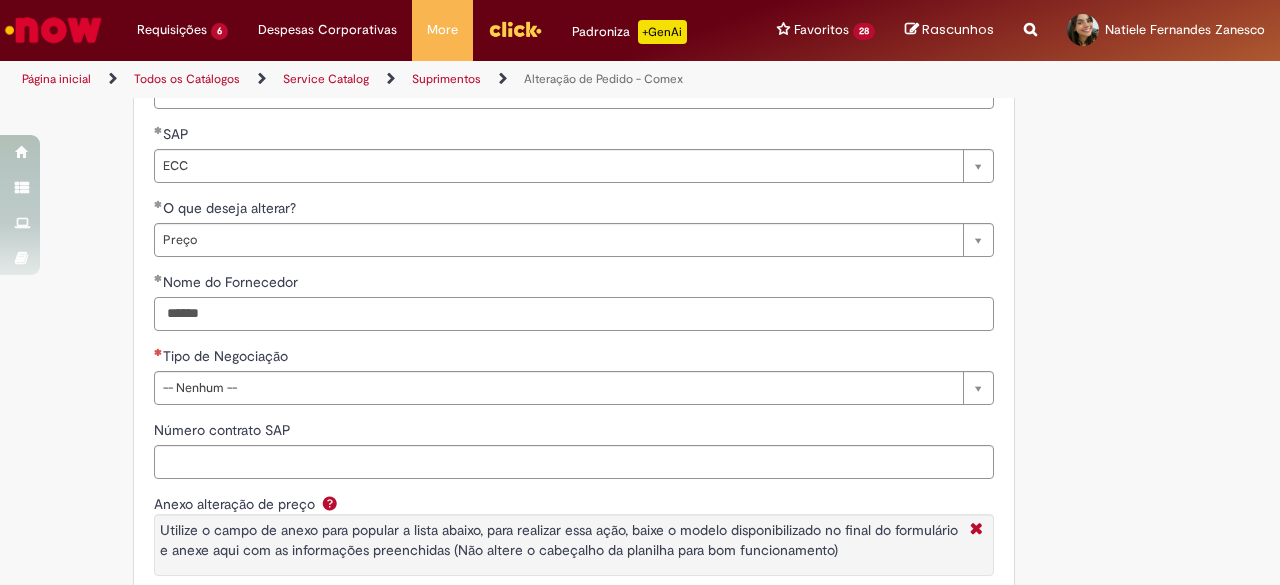 scroll, scrollTop: 900, scrollLeft: 0, axis: vertical 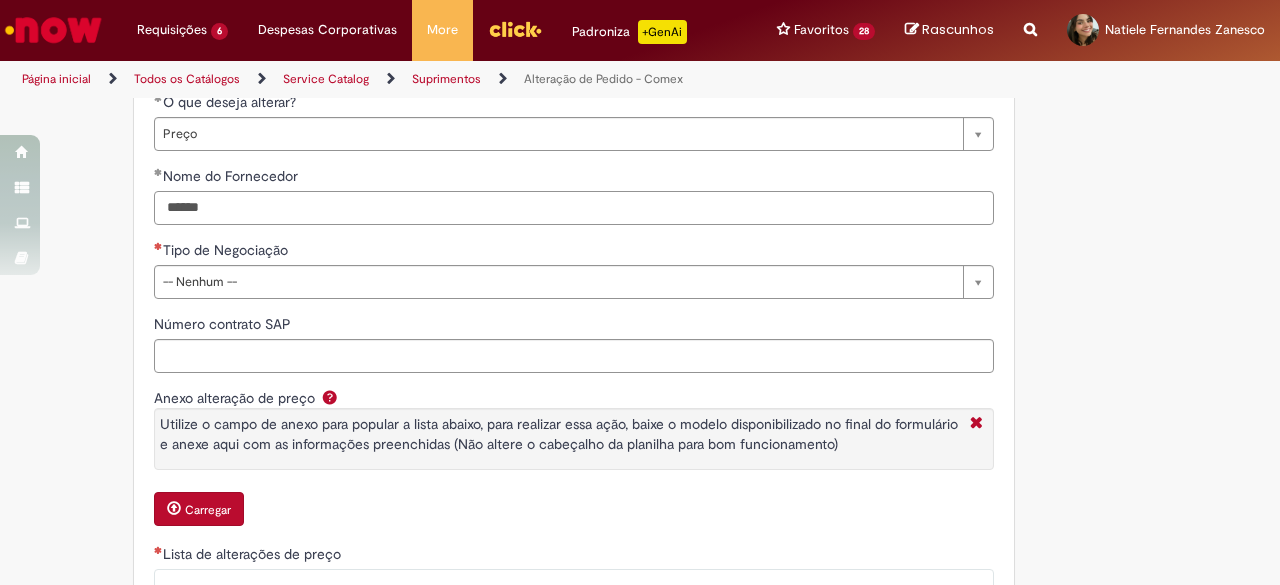 type on "******" 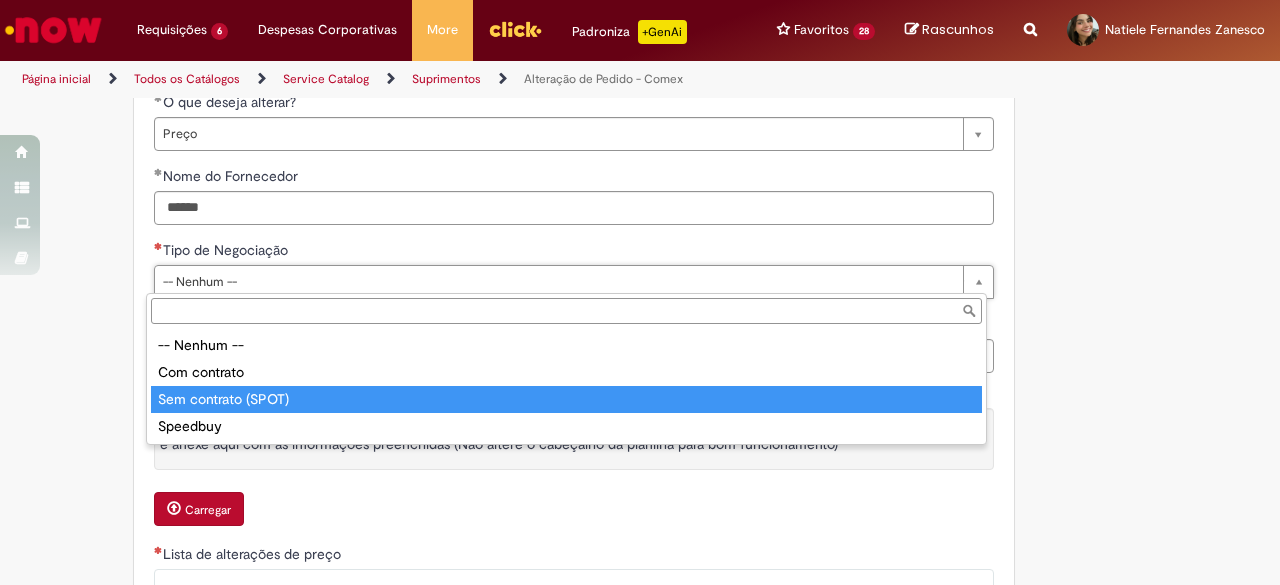 drag, startPoint x: 194, startPoint y: 388, endPoint x: 134, endPoint y: 399, distance: 61 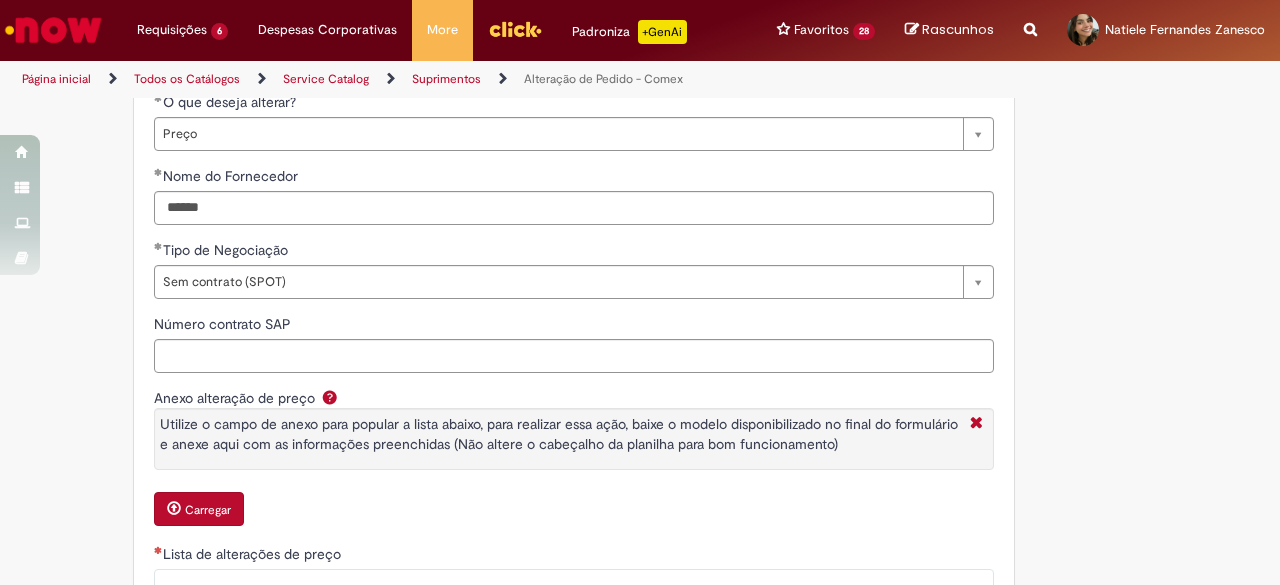 click on "**********" at bounding box center [542, 236] 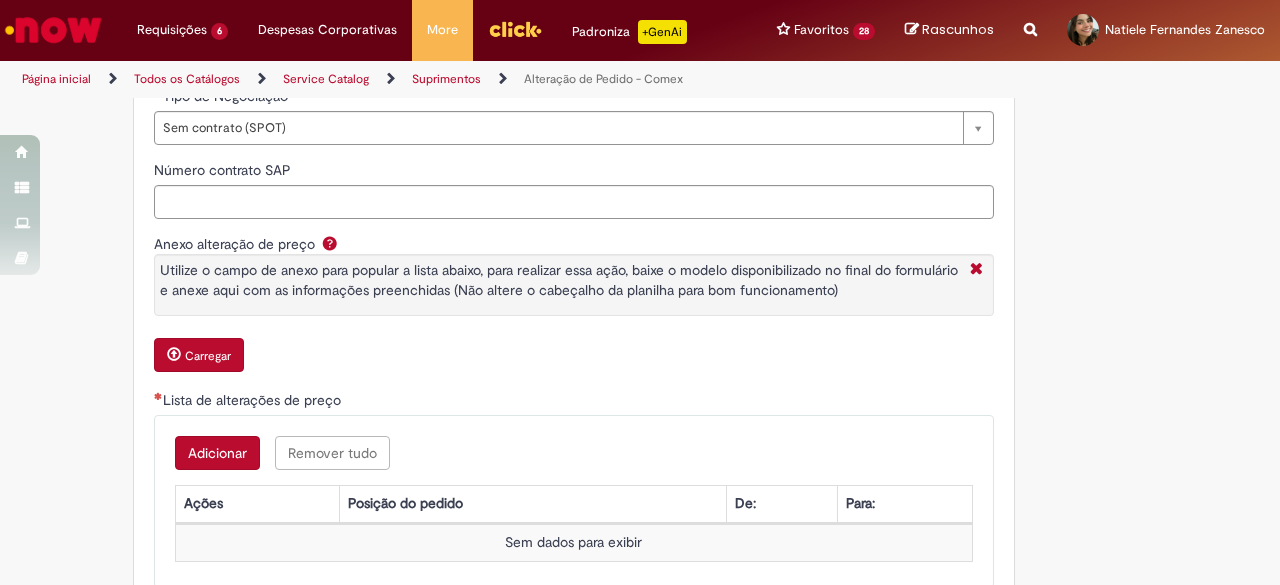 scroll, scrollTop: 1200, scrollLeft: 0, axis: vertical 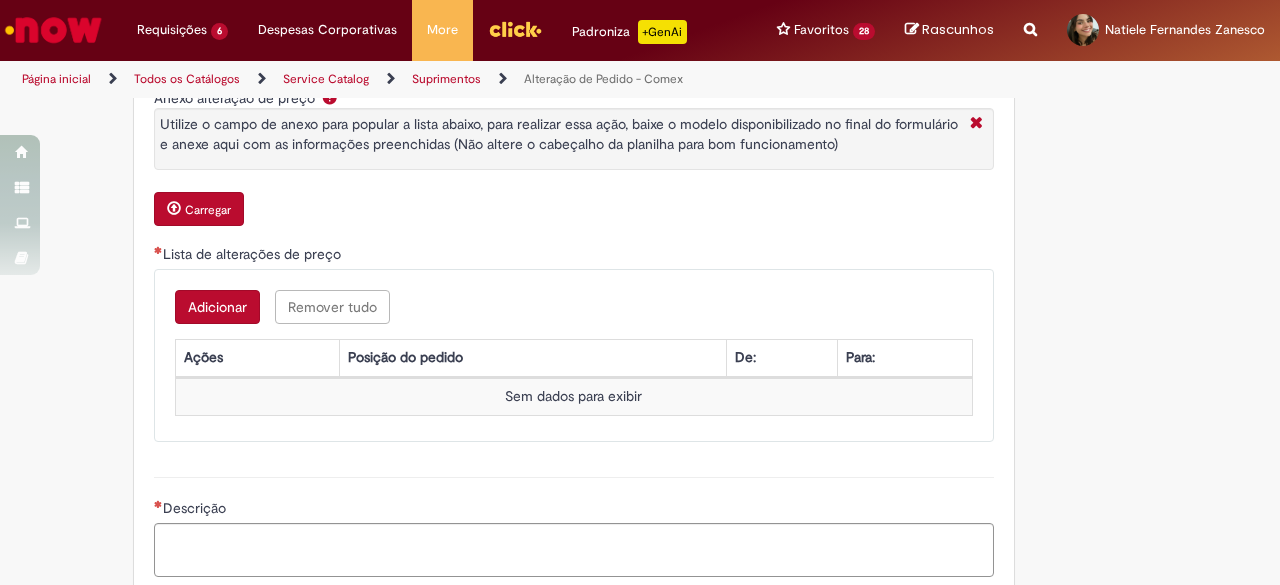 click on "Adicionar" at bounding box center (217, 307) 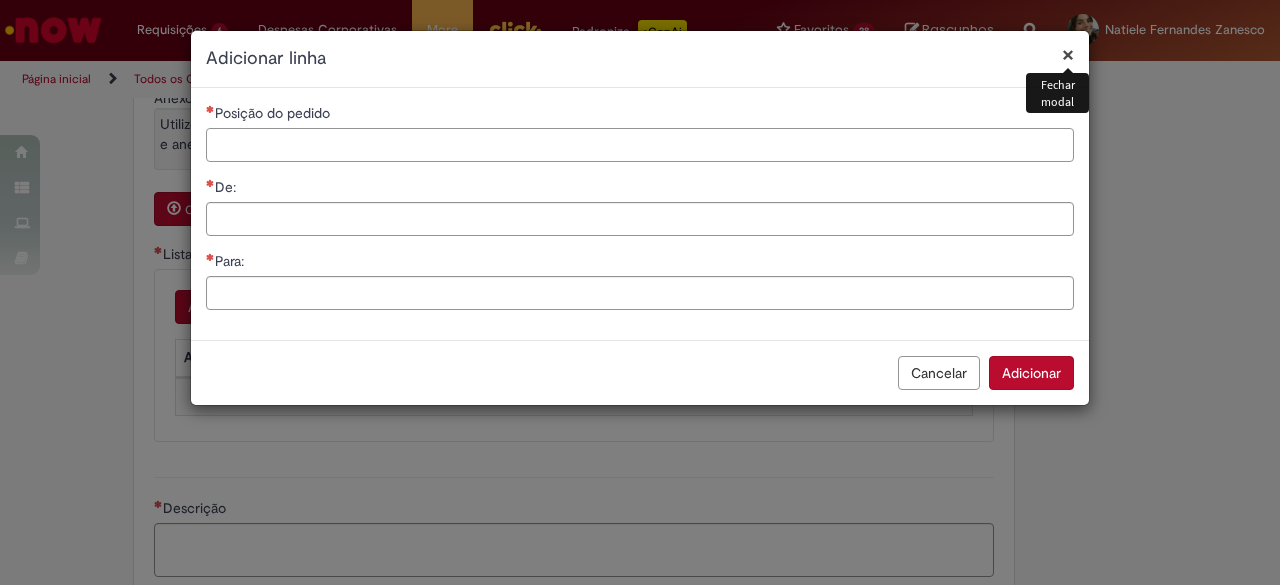 click on "Posição do pedido" at bounding box center (640, 145) 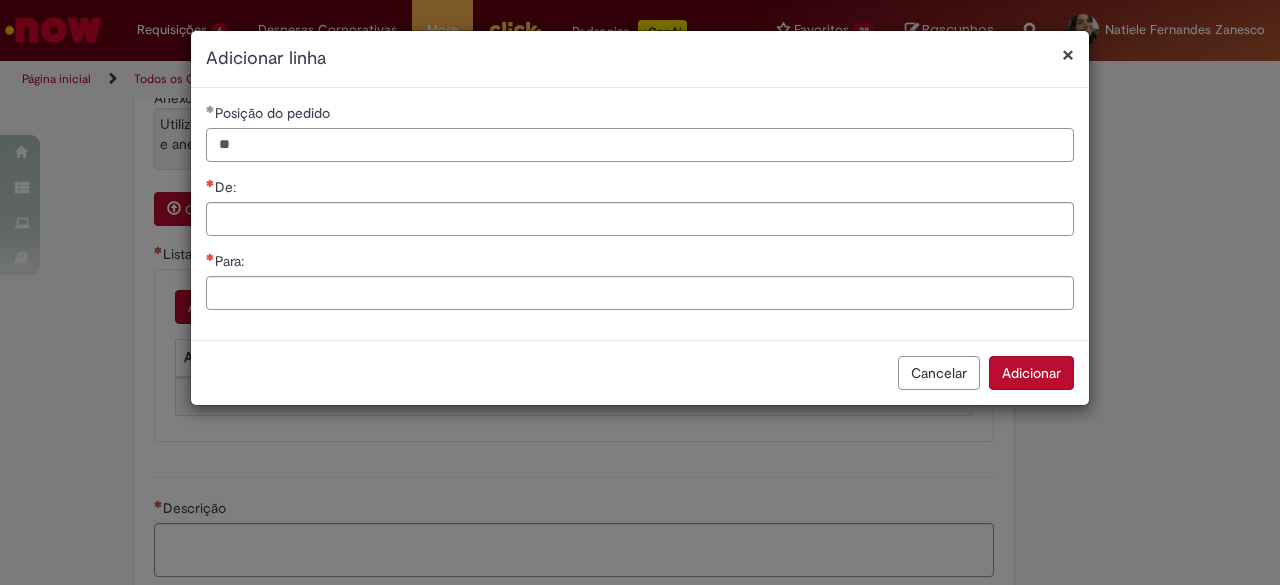 type on "**" 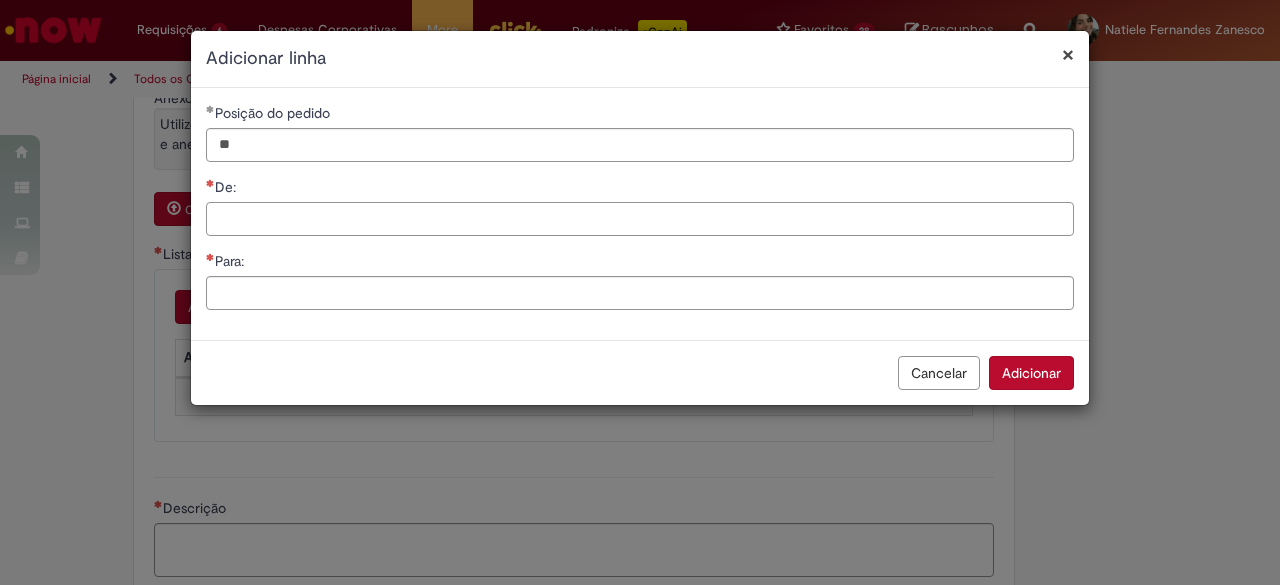 click on "De:" at bounding box center [640, 219] 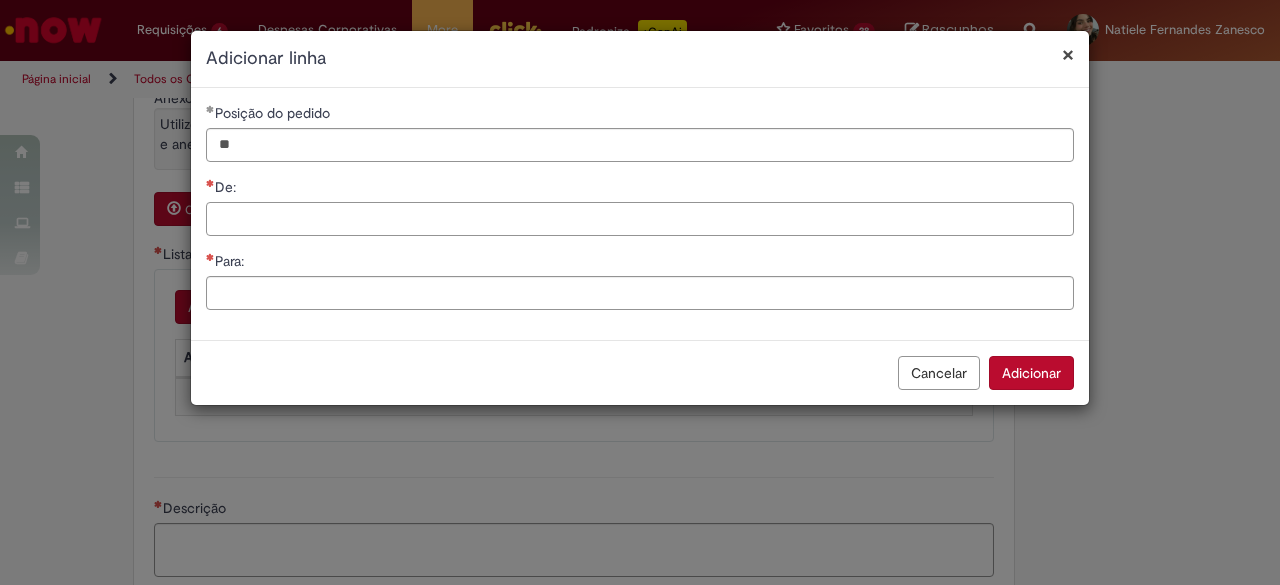 paste on "*****" 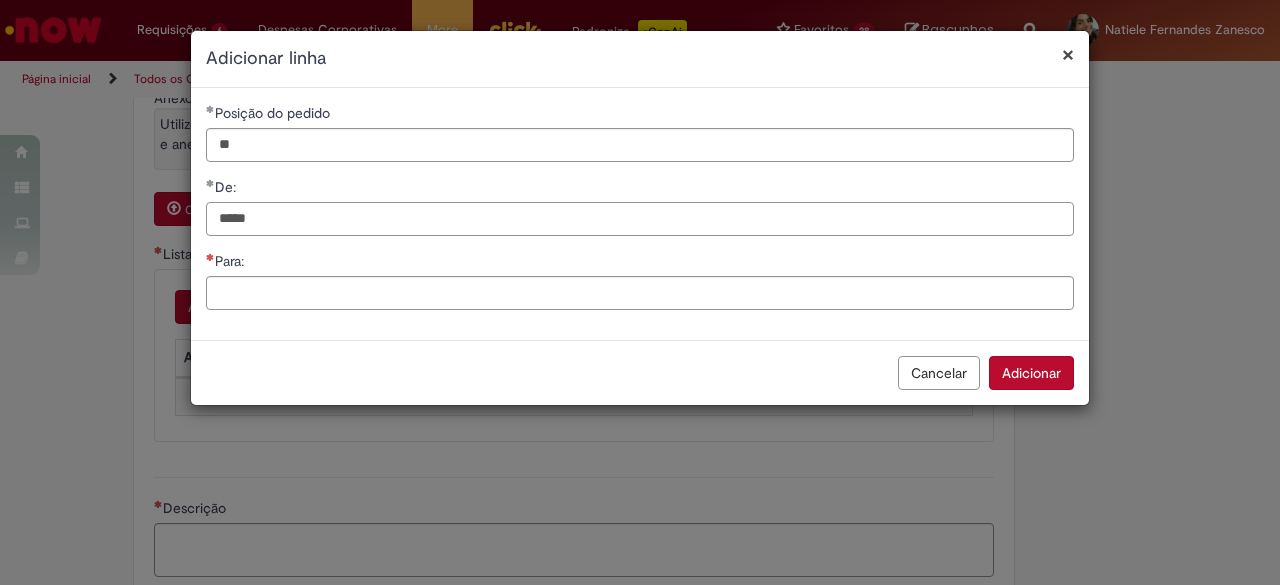 type on "*****" 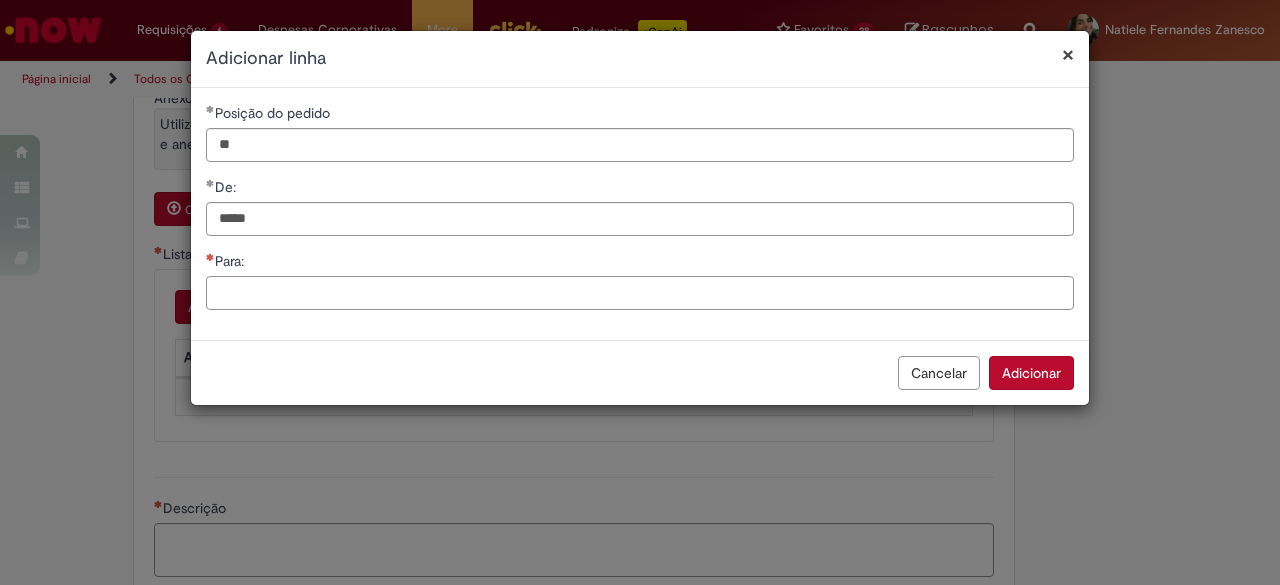 click on "Para:" at bounding box center (640, 293) 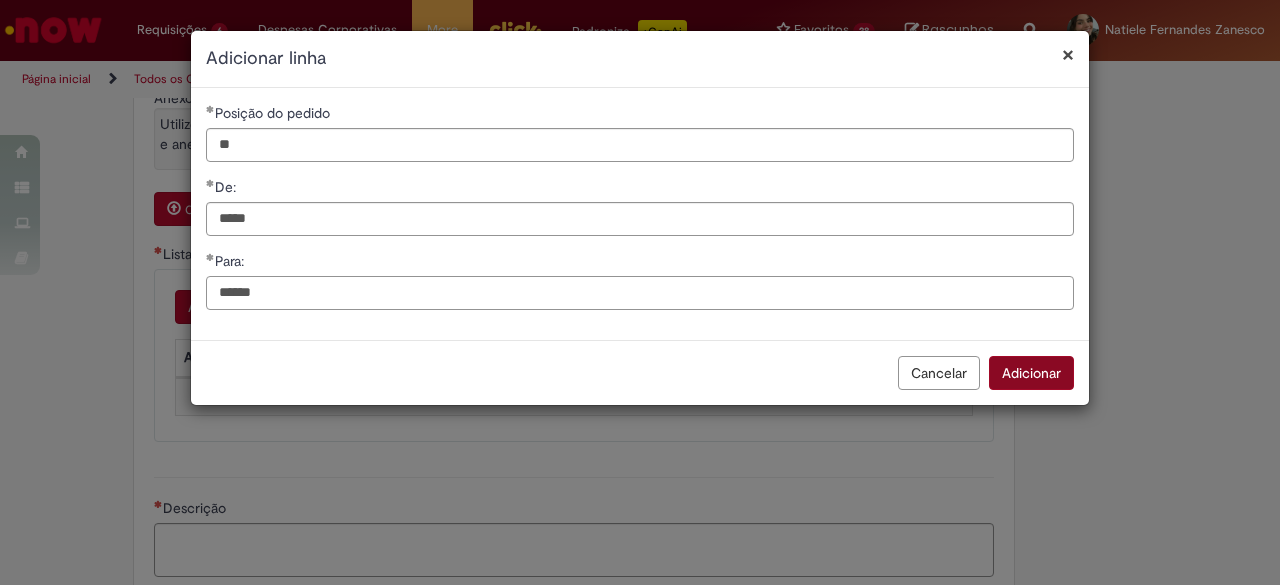 type on "******" 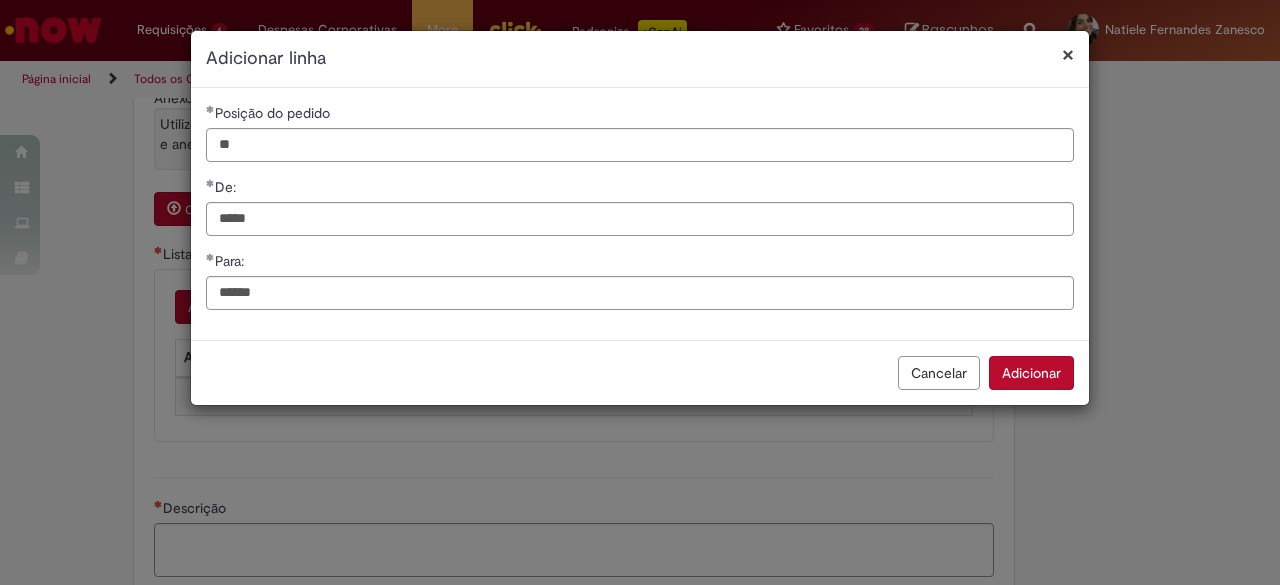 click on "Adicionar" at bounding box center [1031, 373] 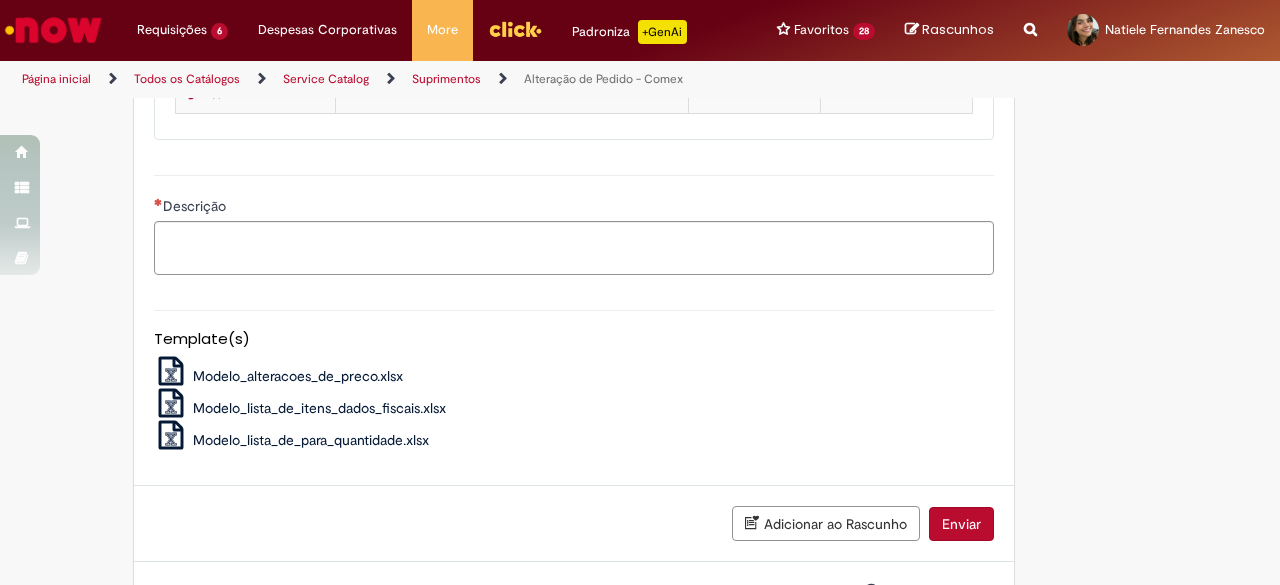 scroll, scrollTop: 1589, scrollLeft: 0, axis: vertical 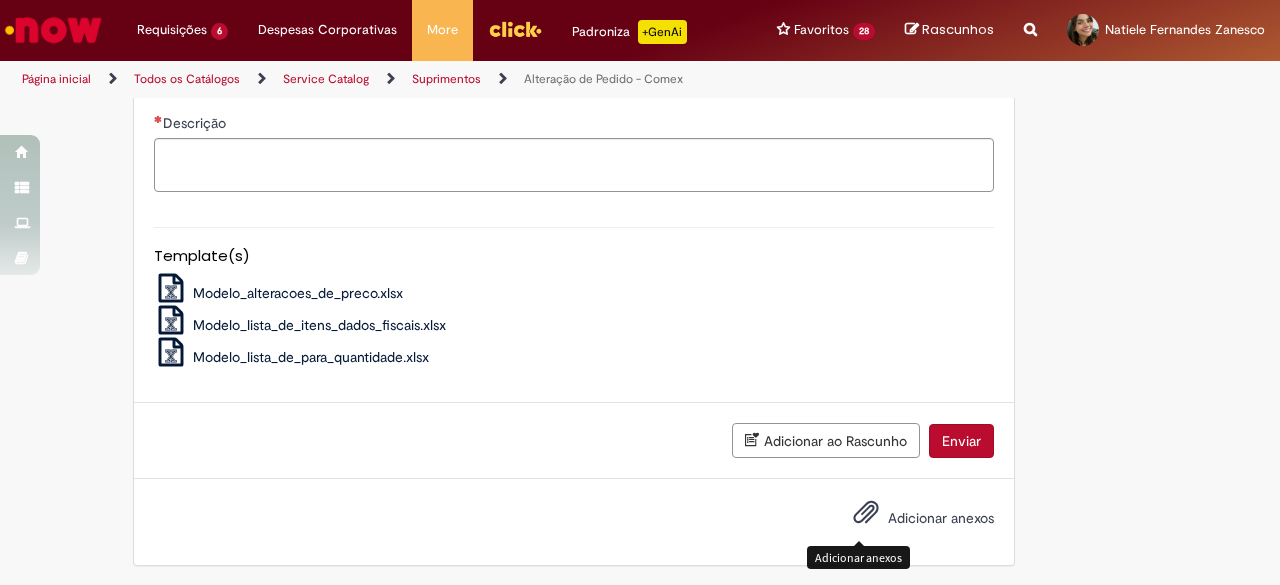 click at bounding box center (866, 513) 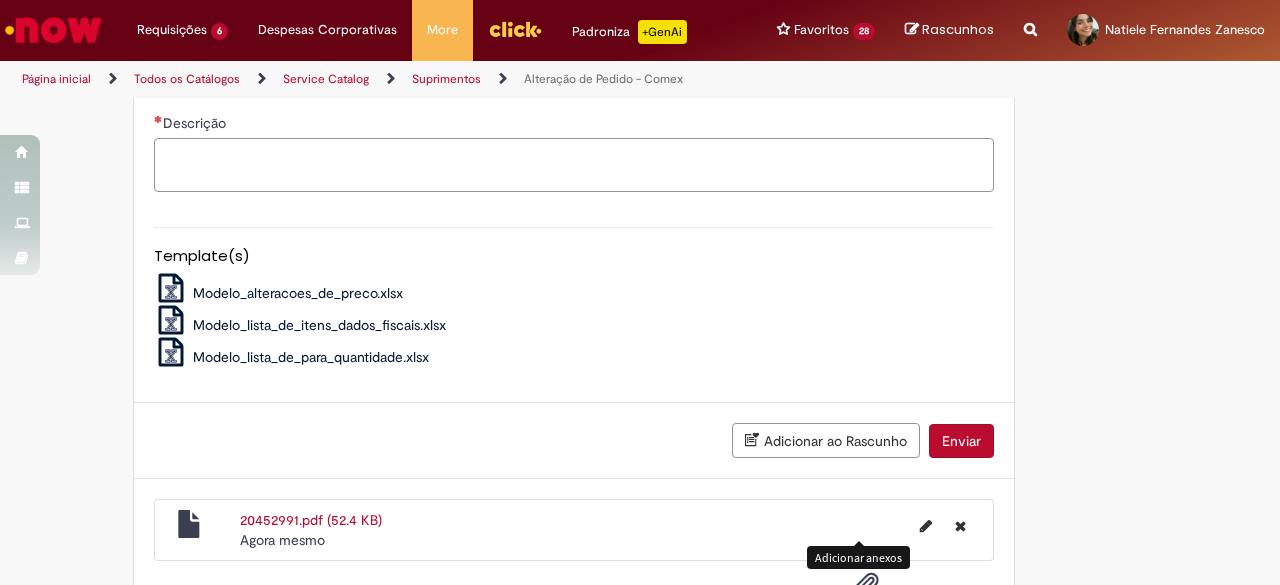 click on "Descrição" at bounding box center [574, 164] 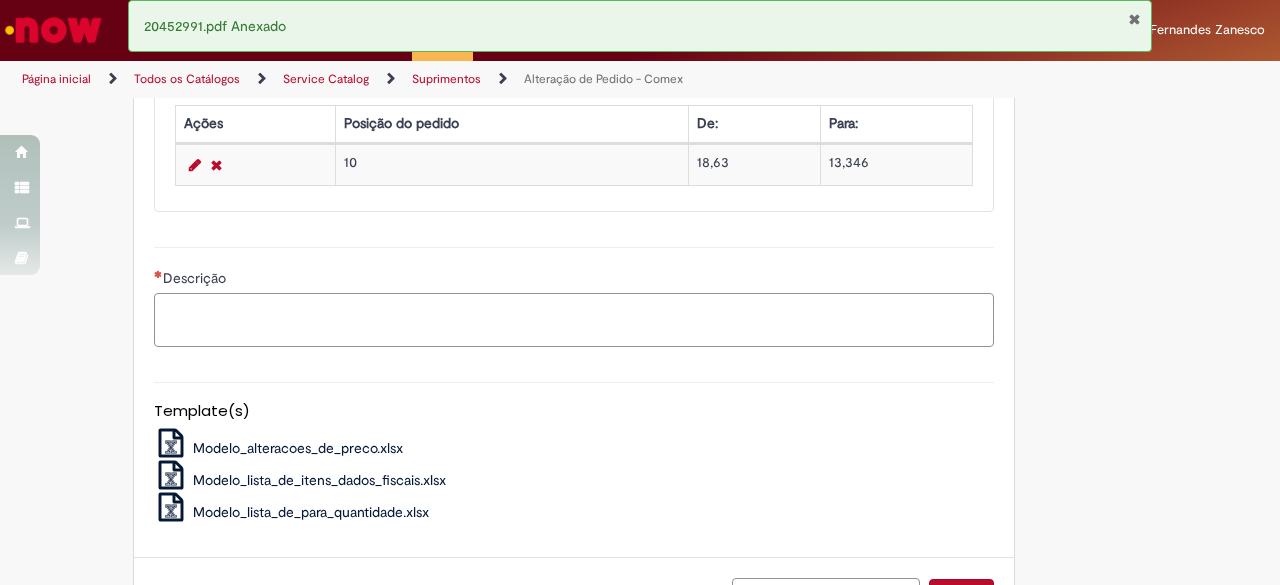 scroll, scrollTop: 1389, scrollLeft: 0, axis: vertical 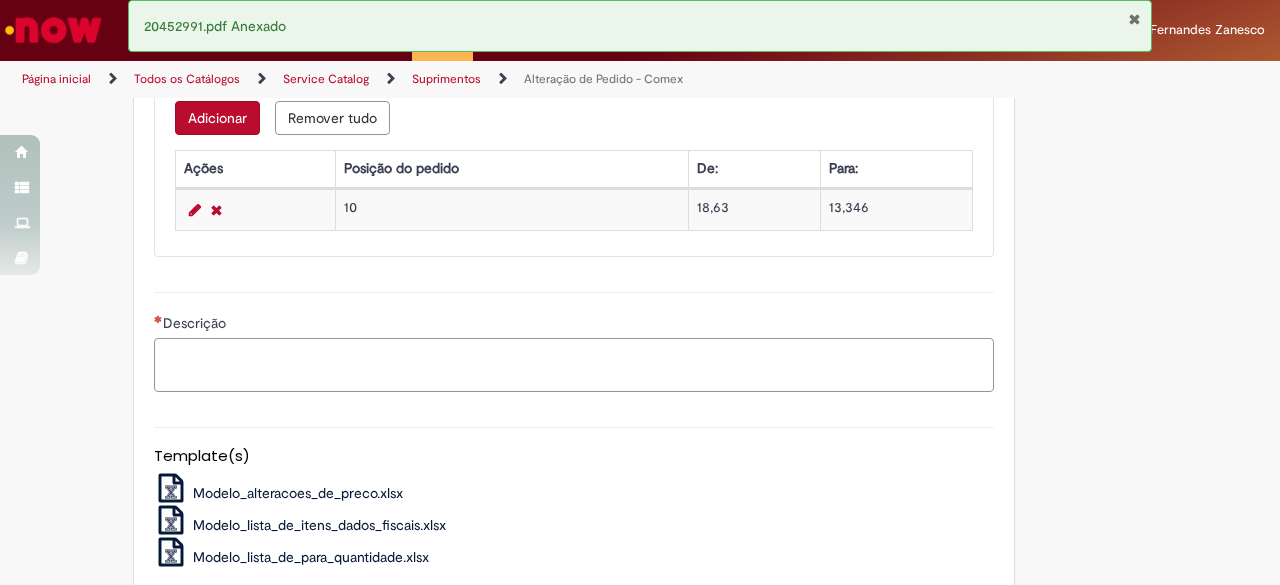 click on "Descrição" at bounding box center (574, 364) 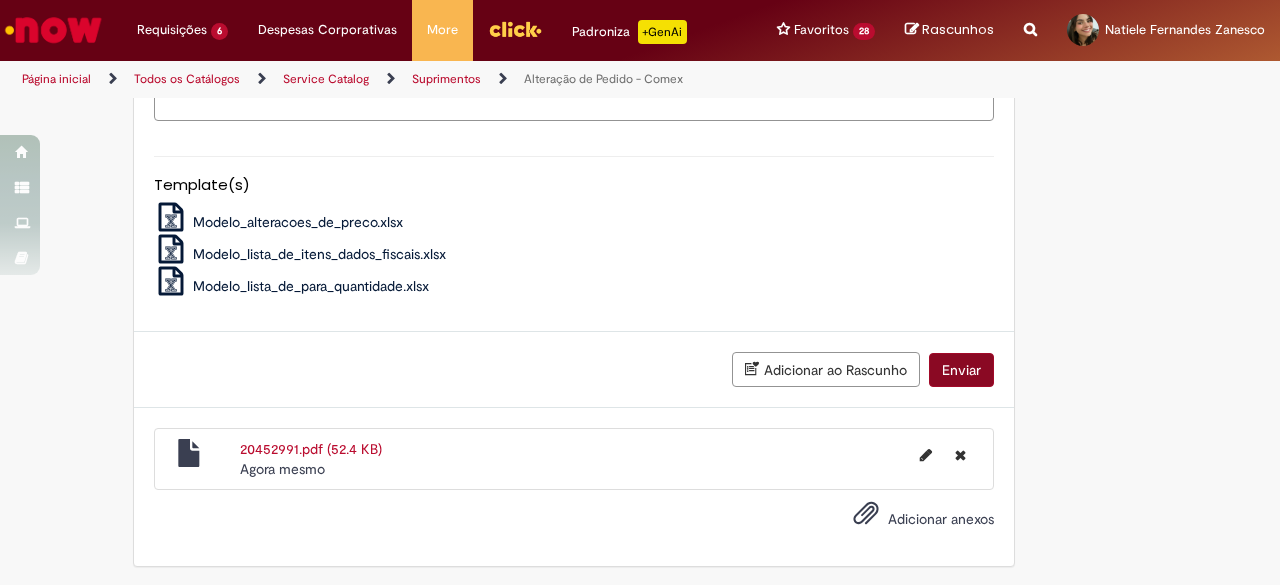 type on "**********" 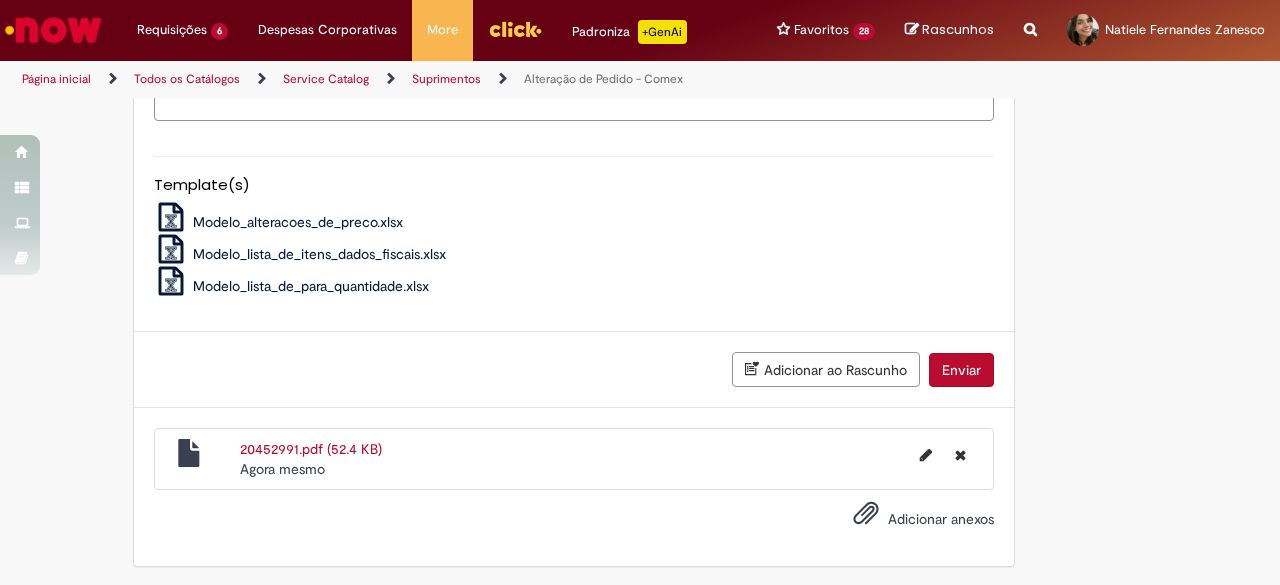 click on "Enviar" at bounding box center [961, 370] 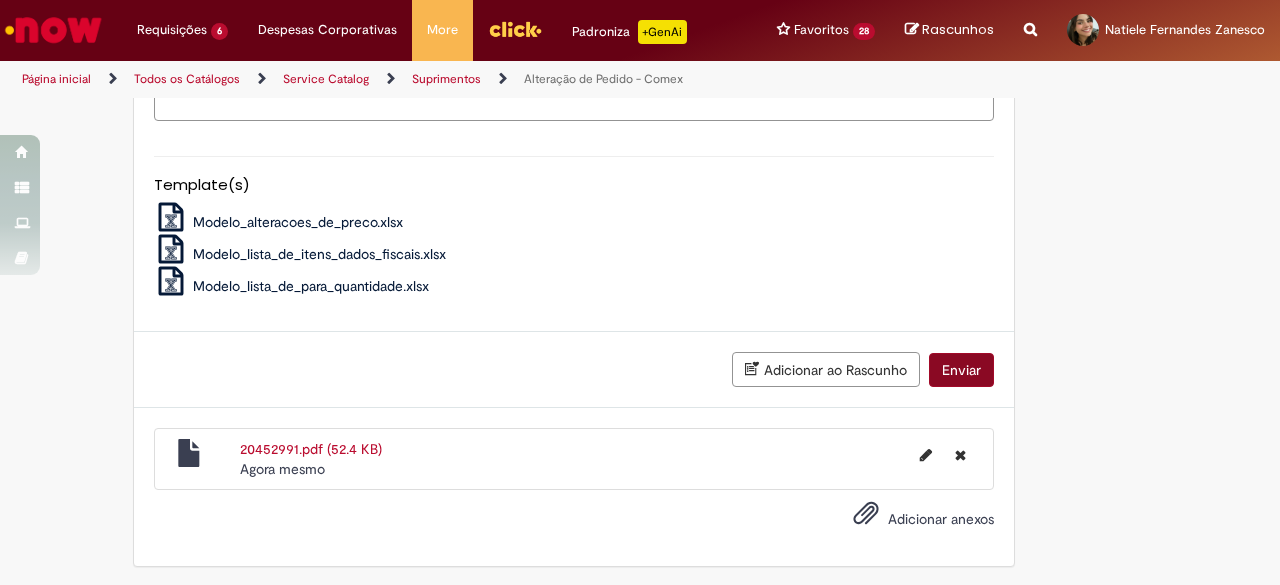 scroll, scrollTop: 1615, scrollLeft: 0, axis: vertical 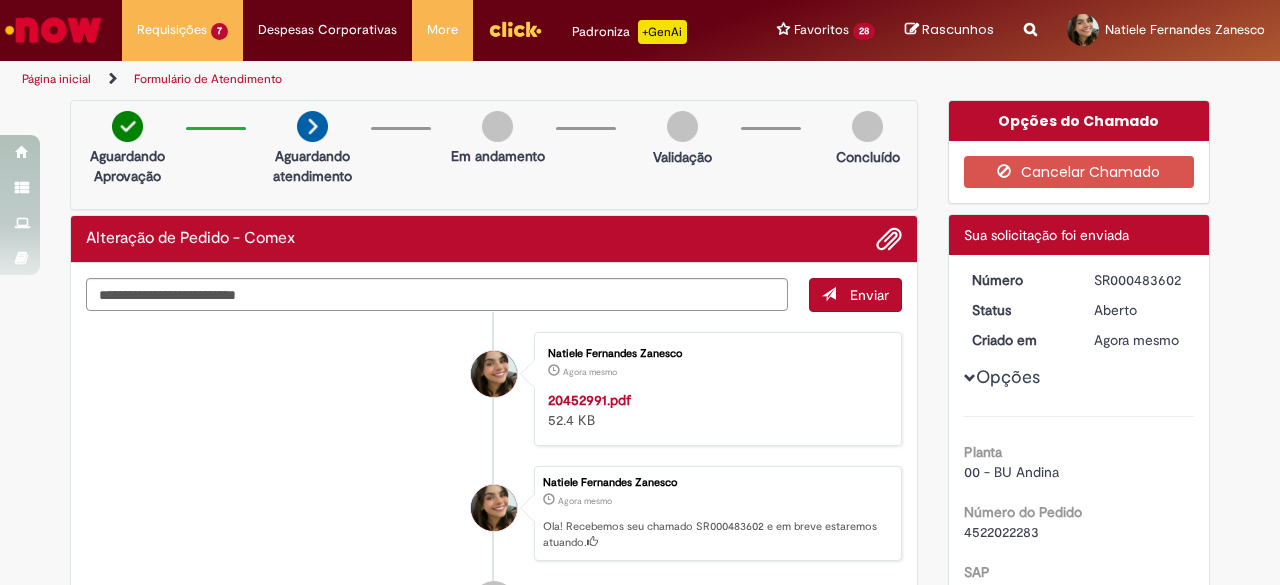 click on "Opções
Planta
00 - BU Andina
Número do Pedido
4522022283
SAP
ECC
O que deseja alterar?
Preço
Nome do Fornecedor
301462
Tipo de Negociação
Sem contrato (SPOT)
Lista de alterações de preço
Click to view Lista de alterações de preço   Click to view Lista de alterações de preço
Descrição
Por favor alterar preço" at bounding box center (1079, 596) 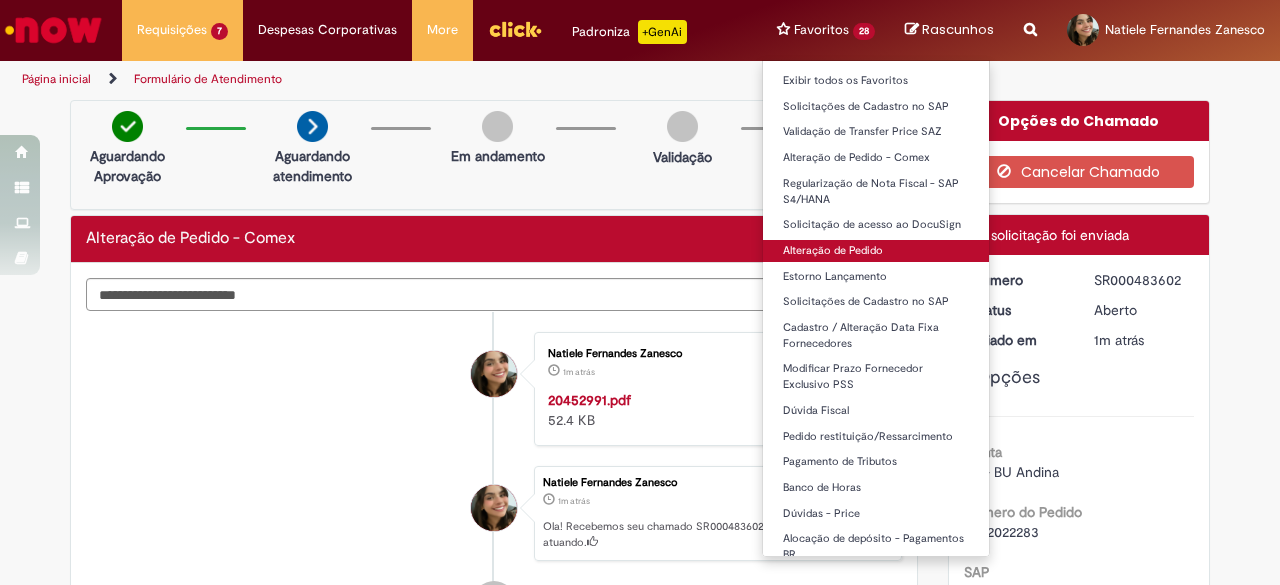 click on "Alteração de Pedido" at bounding box center [876, 251] 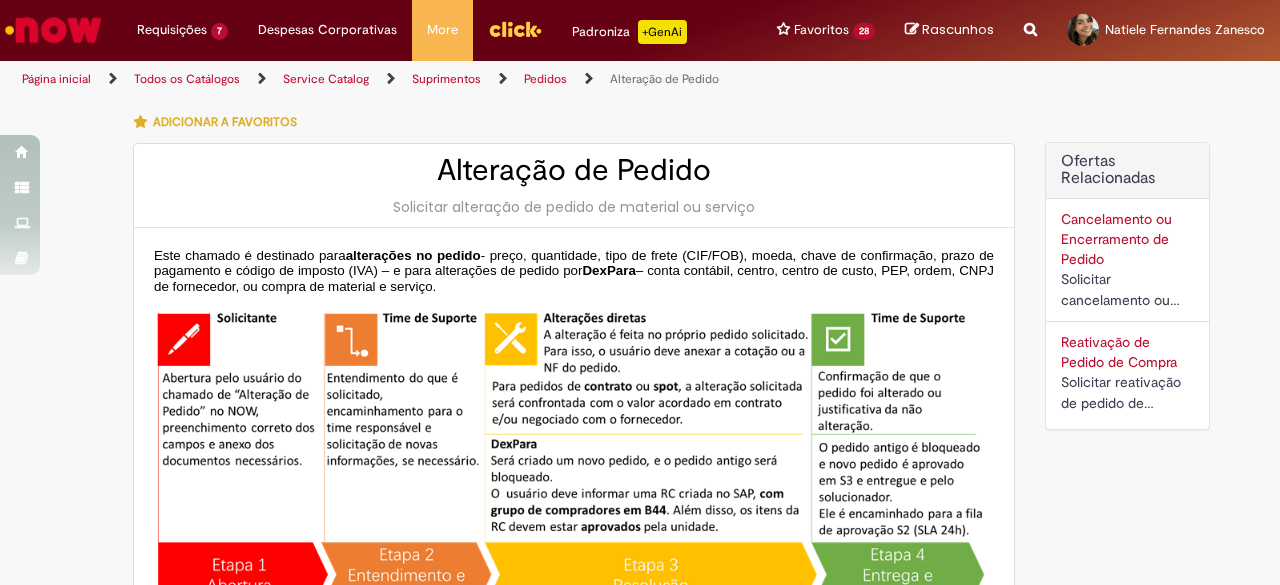 type on "********" 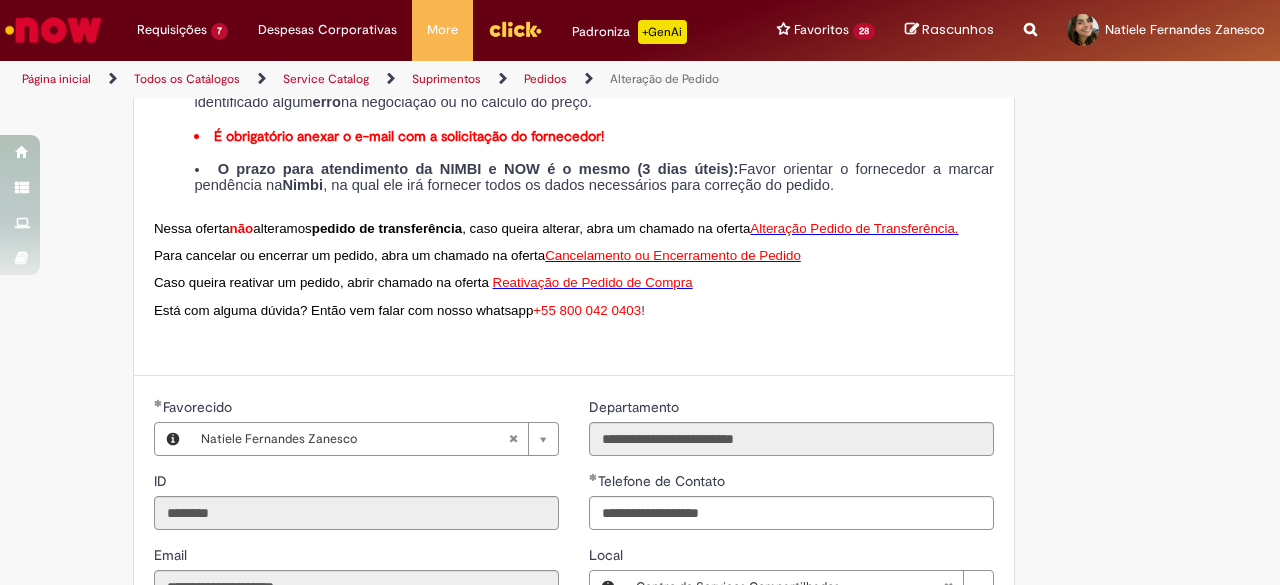 scroll, scrollTop: 1000, scrollLeft: 0, axis: vertical 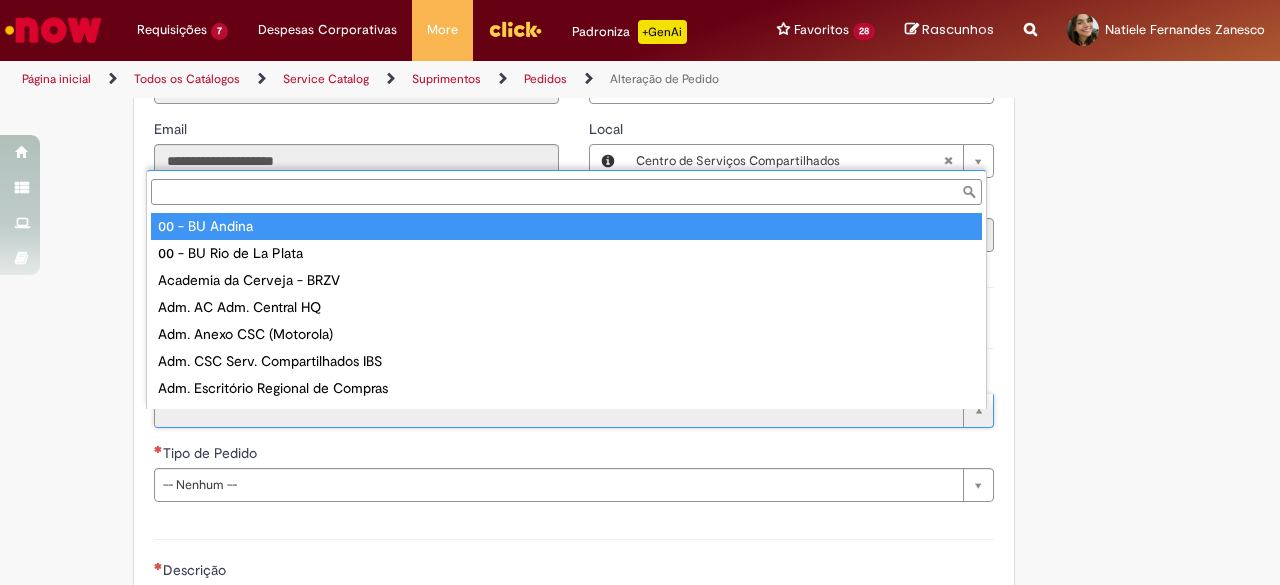 type on "**********" 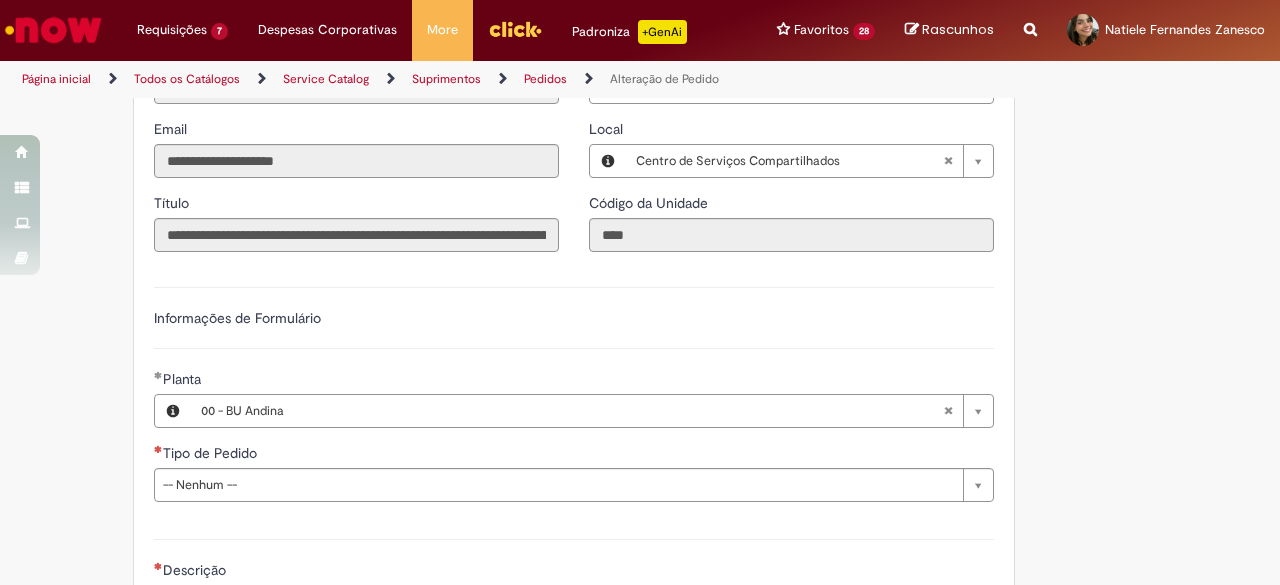 click on "Tire dúvidas com LupiAssist    +GenAI
Oi! Eu sou LupiAssist, uma Inteligência Artificial Generativa em constante aprendizado   Meu conteúdo é monitorado para trazer uma melhor experiência
Dúvidas comuns:
Só mais um instante, estou consultando nossas bases de conhecimento  e escrevendo a melhor resposta pra você!
Title
Lorem ipsum dolor sit amet    Fazer uma nova pergunta
Gerei esta resposta utilizando IA Generativa em conjunto com os nossos padrões. Em caso de divergência, os documentos oficiais prevalecerão.
Saiba mais em:
Ou ligue para:
E aí, te ajudei?
Sim, obrigado!" at bounding box center [640, 1] 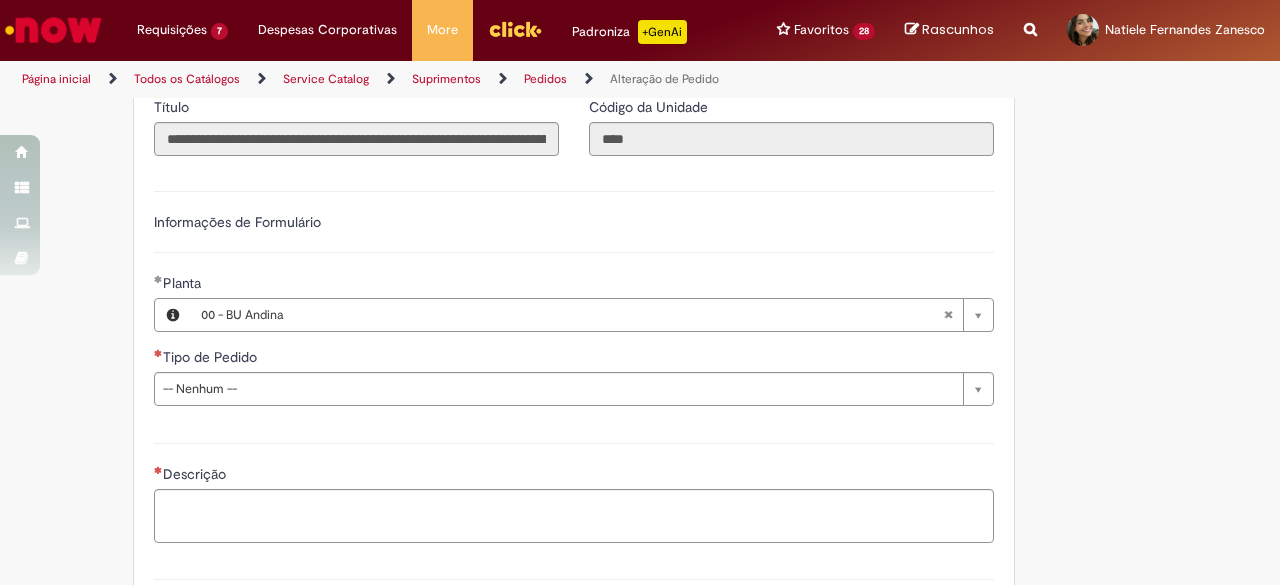 scroll, scrollTop: 1100, scrollLeft: 0, axis: vertical 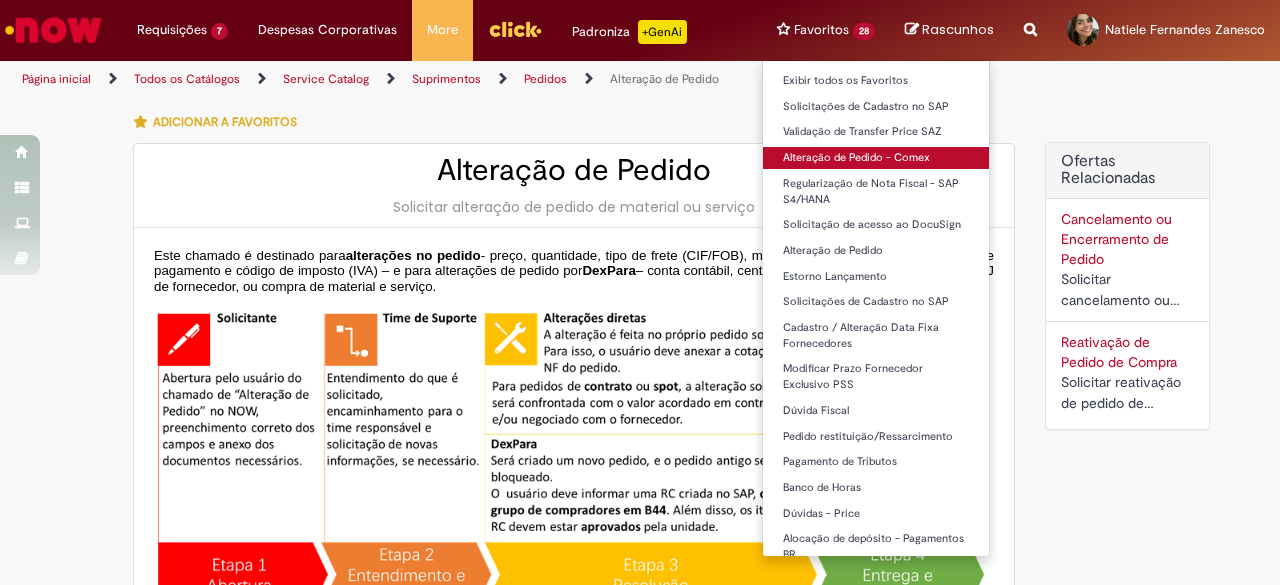 click on "Alteração de Pedido - Comex" at bounding box center [876, 158] 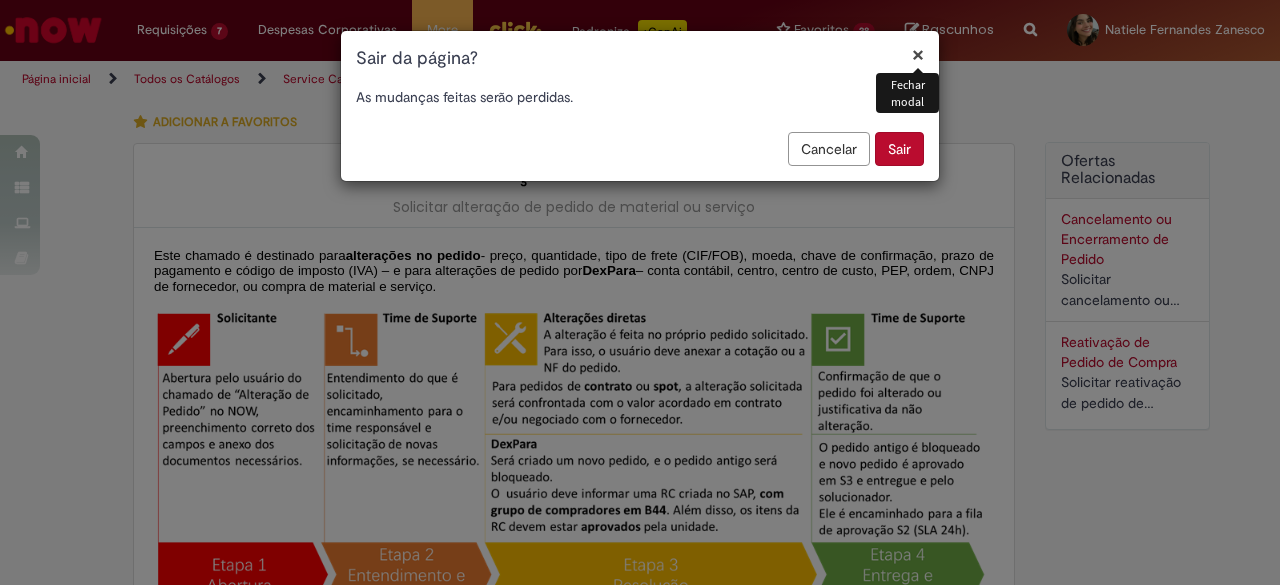 click on "Cancelar Sair" at bounding box center [640, 156] 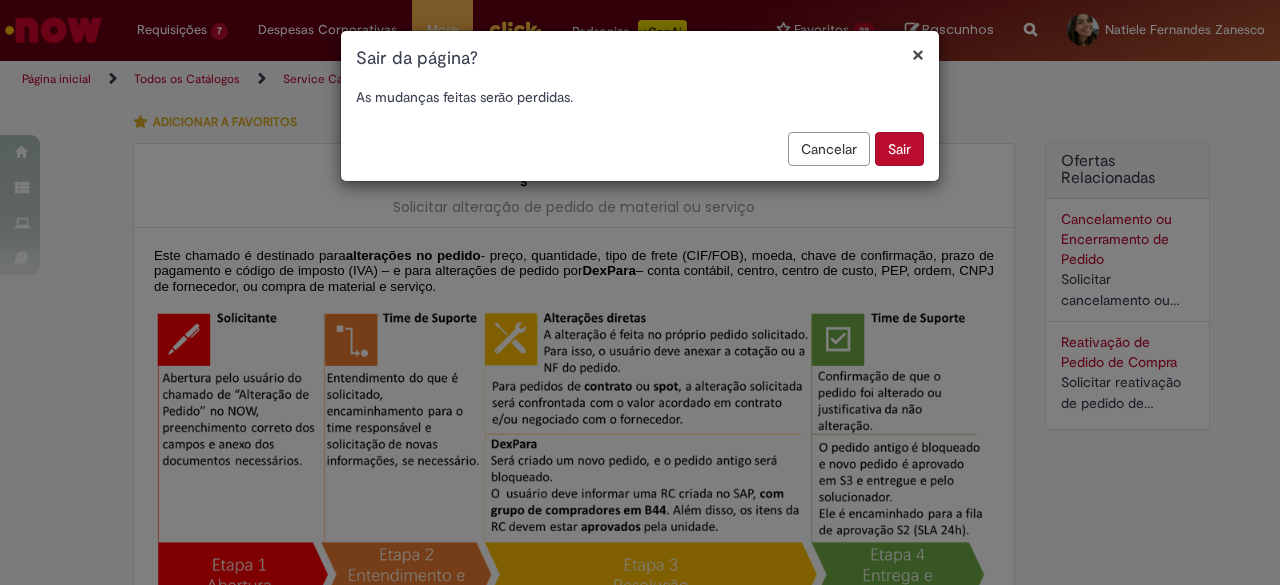 click on "Sair" at bounding box center (899, 149) 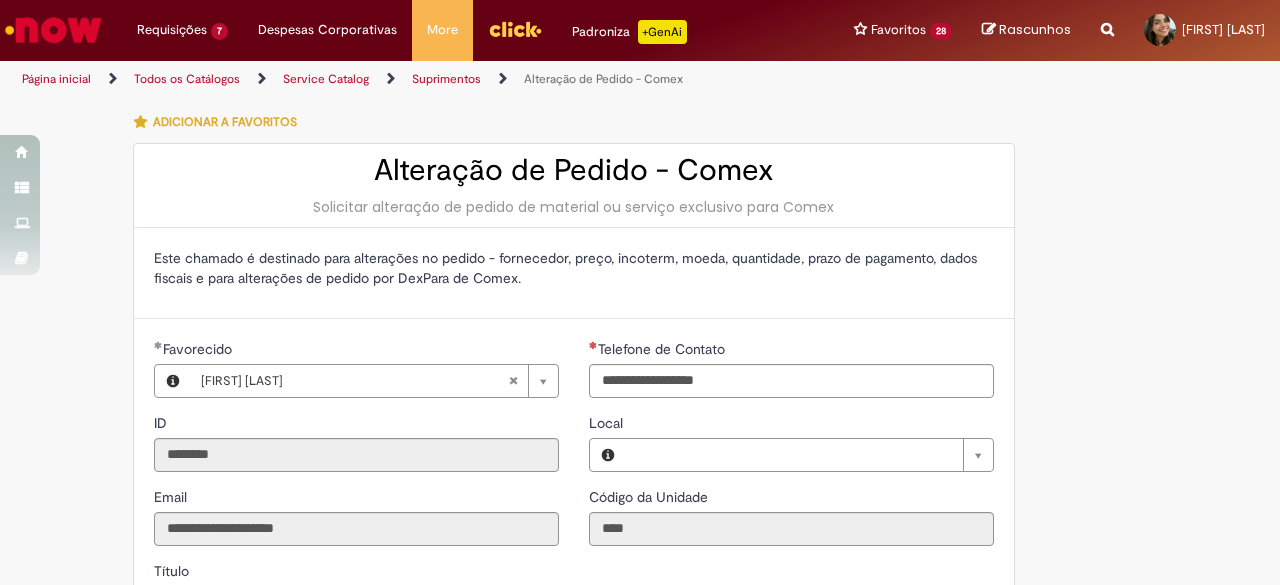 type on "**********" 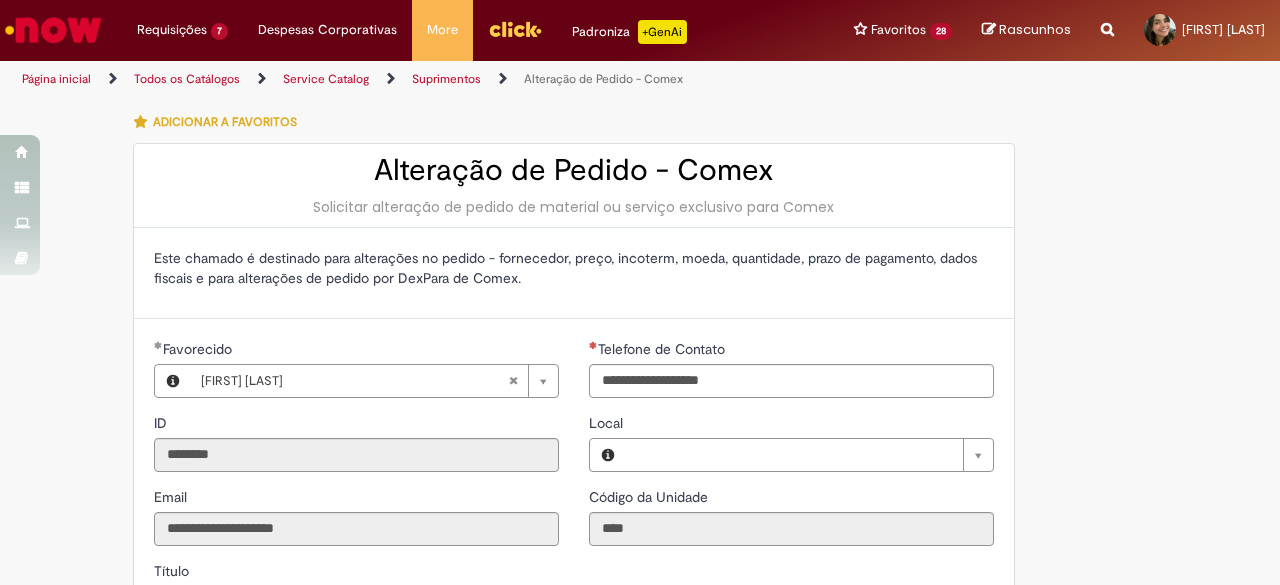 scroll, scrollTop: 0, scrollLeft: 0, axis: both 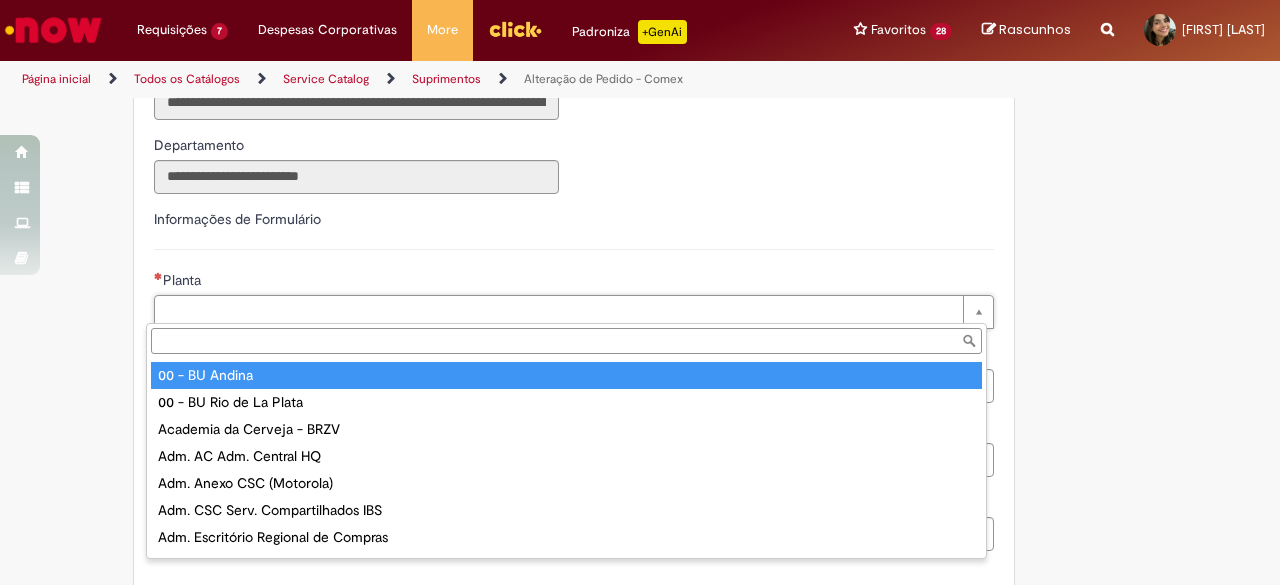 type on "**********" 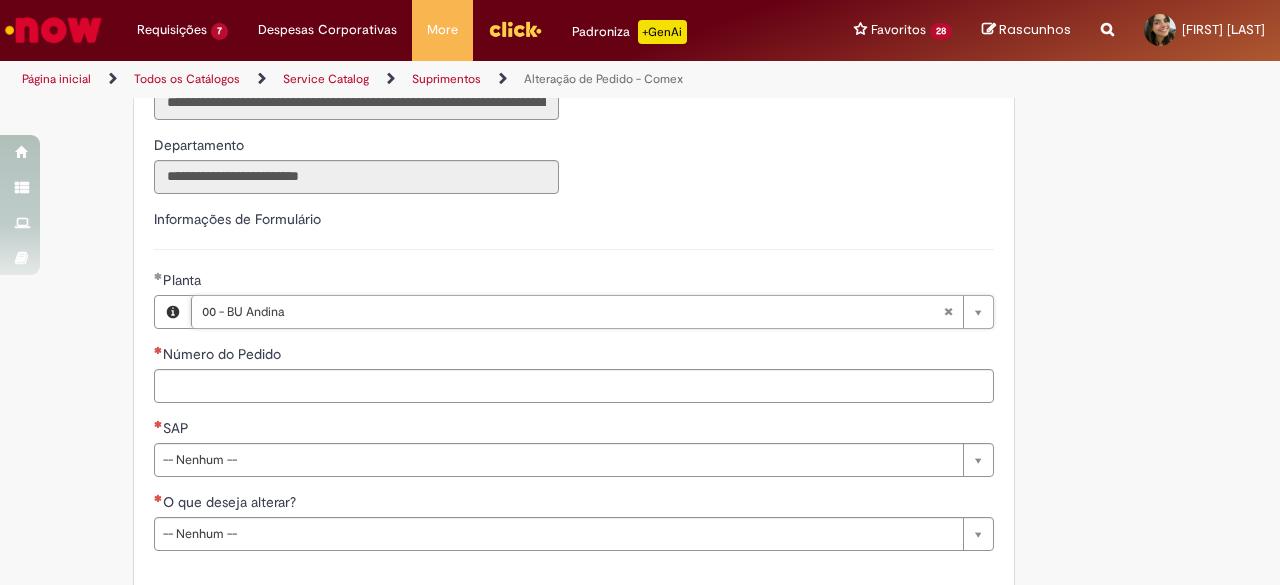 click on "**********" at bounding box center [542, 340] 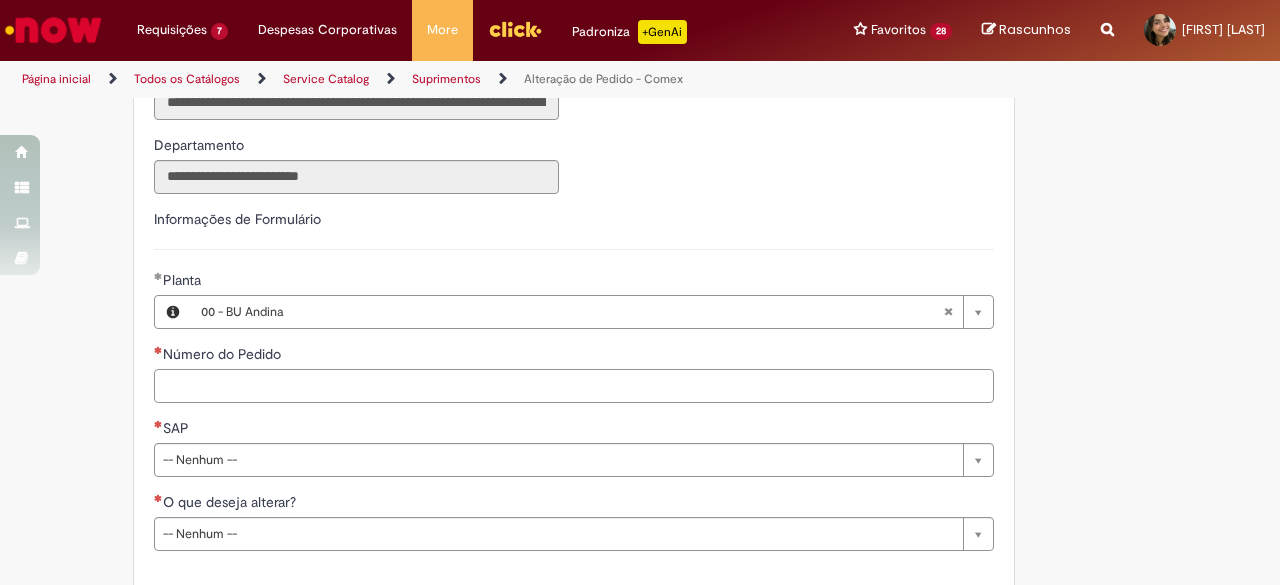 click on "Número do Pedido" at bounding box center [574, 386] 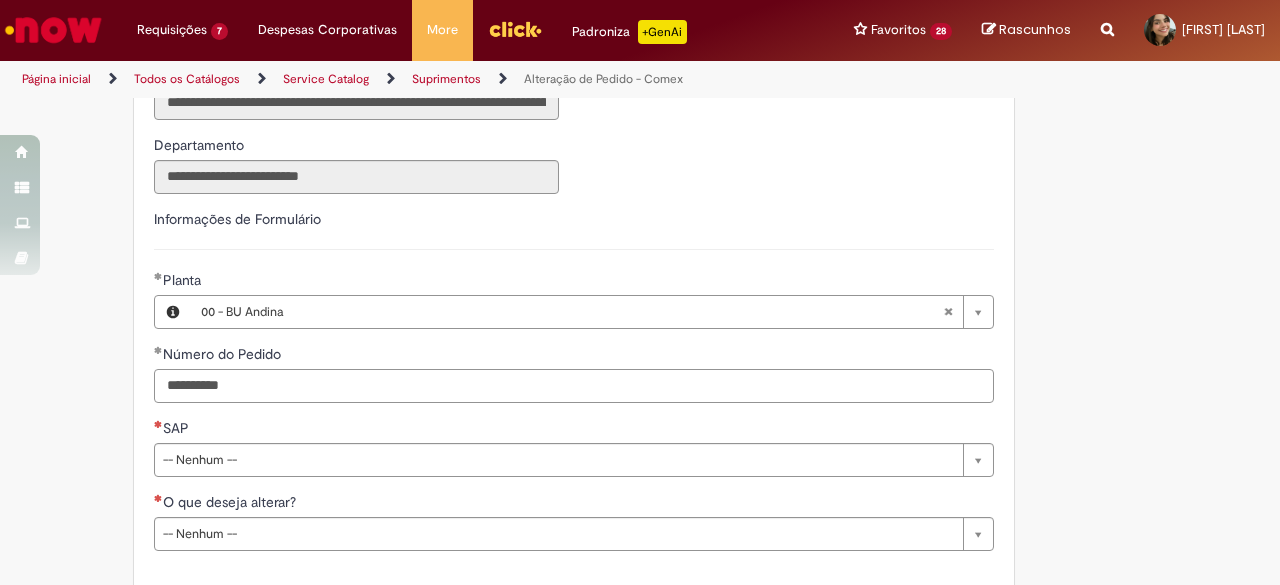 type on "**********" 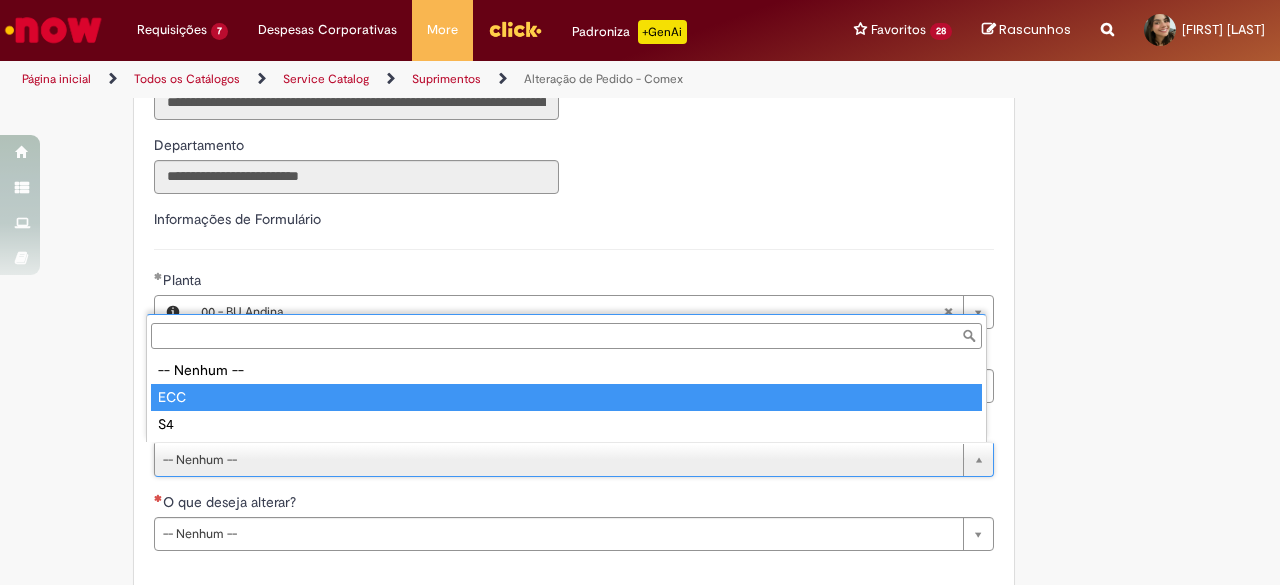 type on "***" 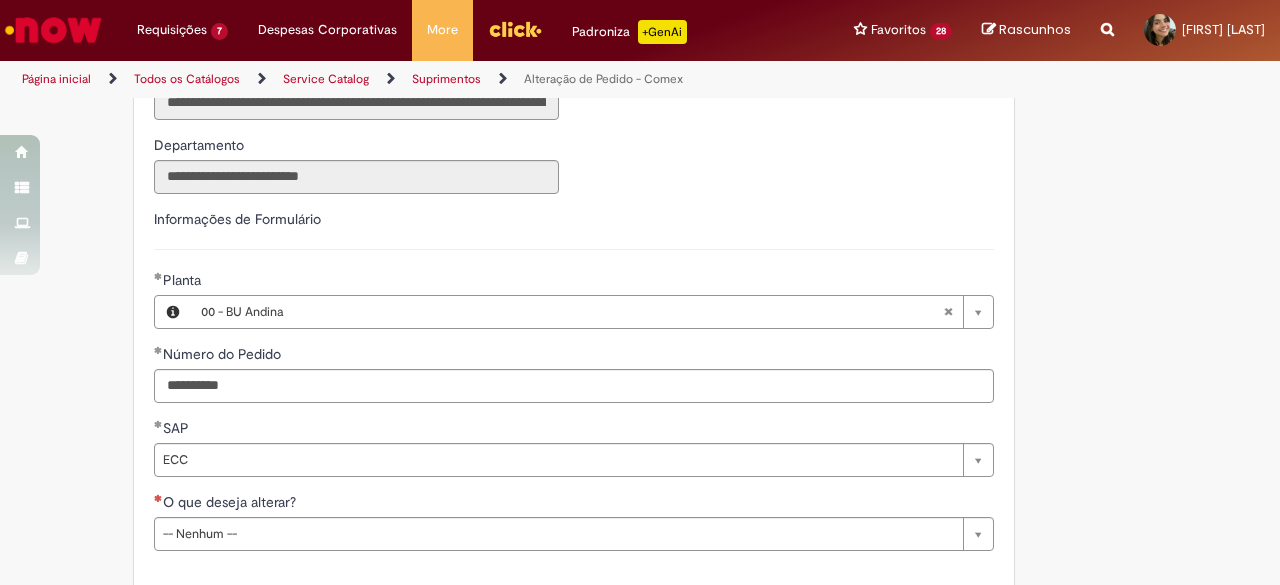 click on "**********" at bounding box center (542, 340) 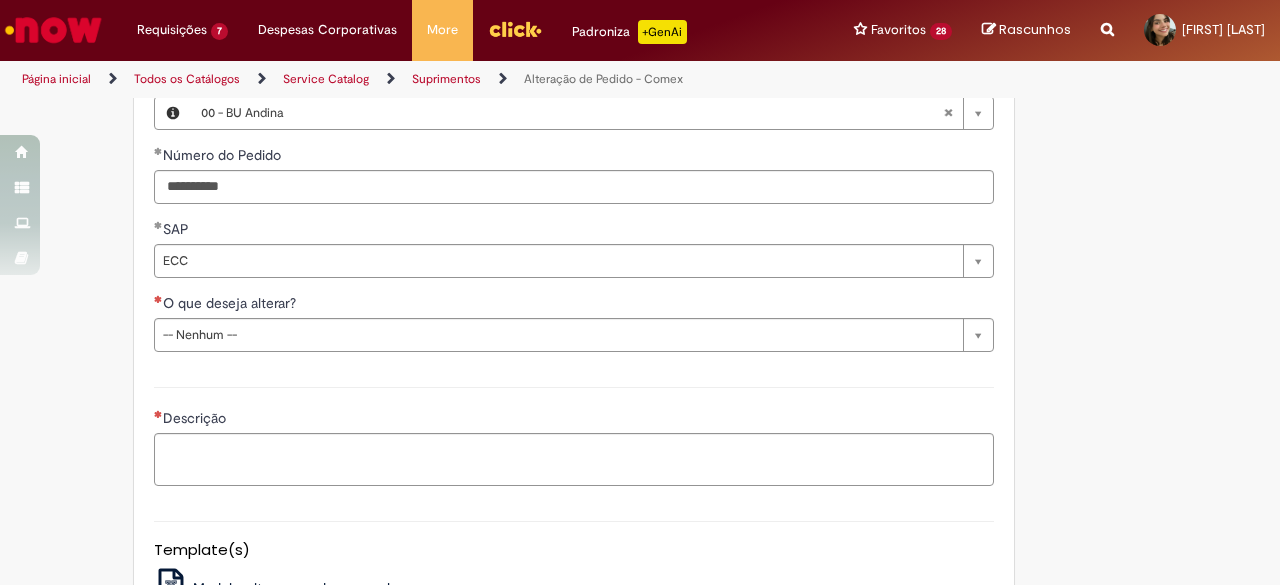 scroll, scrollTop: 700, scrollLeft: 0, axis: vertical 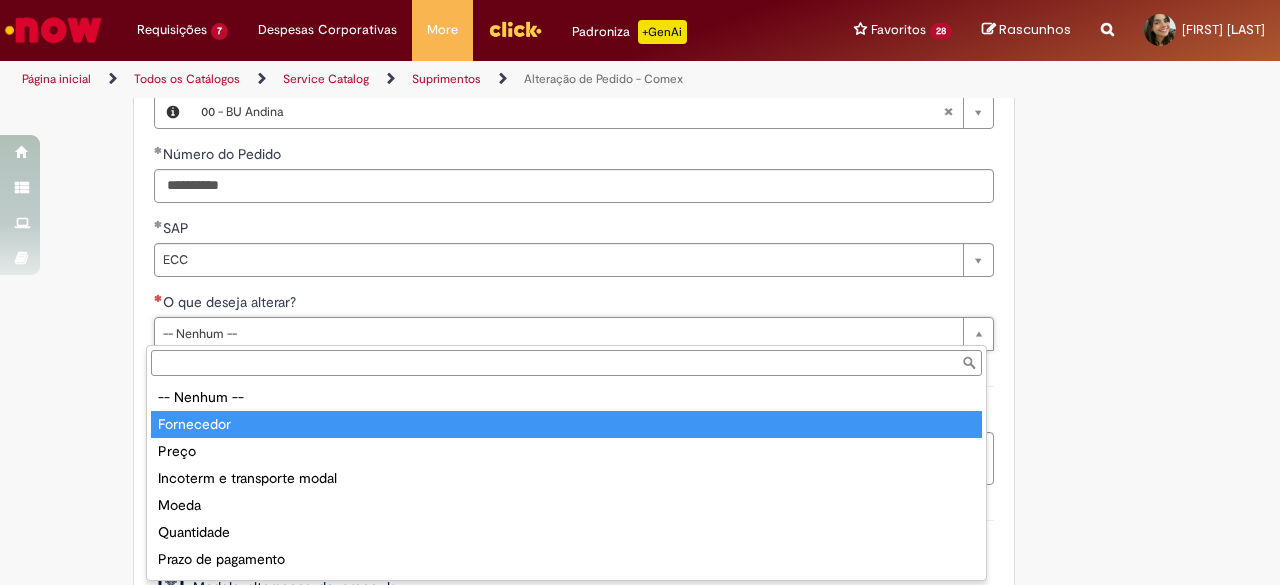 type on "**********" 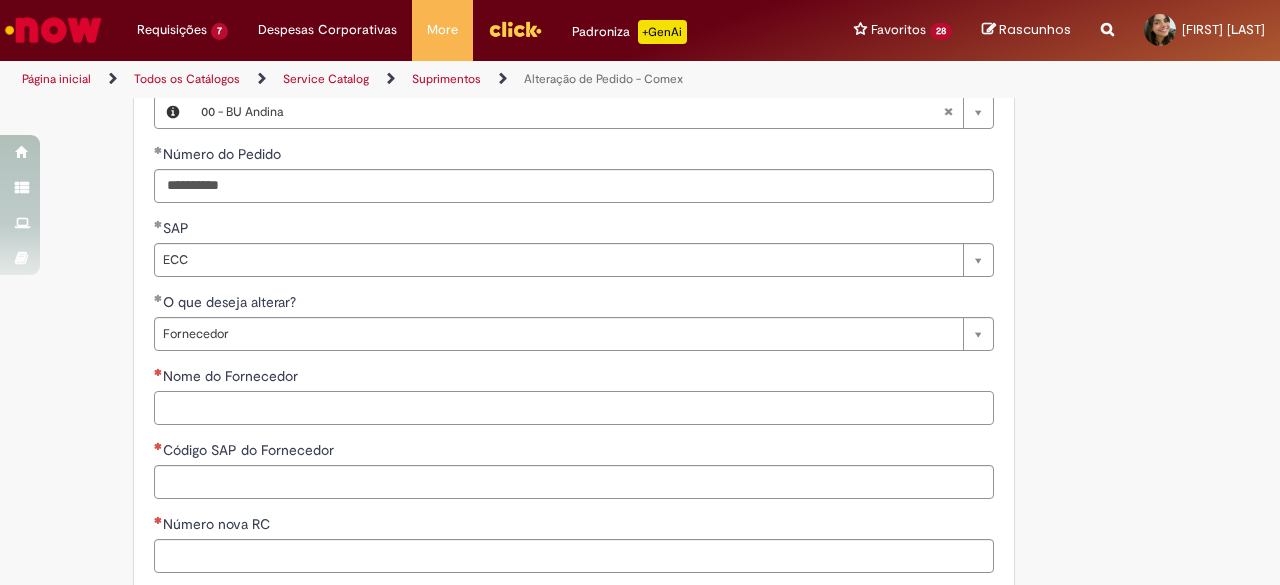 click on "Nome do Fornecedor" at bounding box center [574, 408] 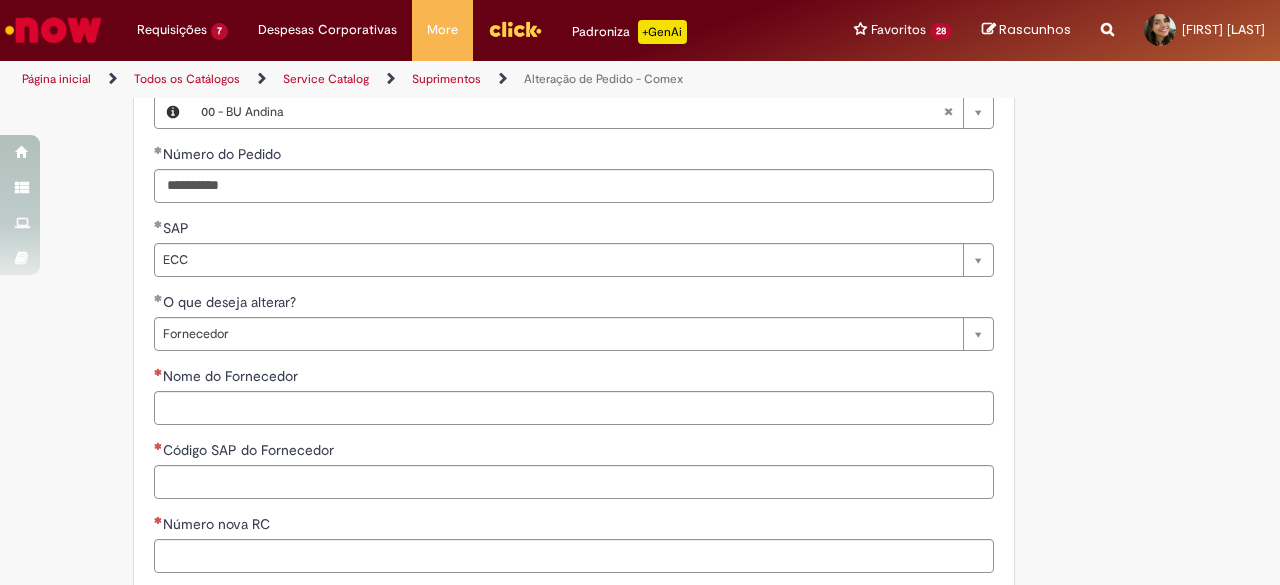 click on "**********" at bounding box center [574, 335] 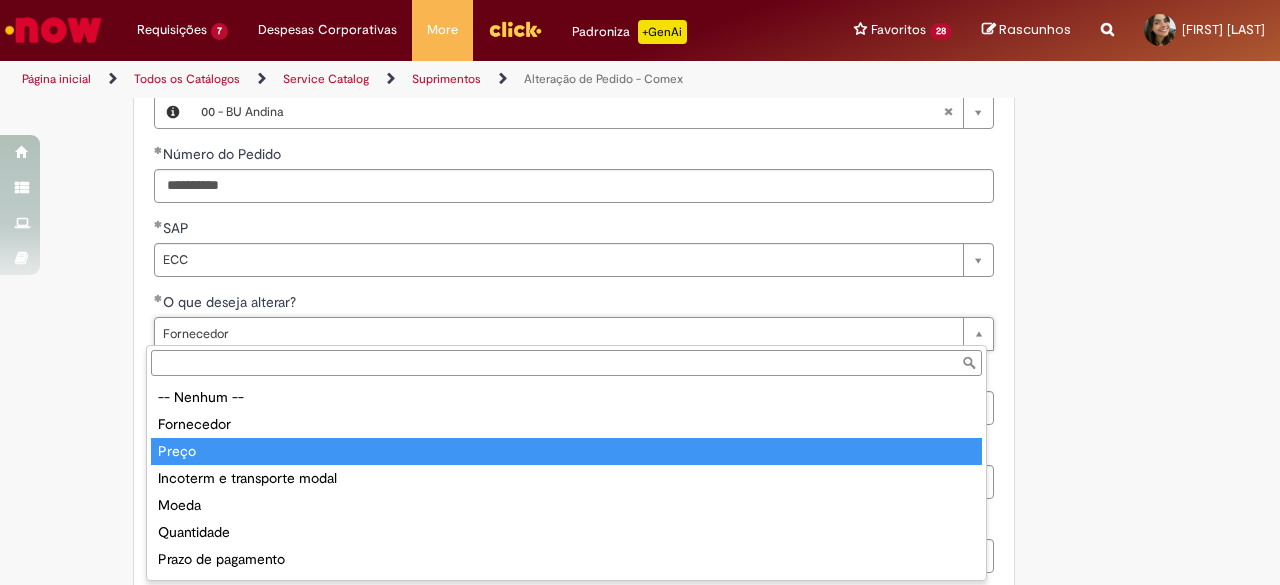 type on "*****" 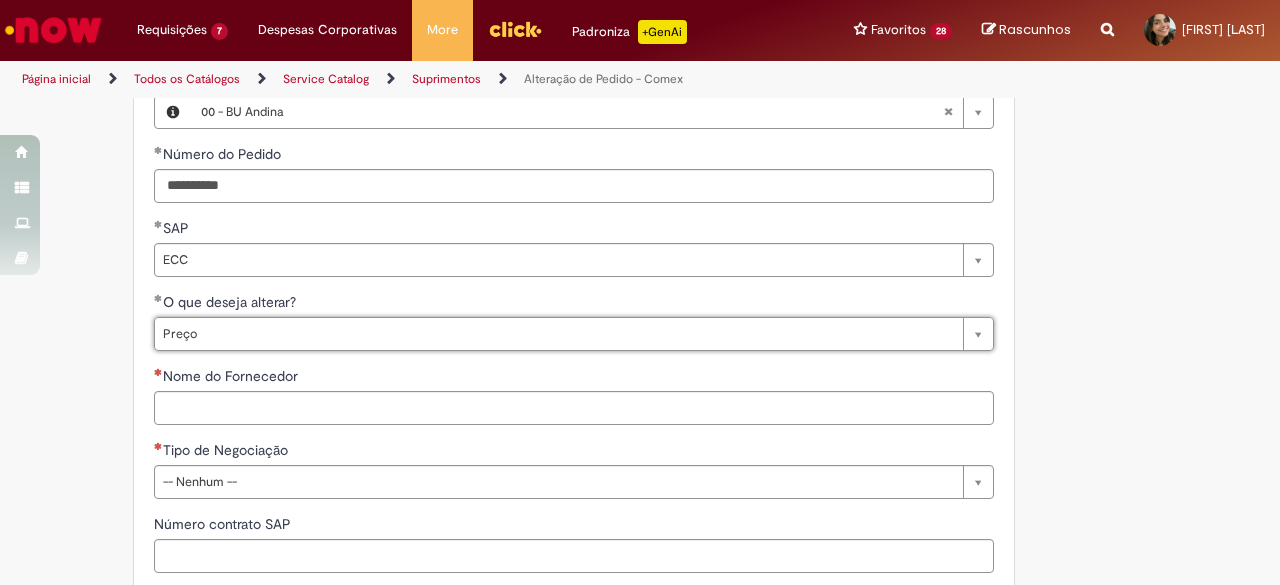 scroll, scrollTop: 0, scrollLeft: 35, axis: horizontal 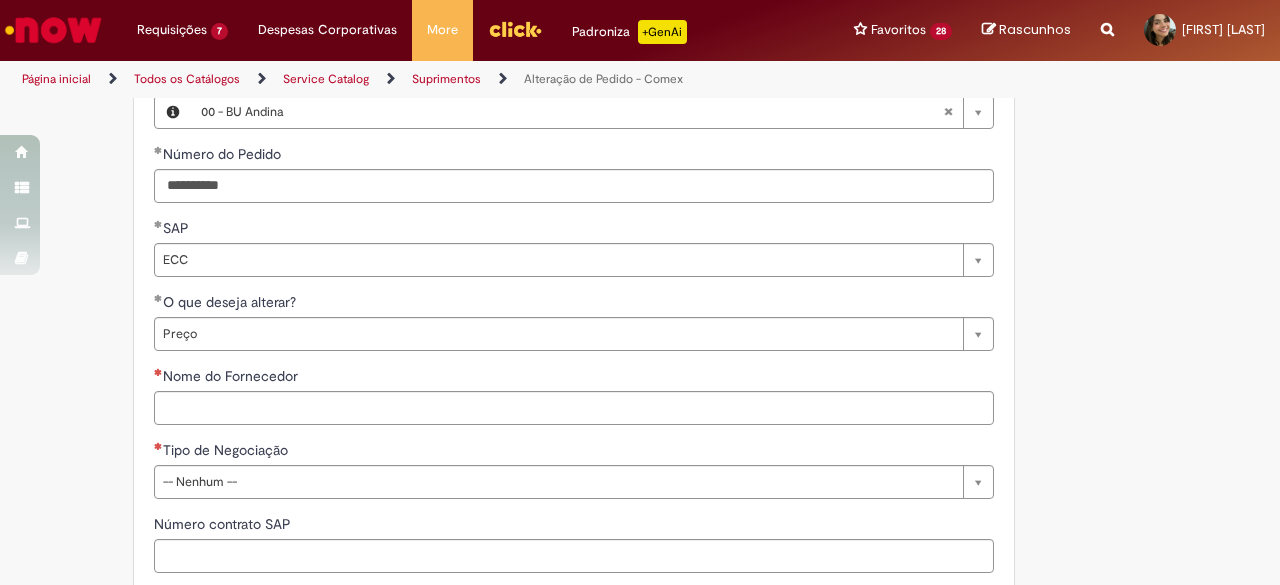 click on "**********" at bounding box center (542, 436) 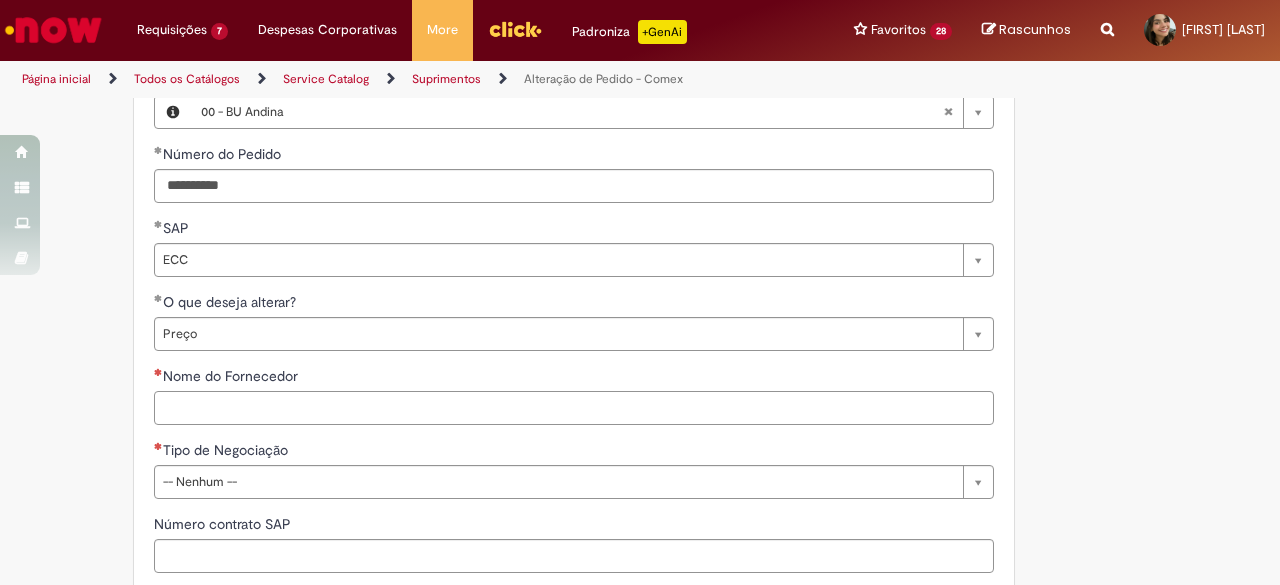 click on "Nome do Fornecedor" at bounding box center (574, 408) 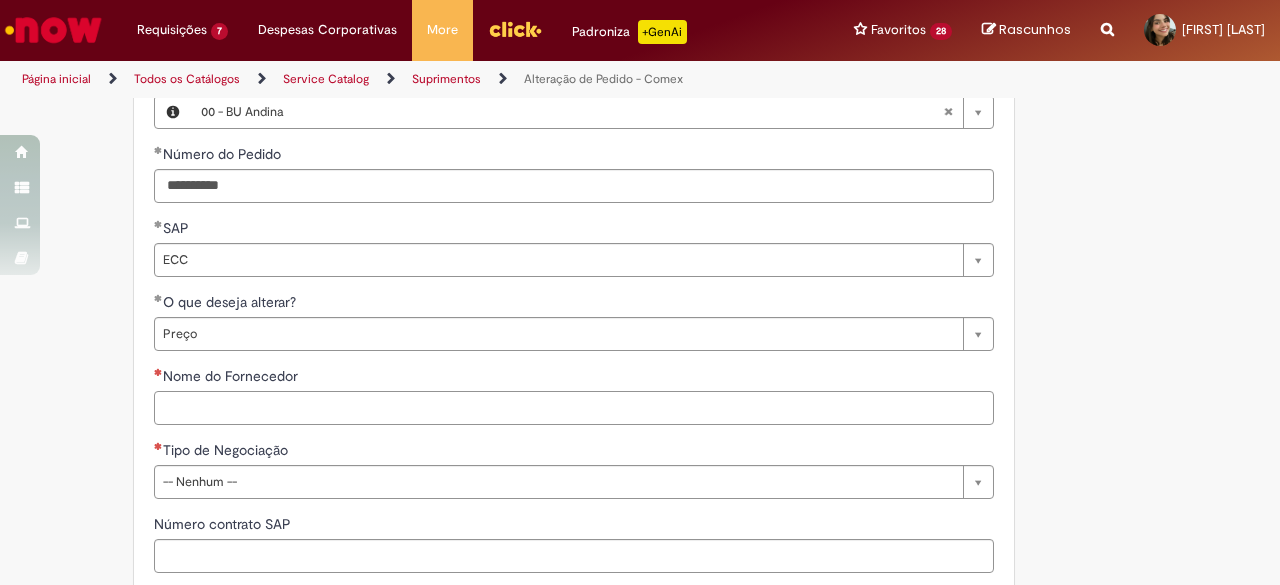 paste on "******" 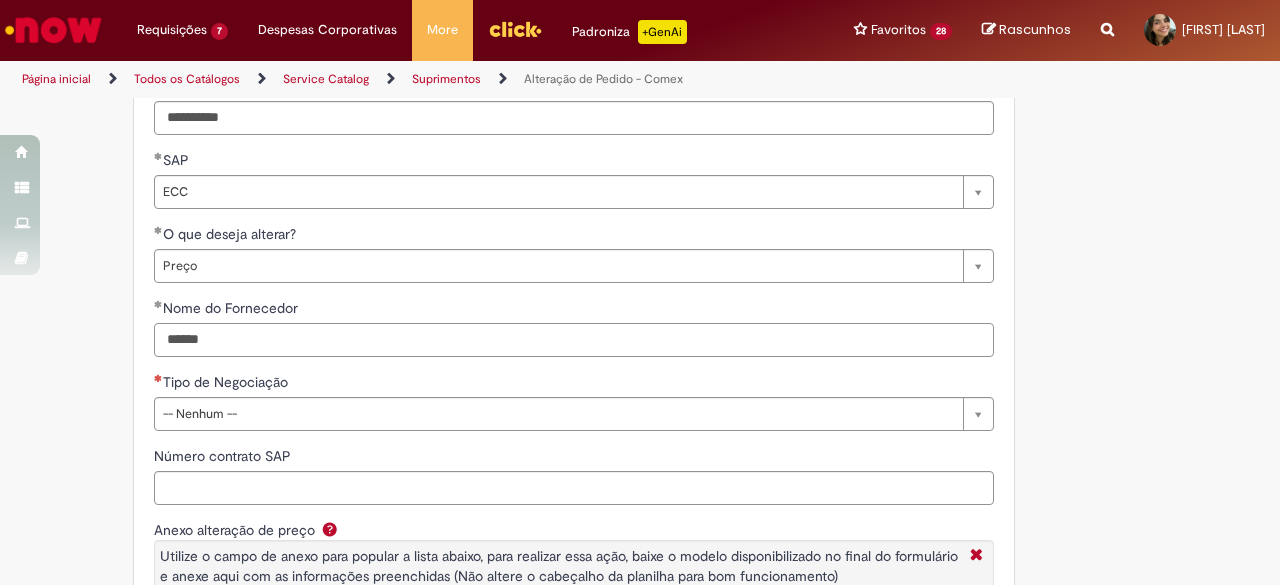 scroll, scrollTop: 800, scrollLeft: 0, axis: vertical 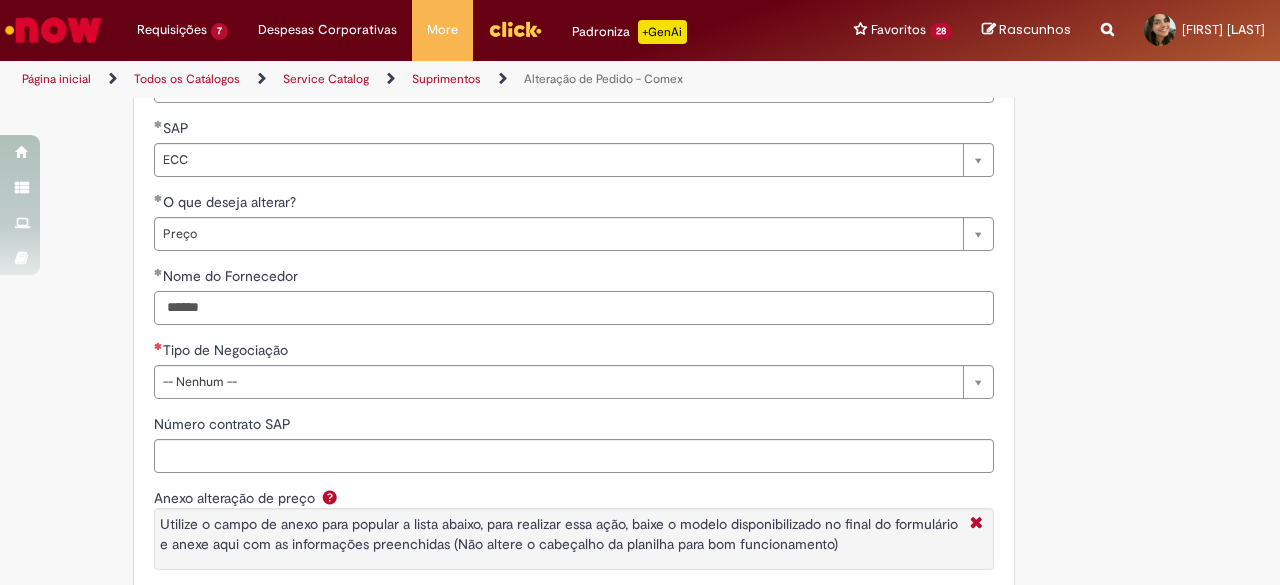 type on "******" 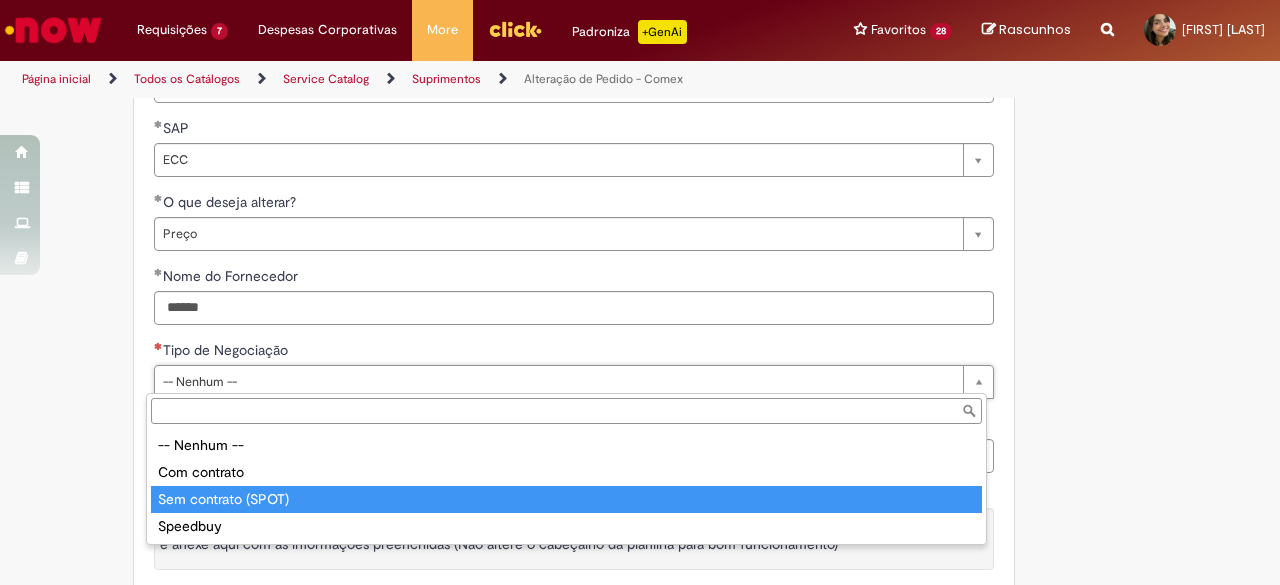 drag, startPoint x: 192, startPoint y: 495, endPoint x: 155, endPoint y: 491, distance: 37.215588 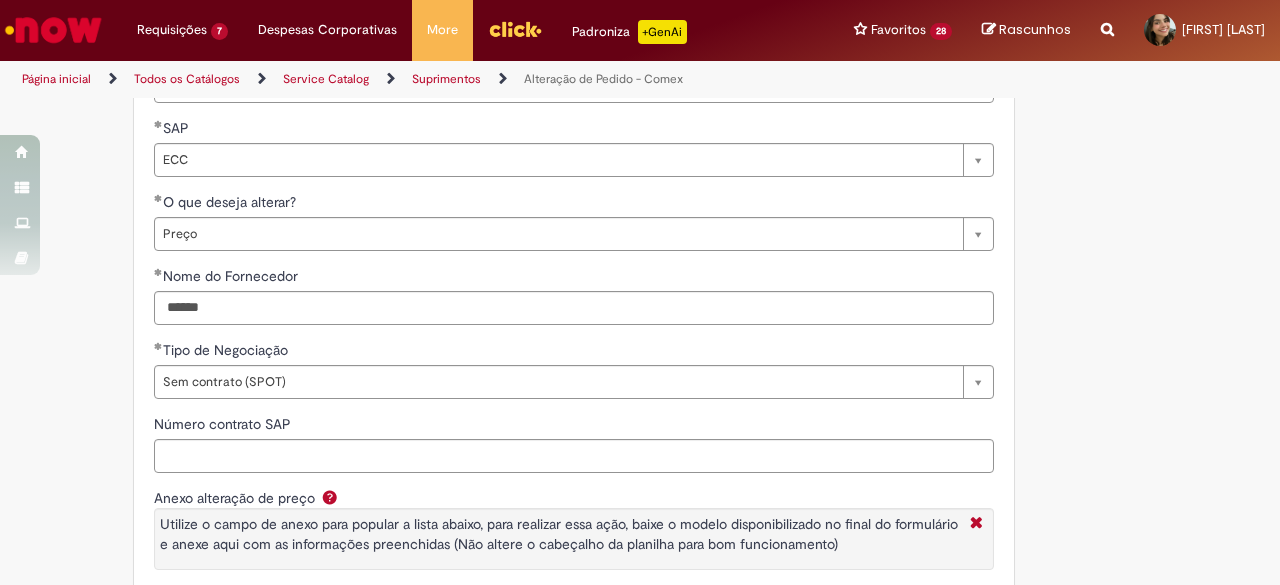click on "**********" at bounding box center [542, 336] 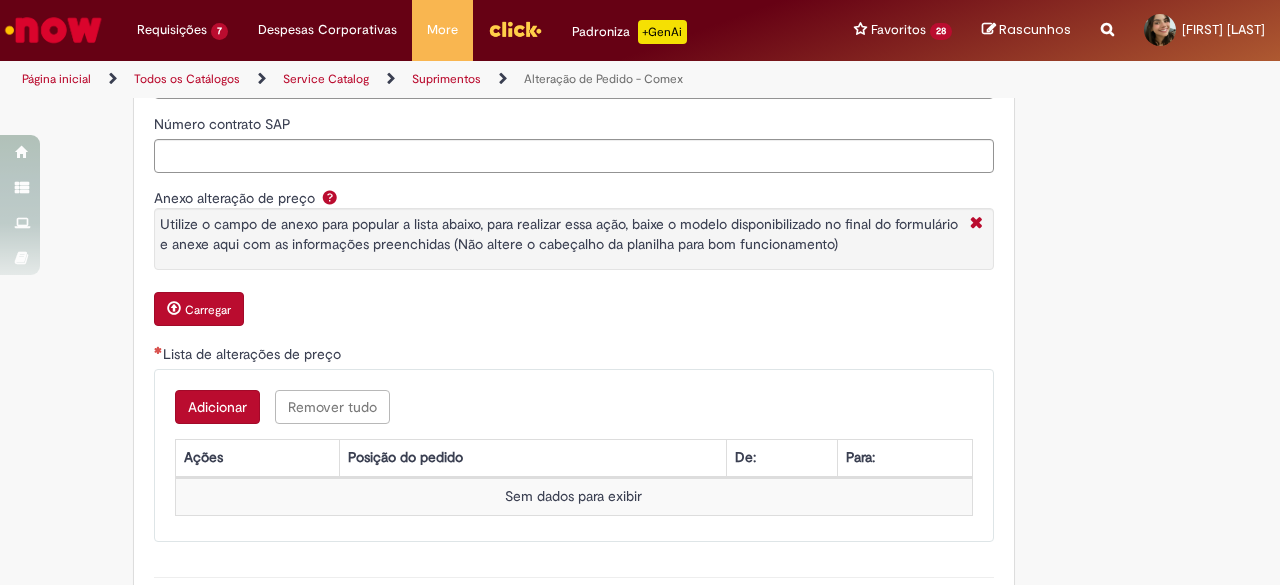 click on "Adicionar" at bounding box center (217, 407) 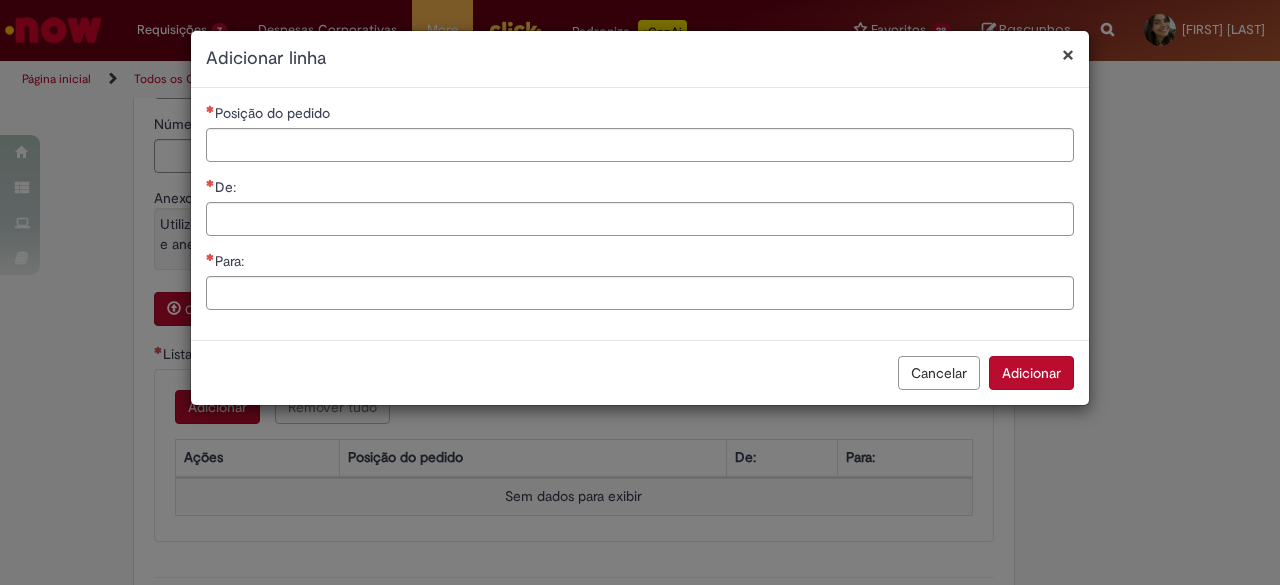 click on "×
Adicionar linha" at bounding box center [640, 59] 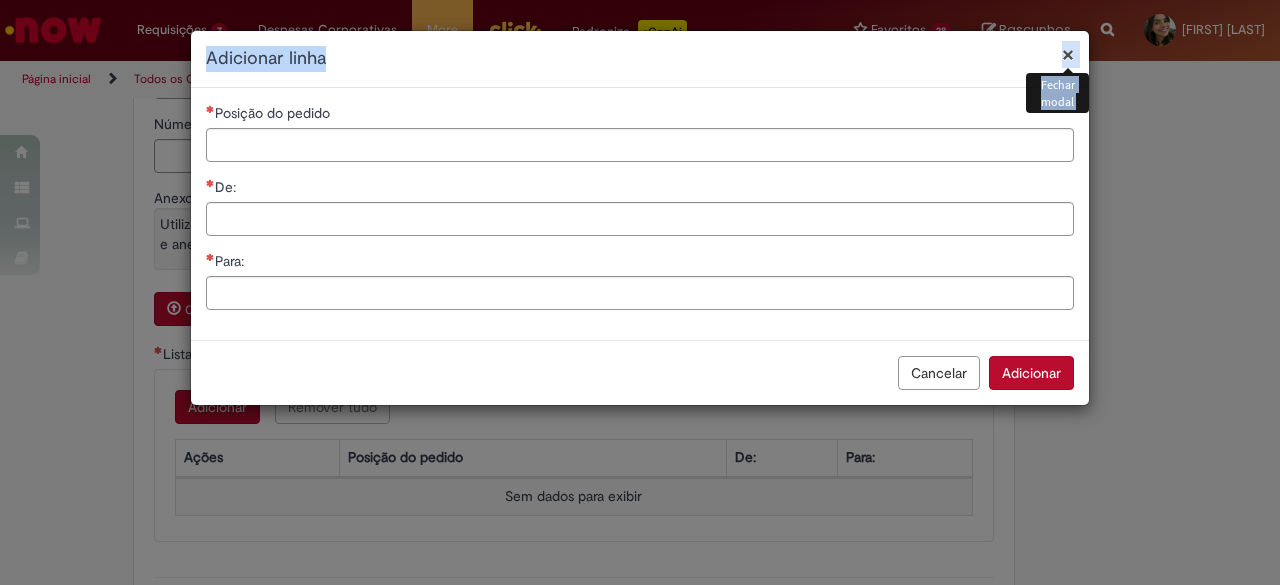 click on "×" at bounding box center [1068, 54] 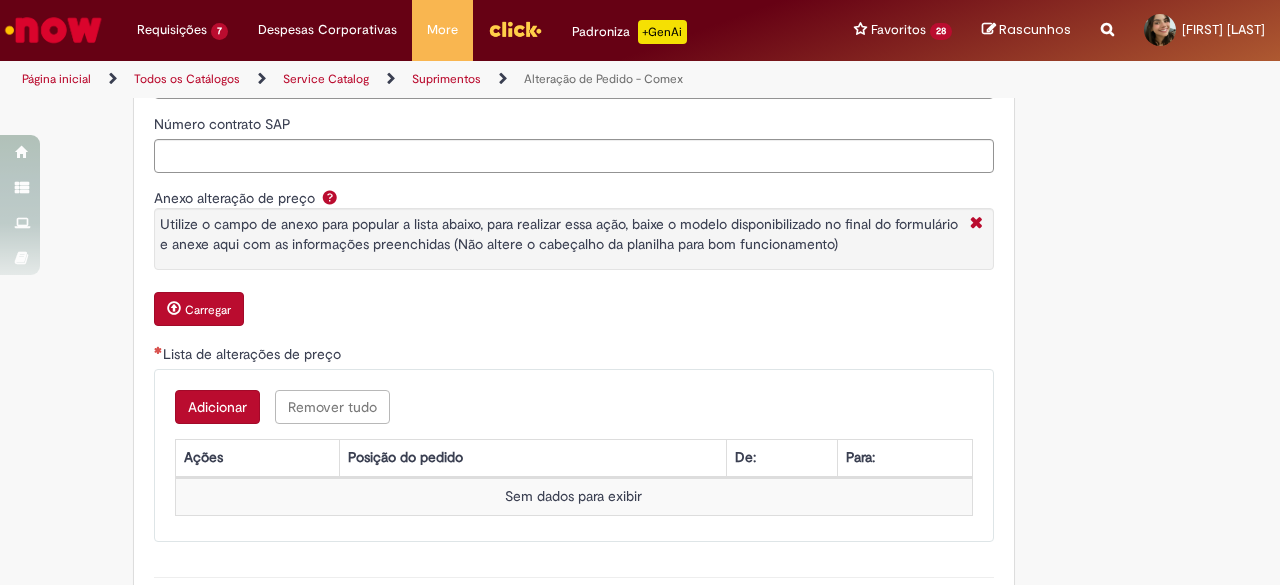 click on "**********" at bounding box center (542, 36) 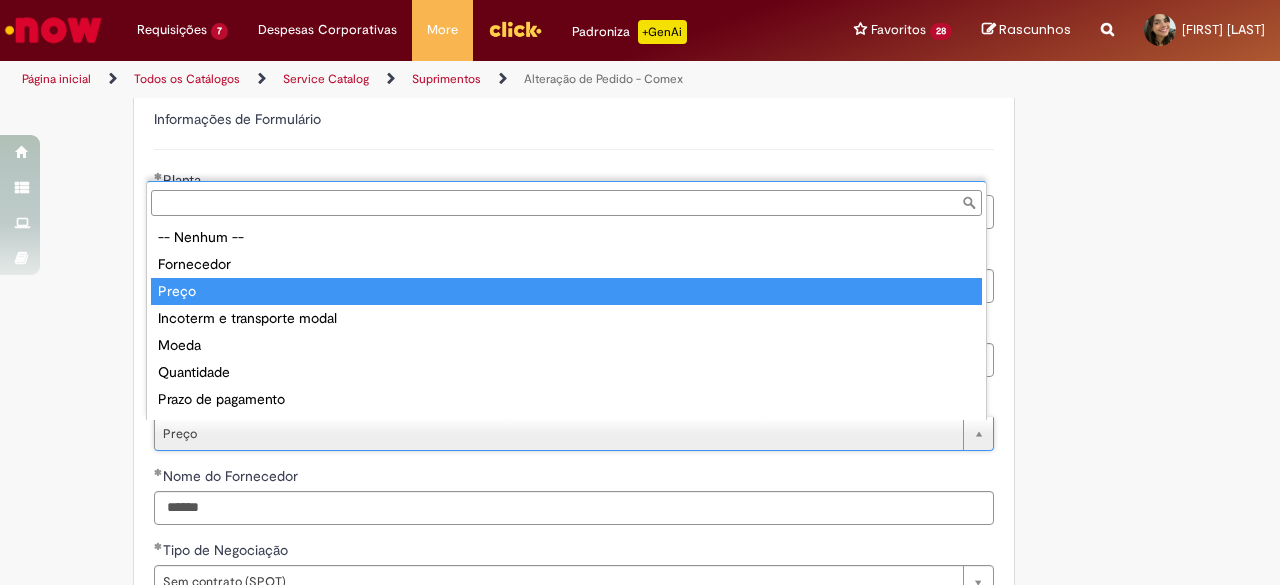 scroll, scrollTop: 16, scrollLeft: 0, axis: vertical 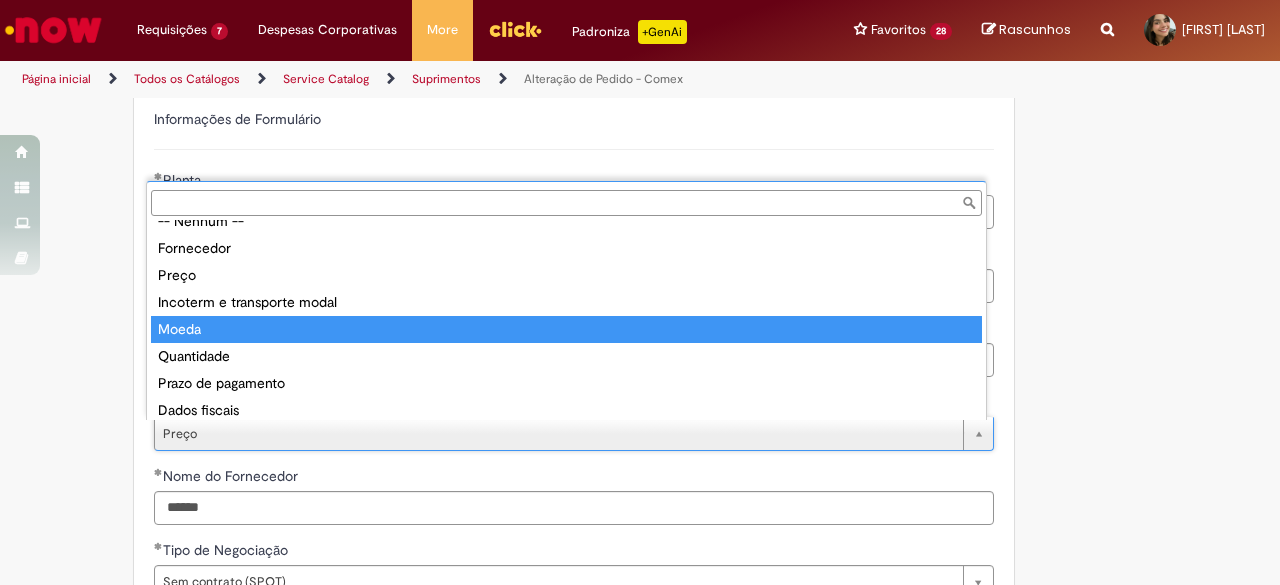 type on "*****" 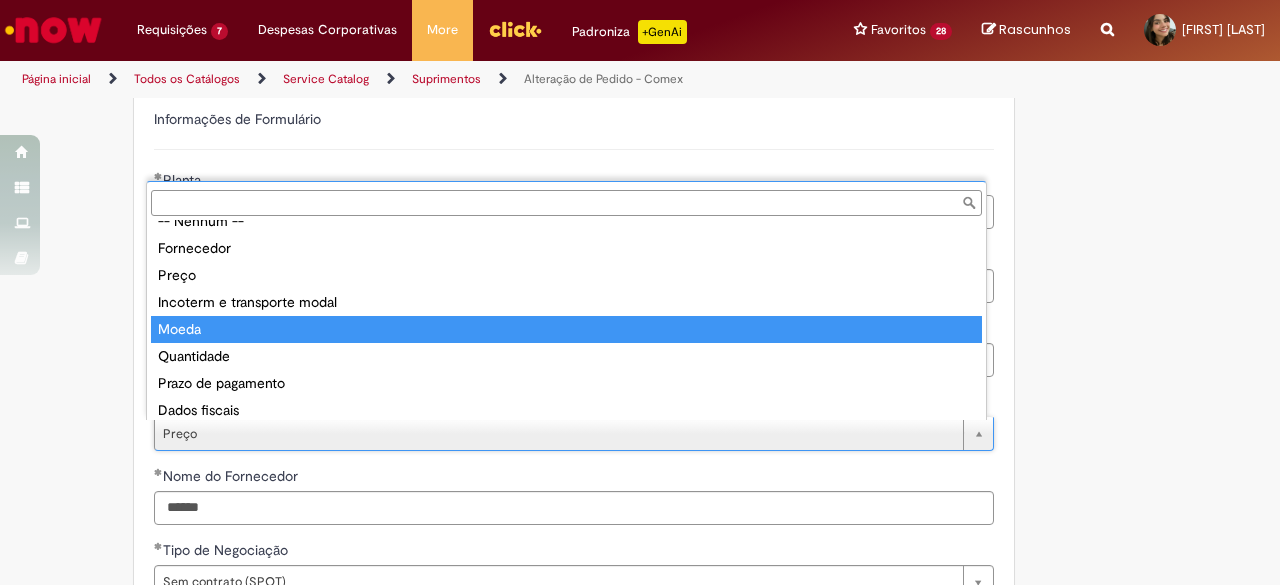 select on "*" 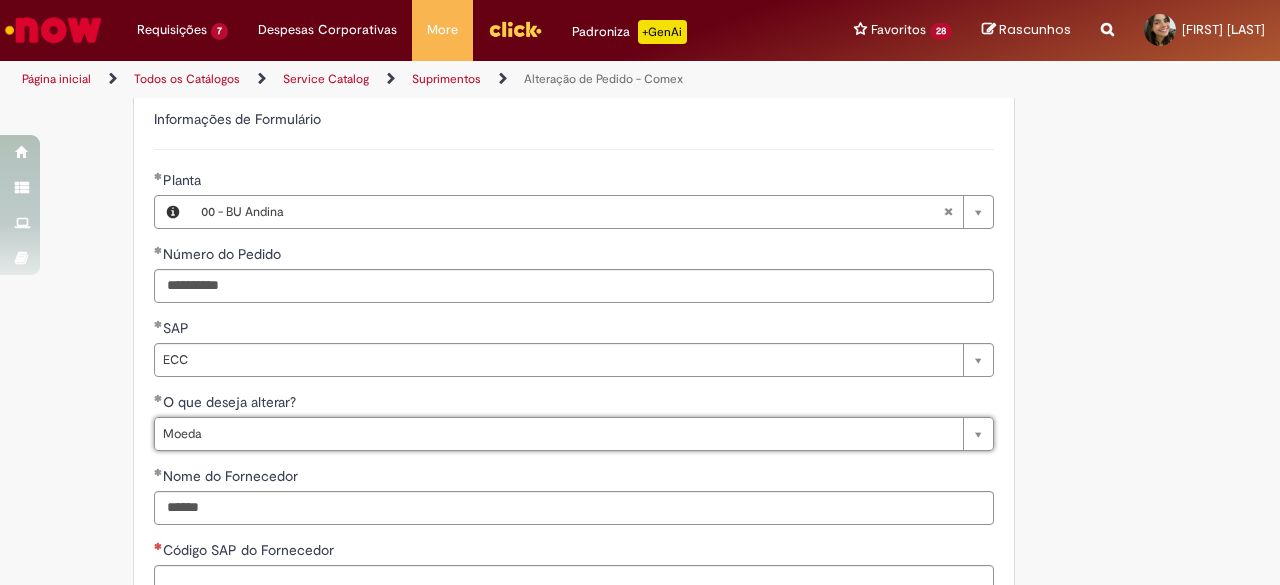 scroll, scrollTop: 0, scrollLeft: 35, axis: horizontal 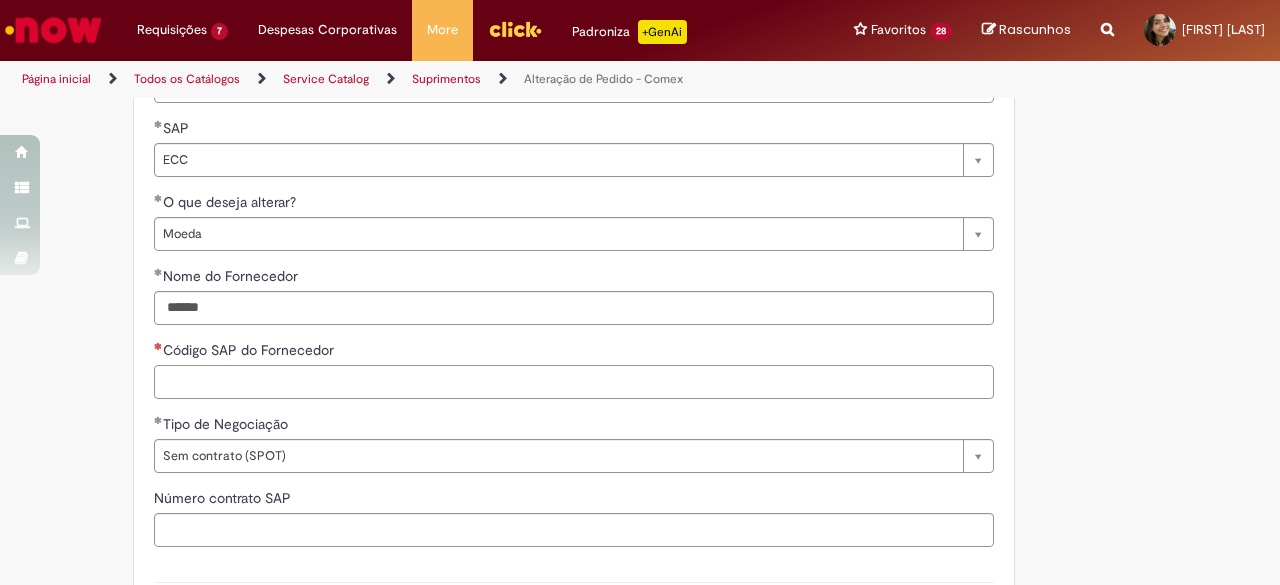 click on "Código SAP do Fornecedor" at bounding box center (574, 382) 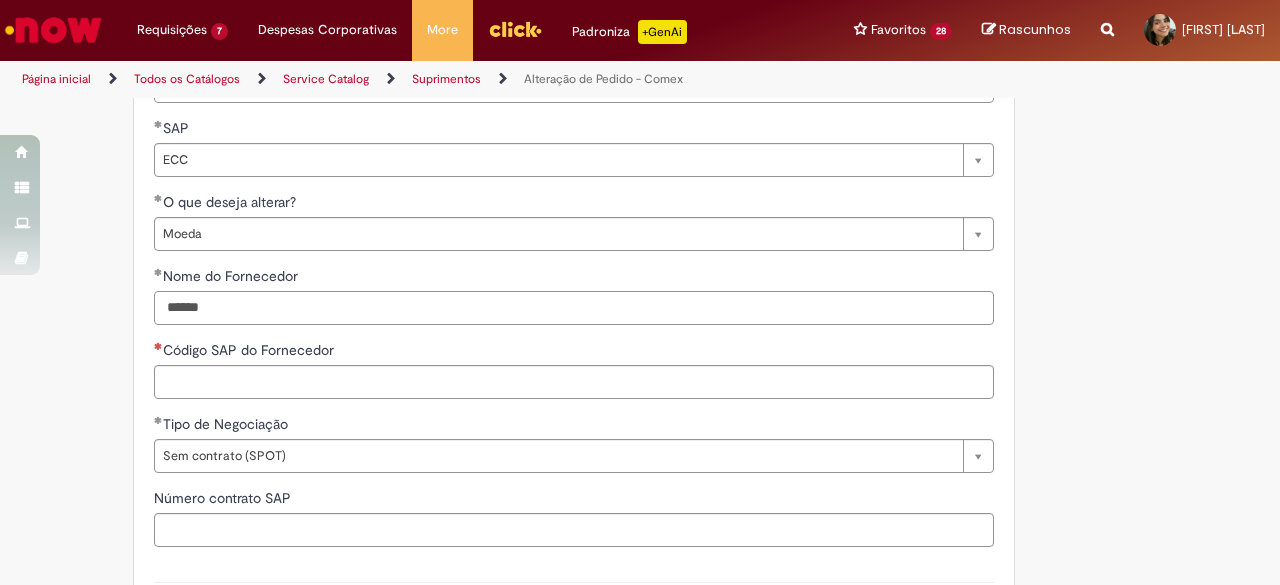drag, startPoint x: 221, startPoint y: 306, endPoint x: 48, endPoint y: 306, distance: 173 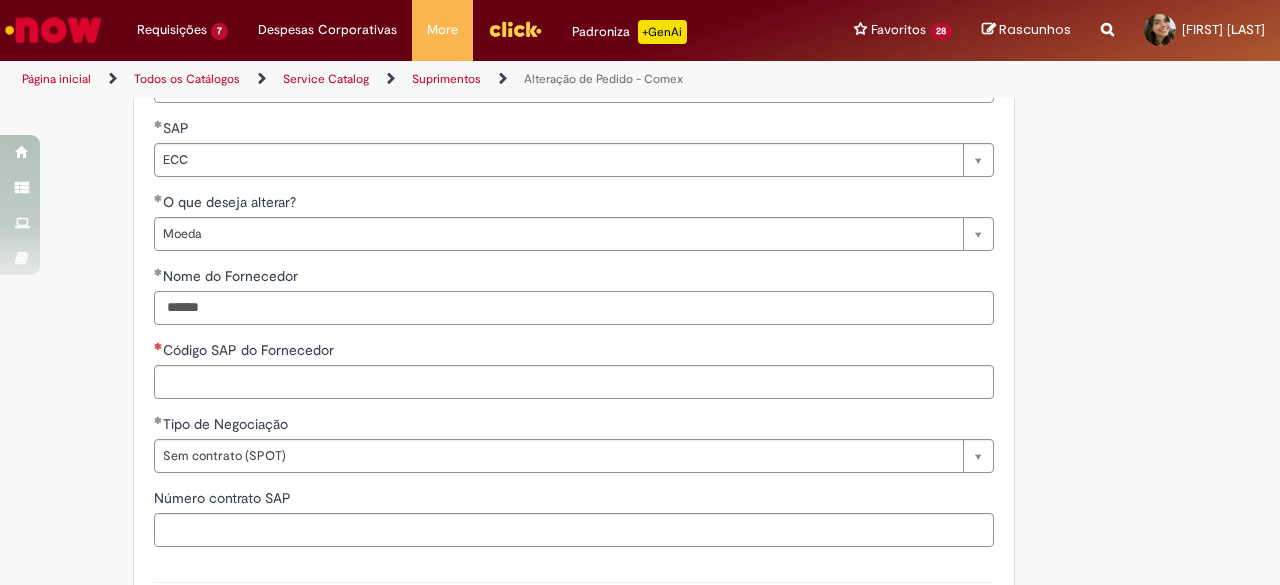 click on "**********" at bounding box center [542, 188] 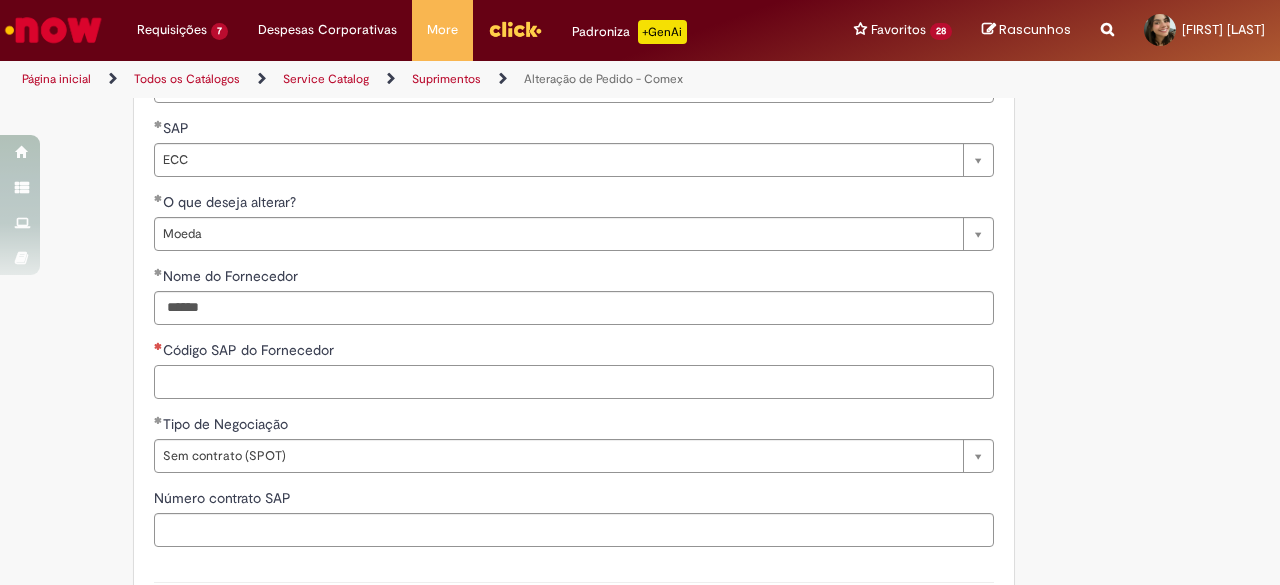 click on "Código SAP do Fornecedor" at bounding box center (574, 382) 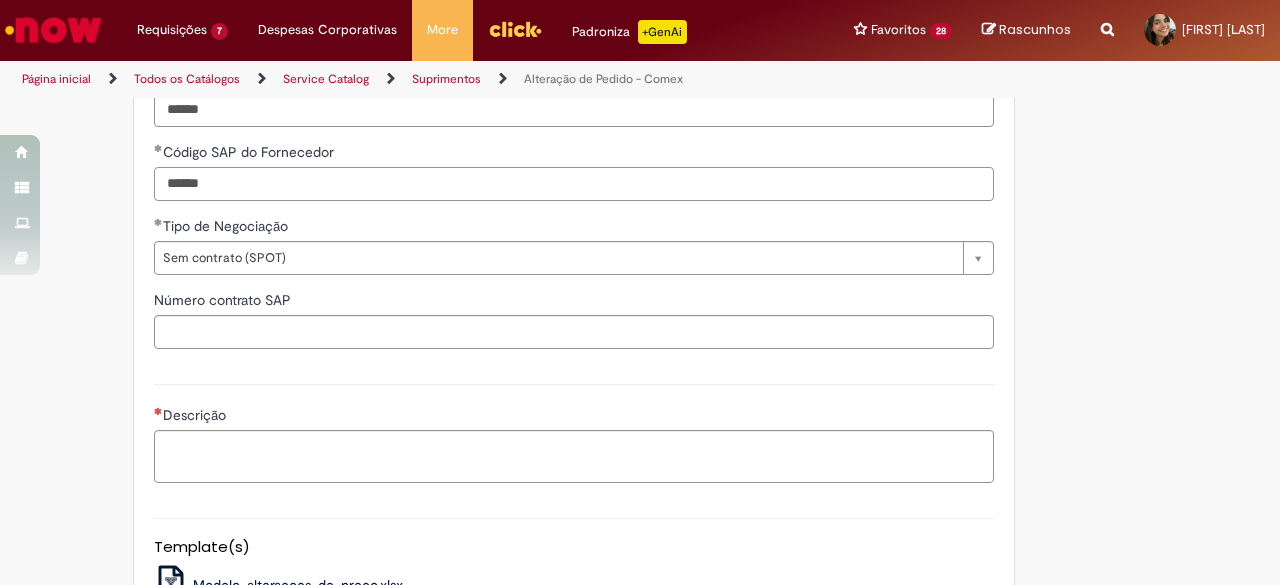 scroll, scrollTop: 1000, scrollLeft: 0, axis: vertical 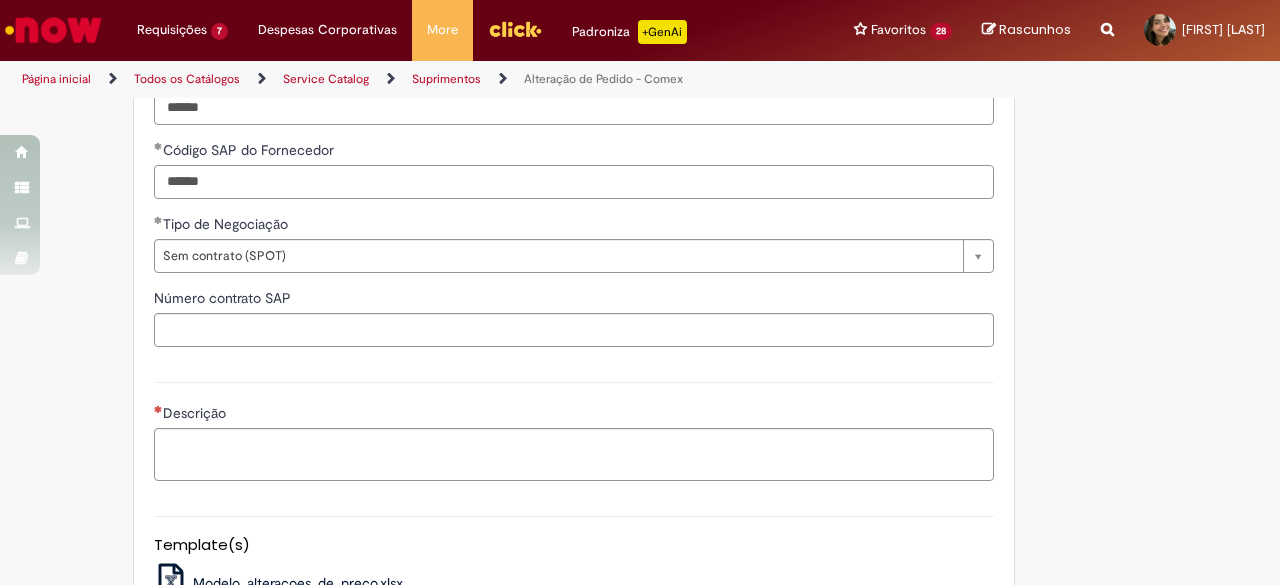 type on "******" 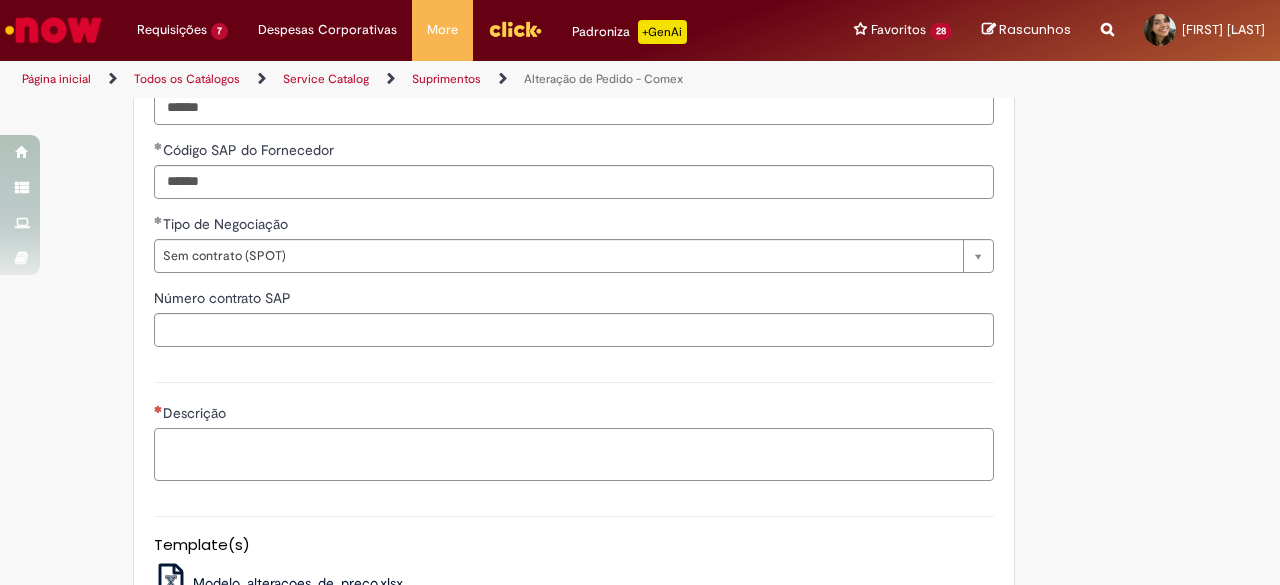 click on "Descrição" at bounding box center [574, 454] 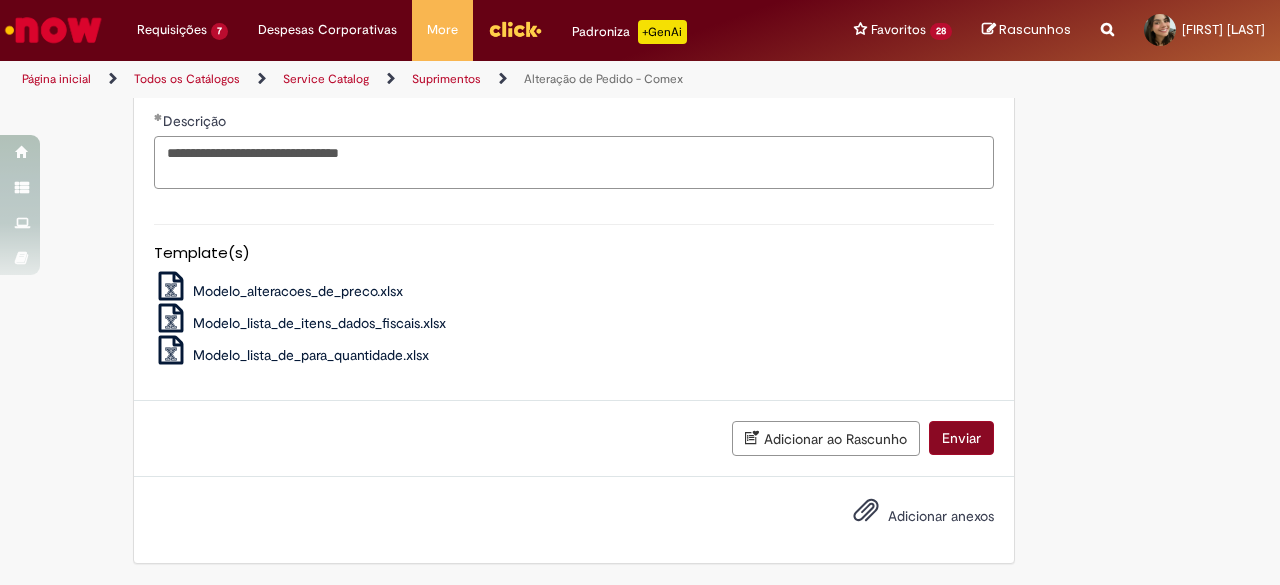 type on "**********" 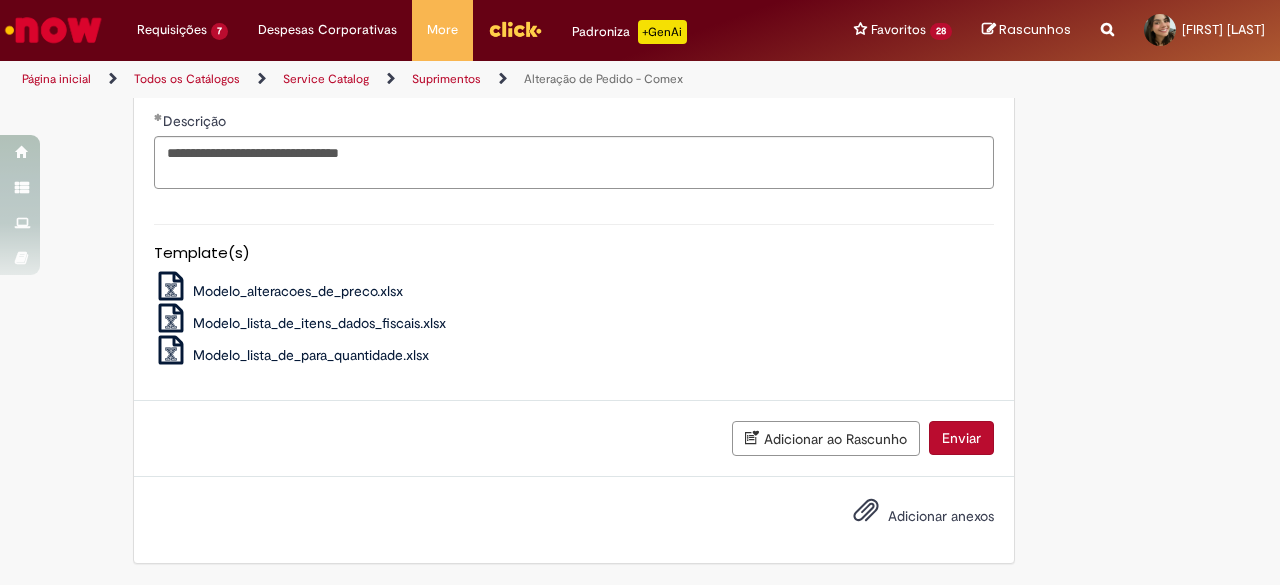 click on "Enviar" at bounding box center (961, 438) 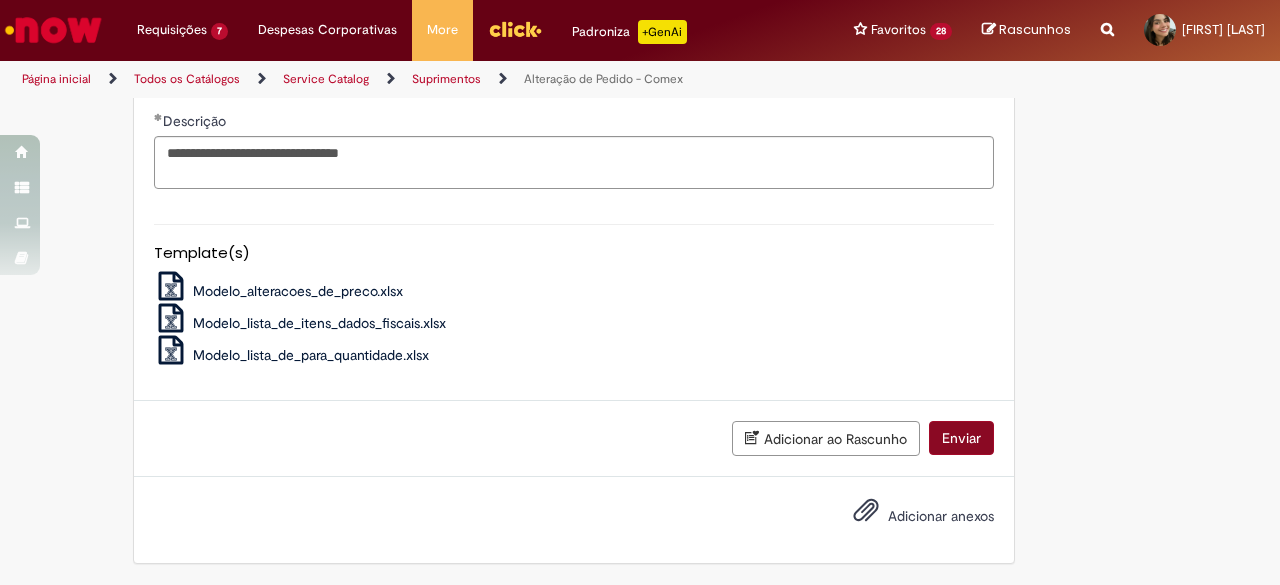 scroll, scrollTop: 1247, scrollLeft: 0, axis: vertical 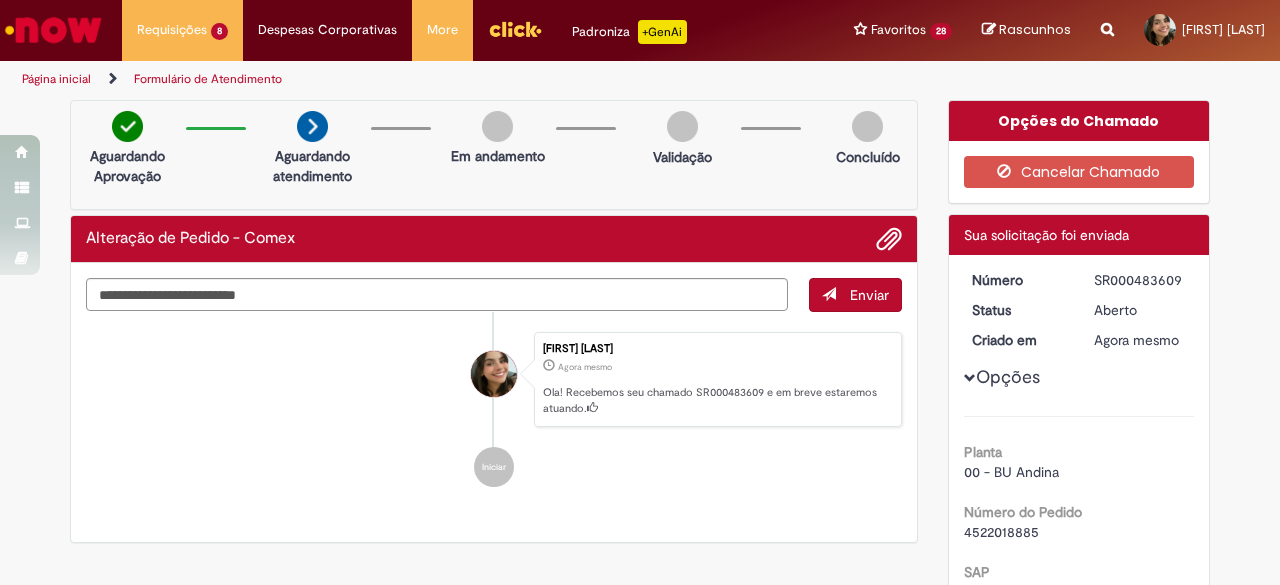 click on "SR000483609" at bounding box center [1140, 280] 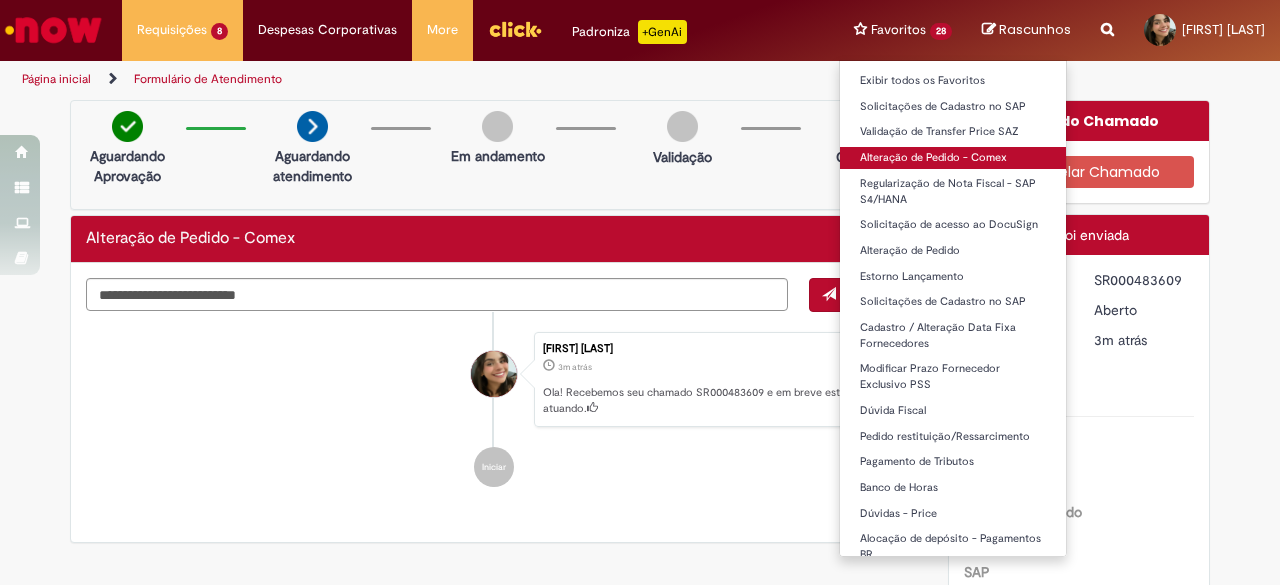 click on "Alteração de Pedido - Comex" at bounding box center (953, 158) 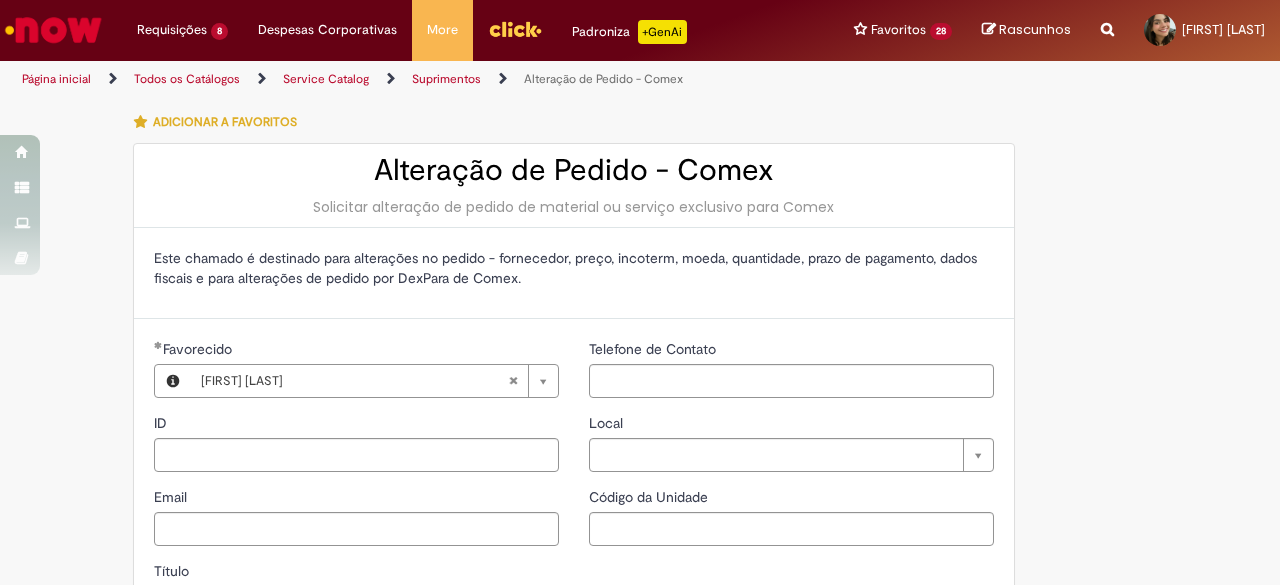 type on "********" 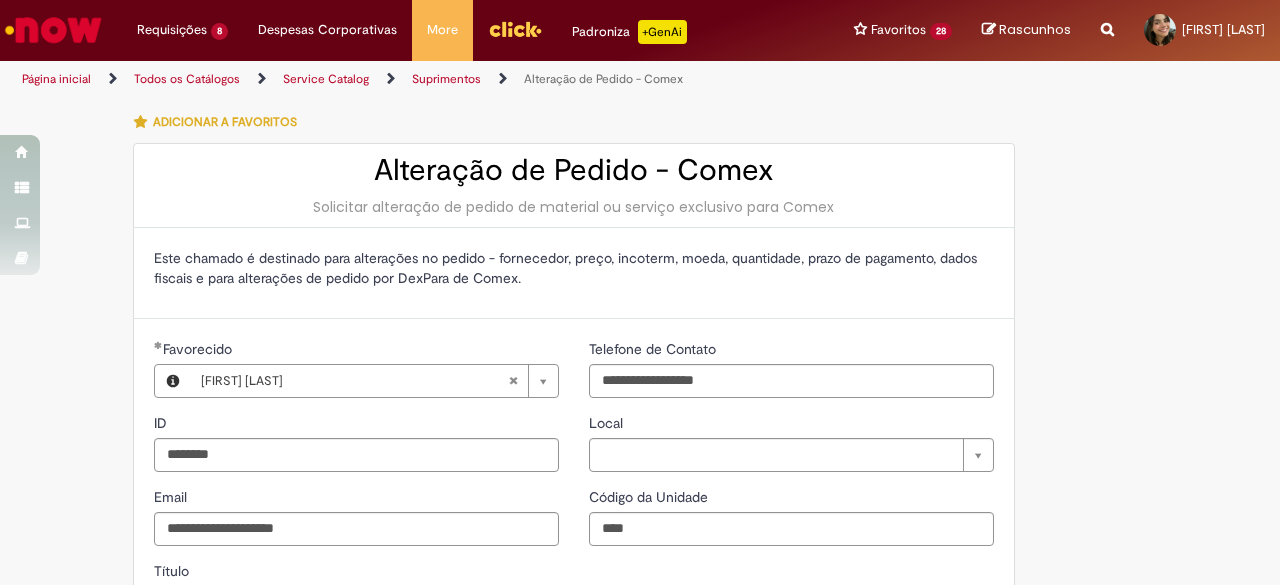 type on "**********" 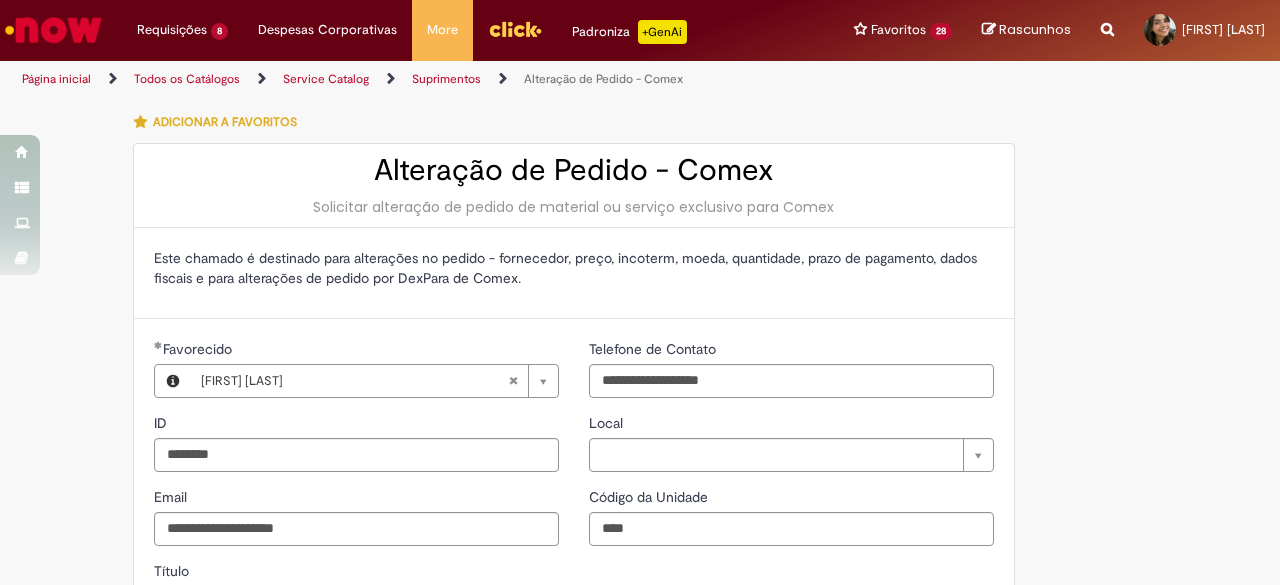 type on "**********" 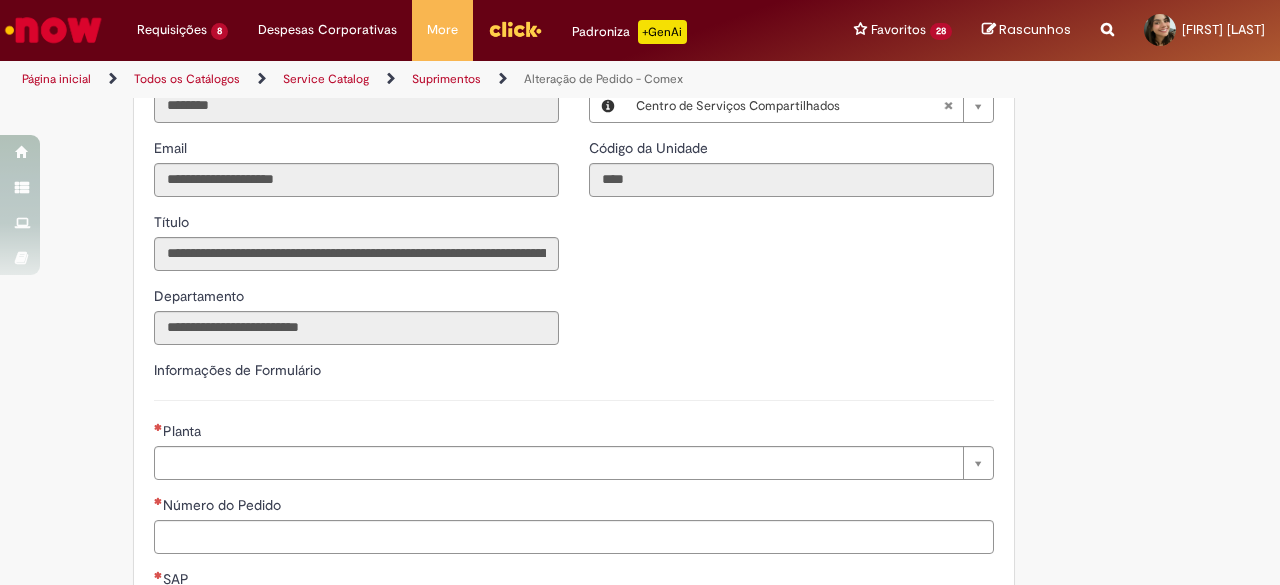 scroll, scrollTop: 500, scrollLeft: 0, axis: vertical 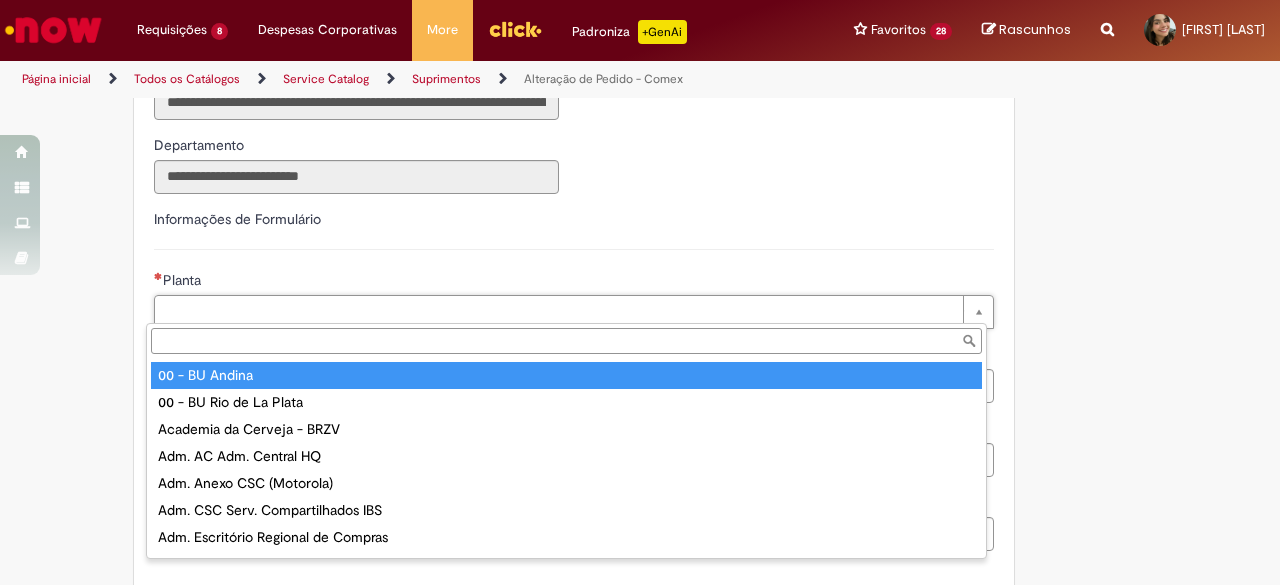 type on "**********" 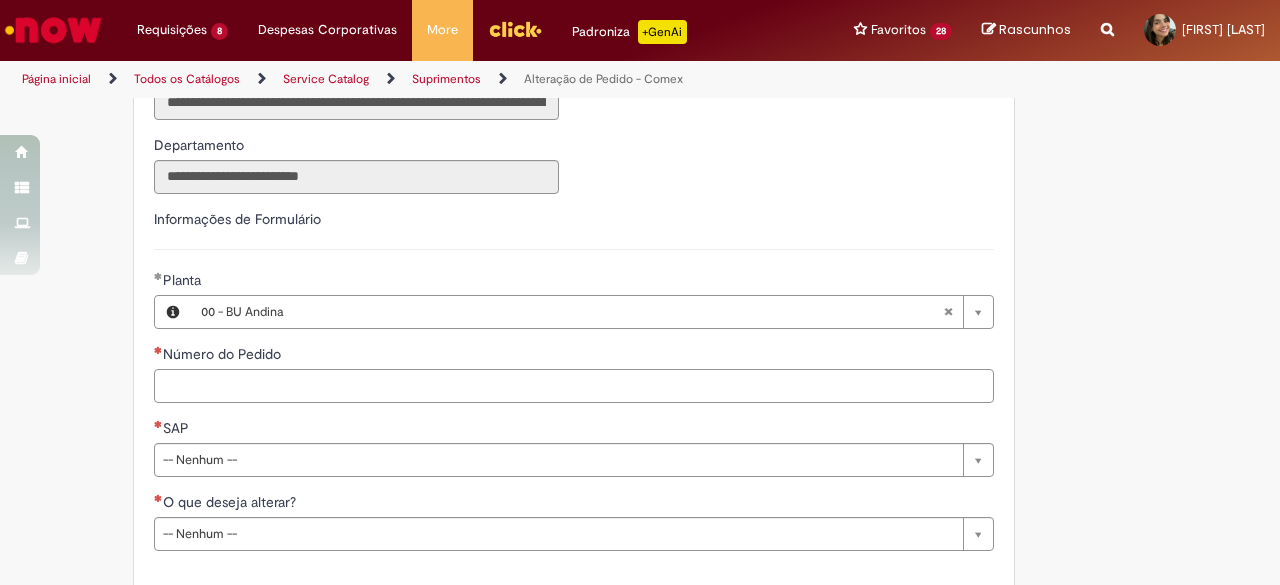 click on "Número do Pedido" at bounding box center (574, 386) 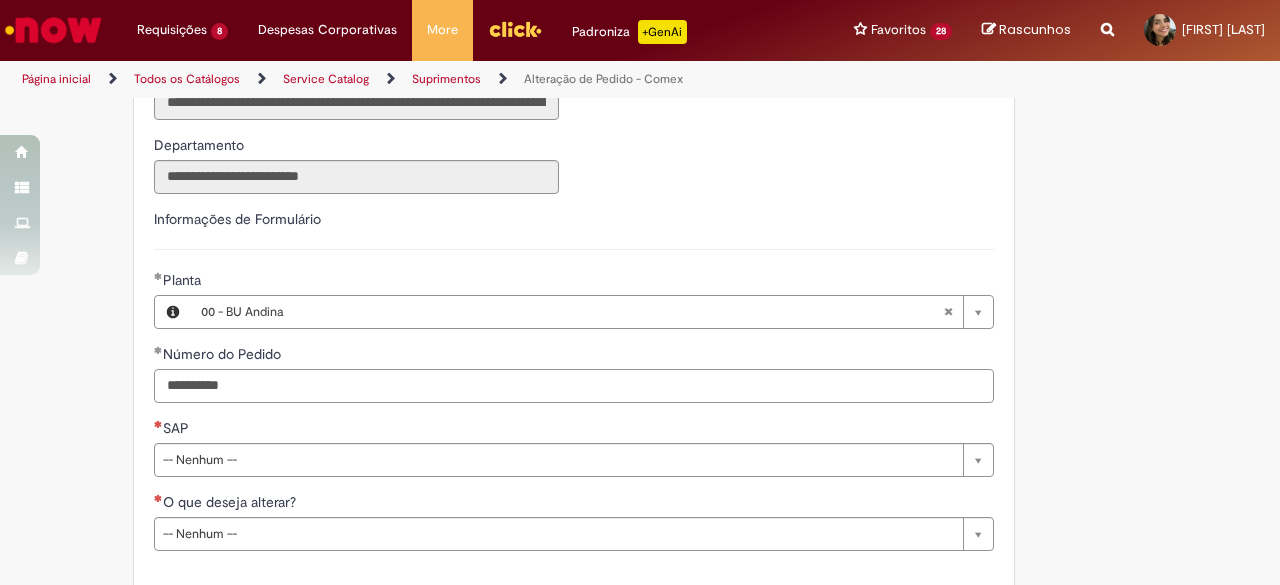 type on "**********" 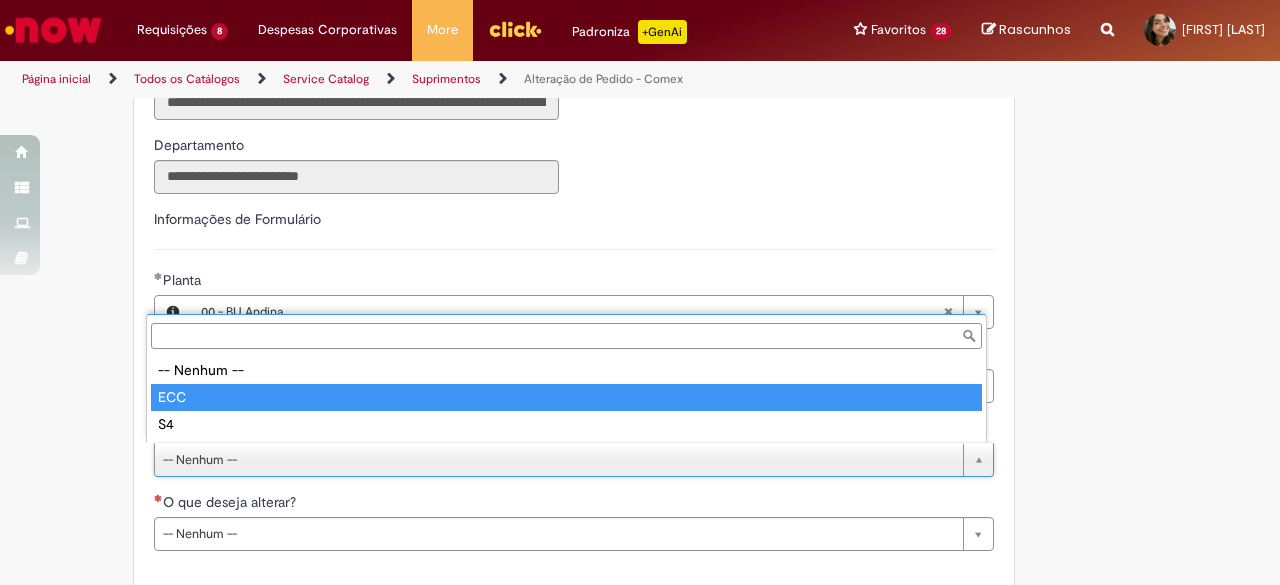 drag, startPoint x: 206, startPoint y: 393, endPoint x: 28, endPoint y: 425, distance: 180.85353 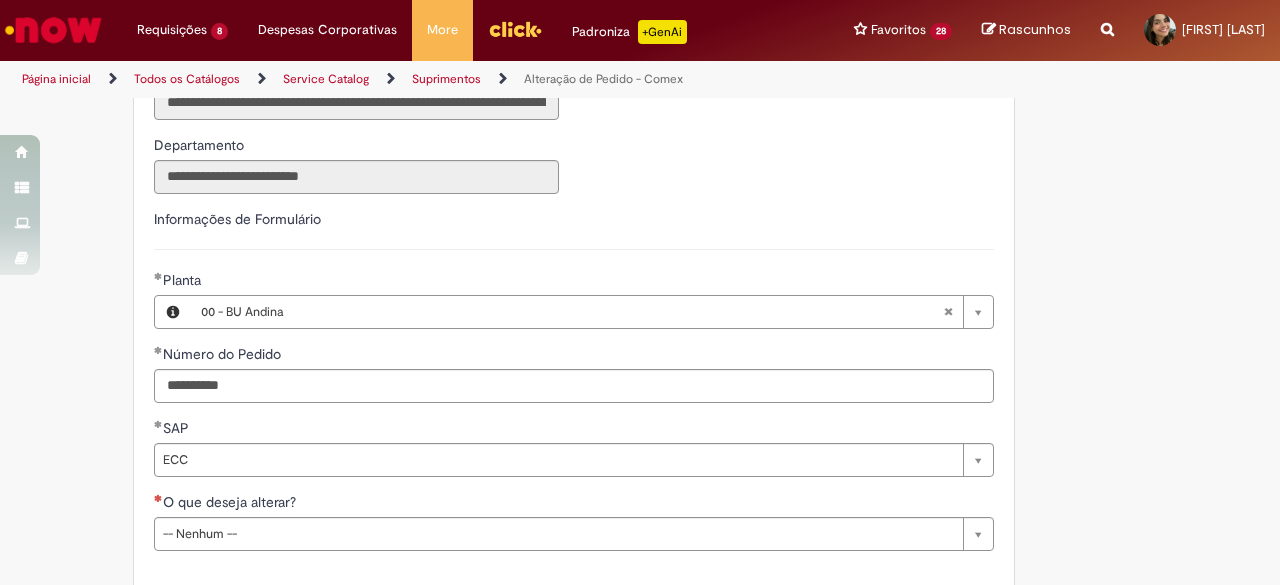 click on "Tire dúvidas com LupiAssist    +GenAI
Oi! Eu sou LupiAssist, uma Inteligência Artificial Generativa em constante aprendizado   Meu conteúdo é monitorado para trazer uma melhor experiência
Dúvidas comuns:
Só mais um instante, estou consultando nossas bases de conhecimento  e escrevendo a melhor resposta pra você!
Title
Lorem ipsum dolor sit amet    Fazer uma nova pergunta
Gerei esta resposta utilizando IA Generativa em conjunto com os nossos padrões. Em caso de divergência, os documentos oficiais prevalecerão.
Saiba mais em:
Ou ligue para:
E aí, te ajudei?
Sim, obrigado!" at bounding box center (640, 341) 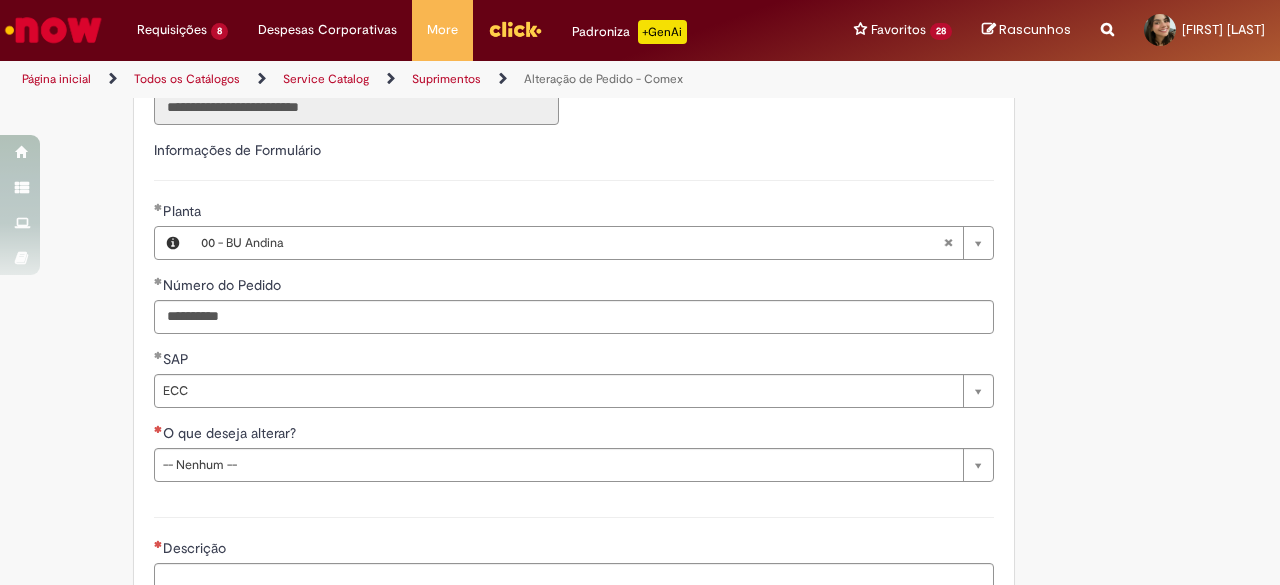 scroll, scrollTop: 600, scrollLeft: 0, axis: vertical 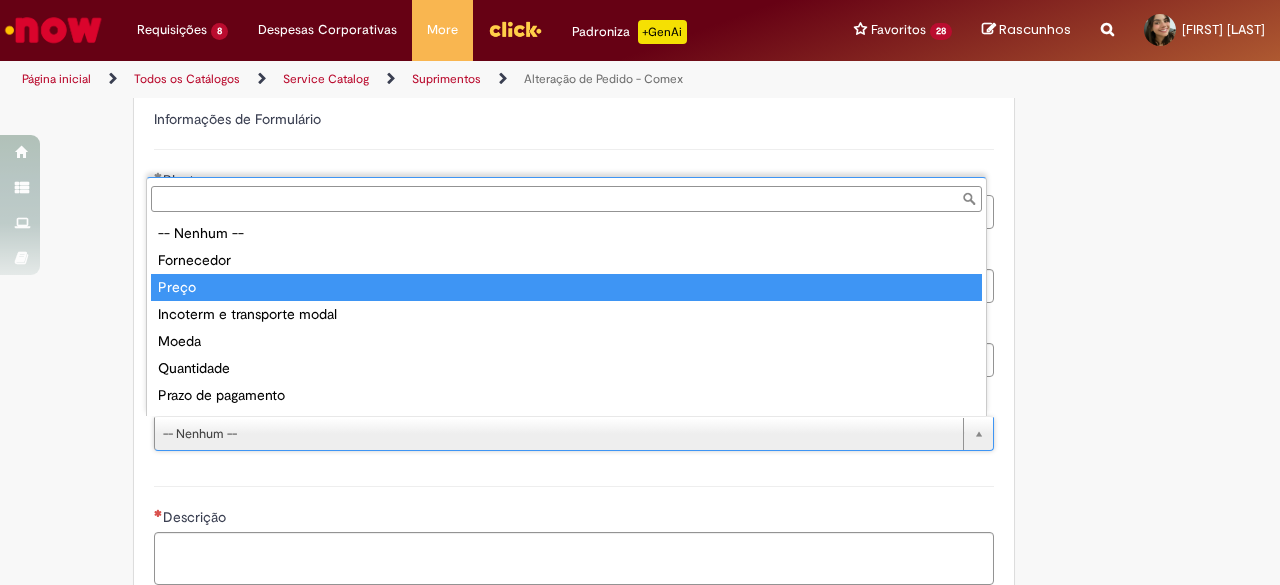 type on "*****" 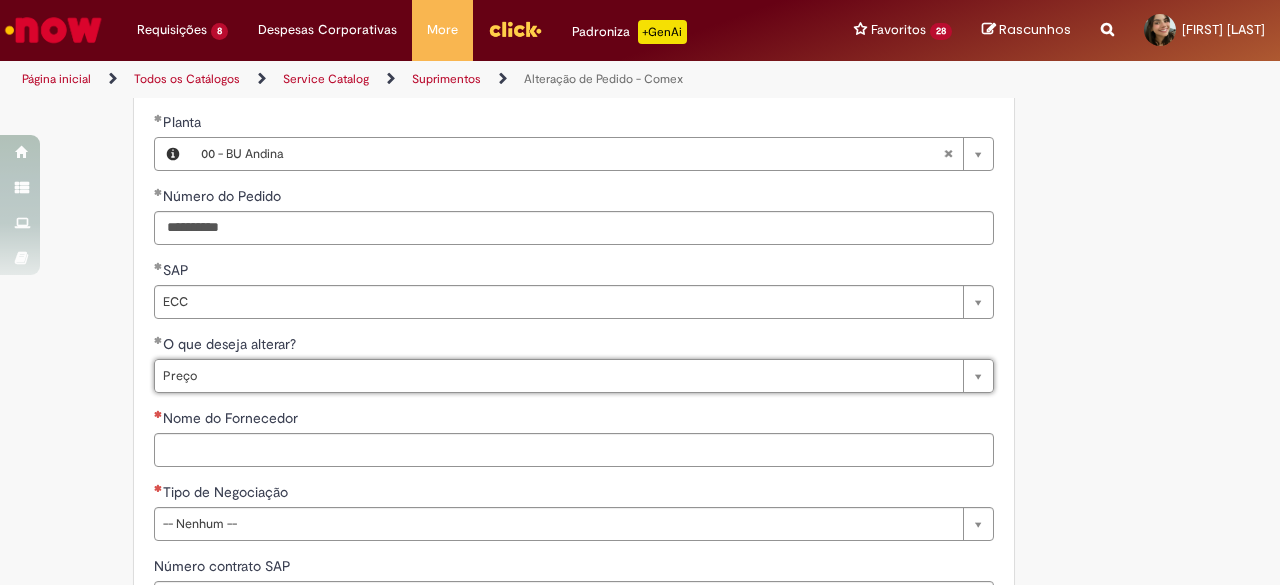 scroll, scrollTop: 700, scrollLeft: 0, axis: vertical 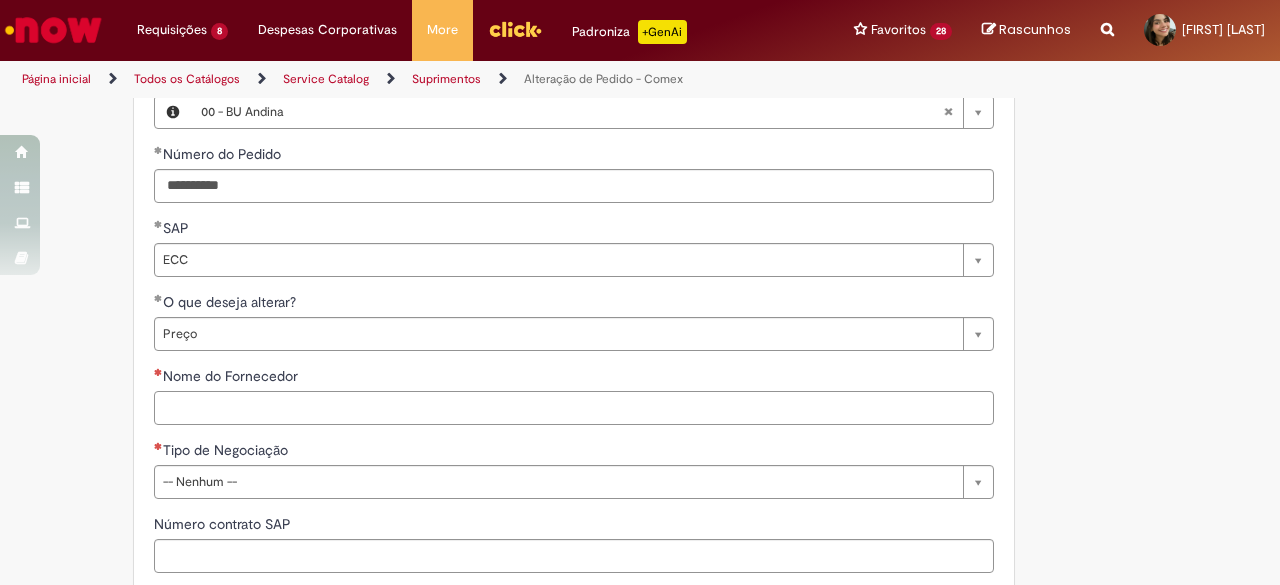 click on "Nome do Fornecedor" at bounding box center [574, 408] 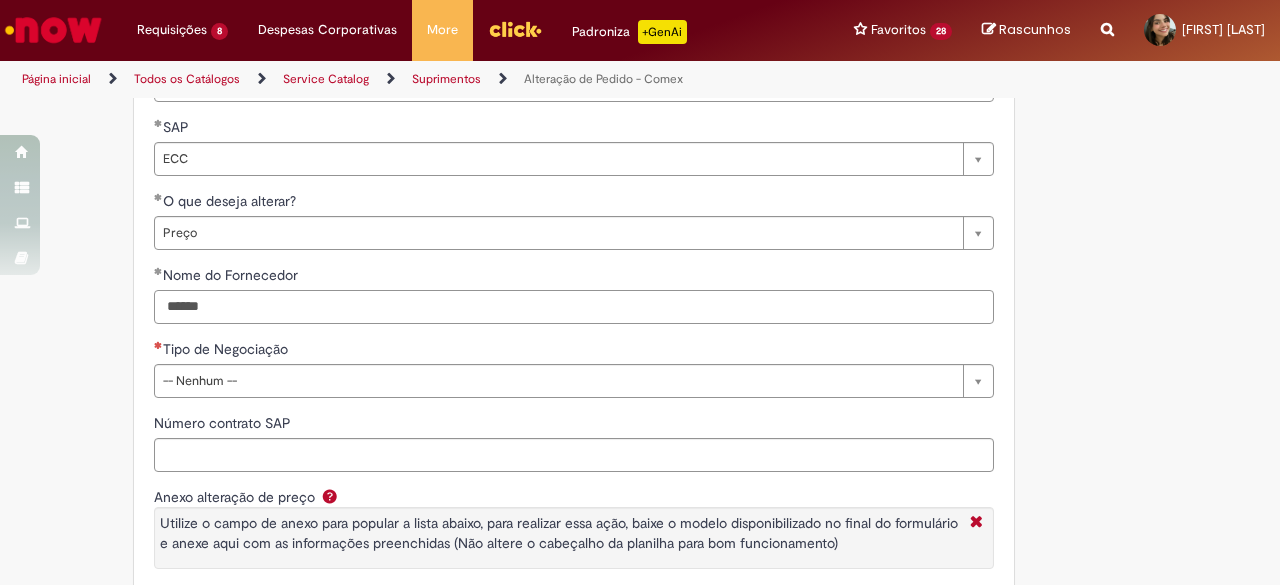 scroll, scrollTop: 900, scrollLeft: 0, axis: vertical 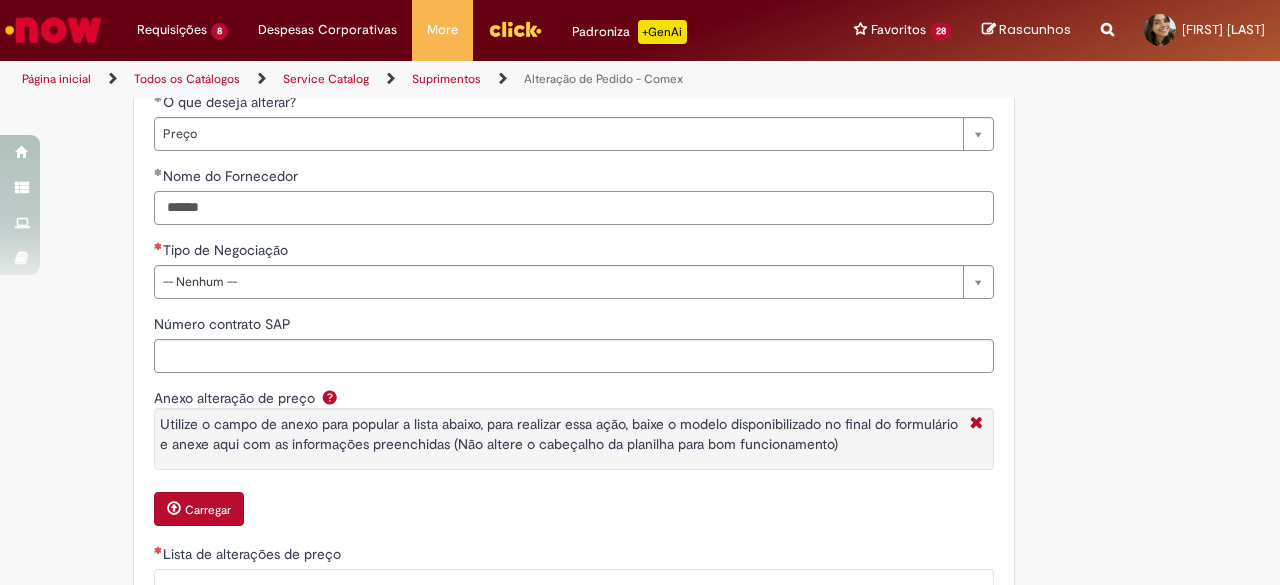 type on "******" 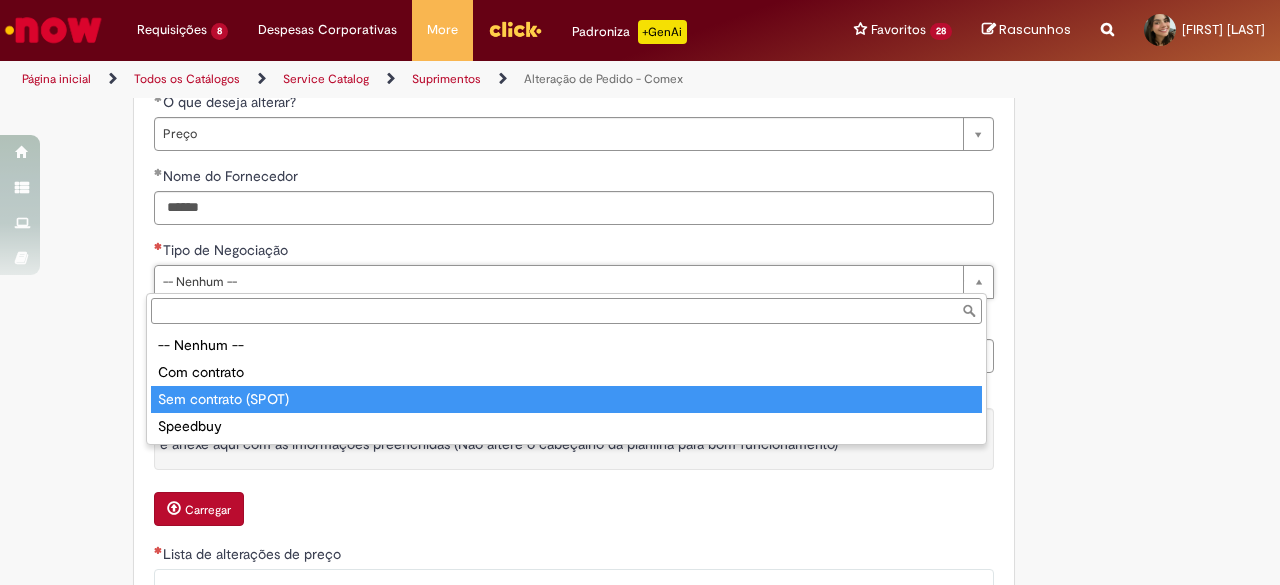 drag, startPoint x: 215, startPoint y: 391, endPoint x: 145, endPoint y: 395, distance: 70.11419 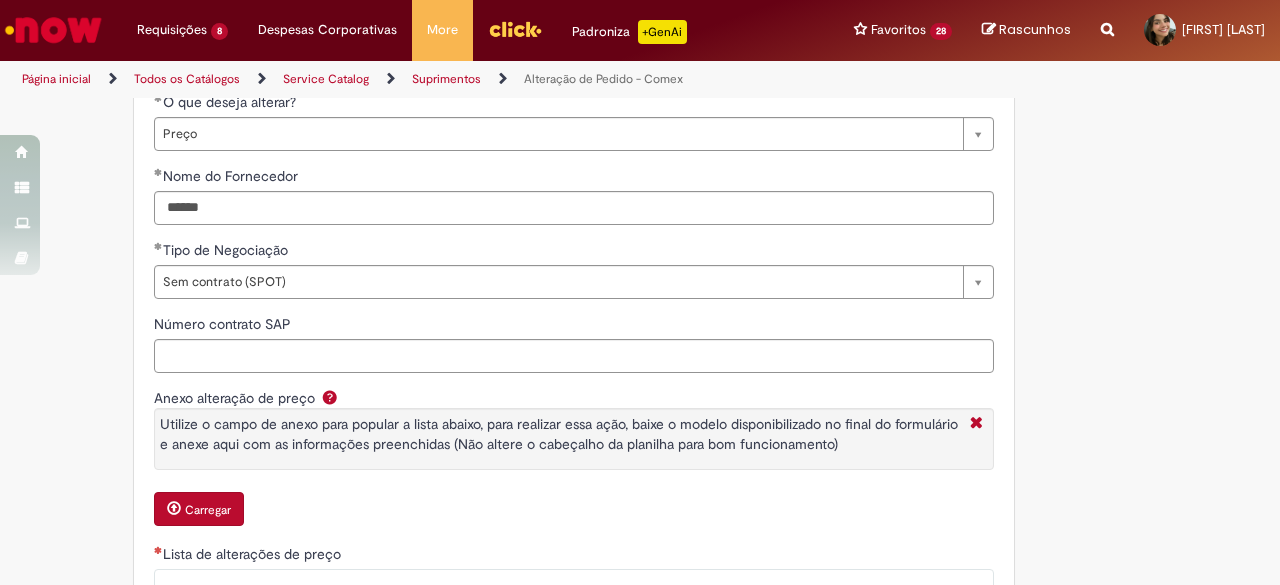 click on "**********" at bounding box center (542, 236) 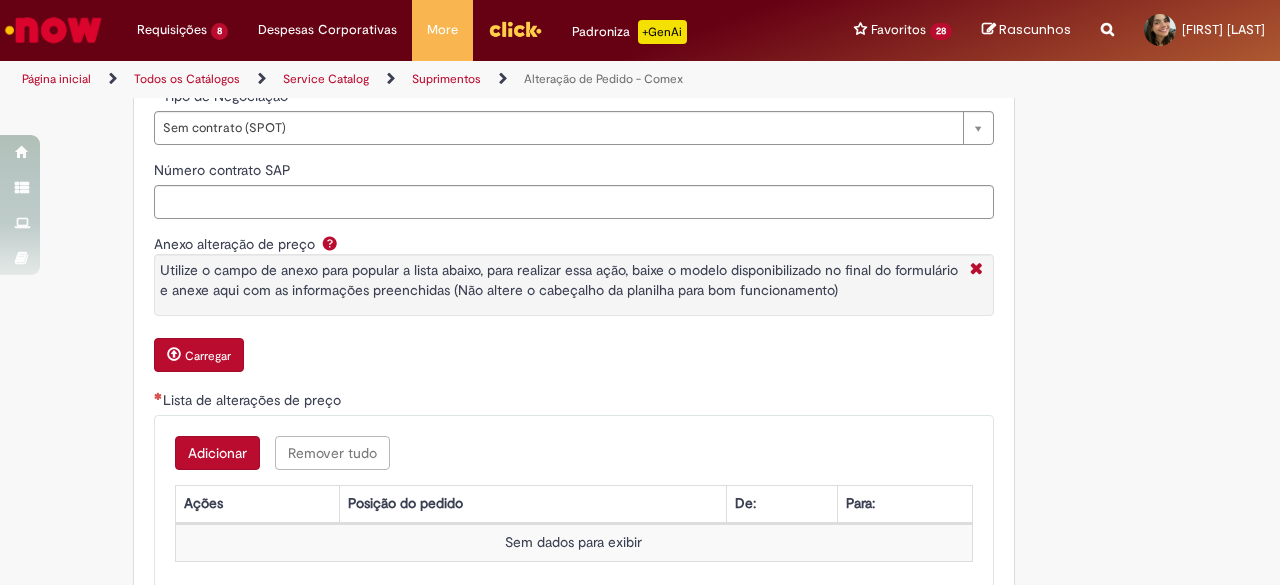 scroll, scrollTop: 1100, scrollLeft: 0, axis: vertical 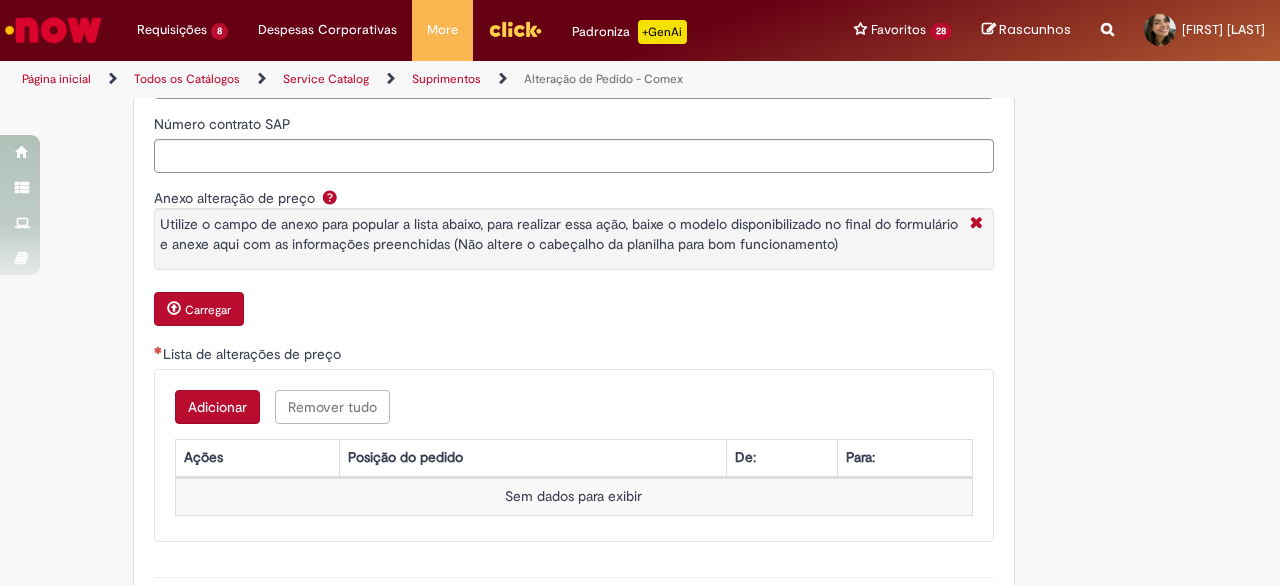 click on "Adicionar" at bounding box center (217, 407) 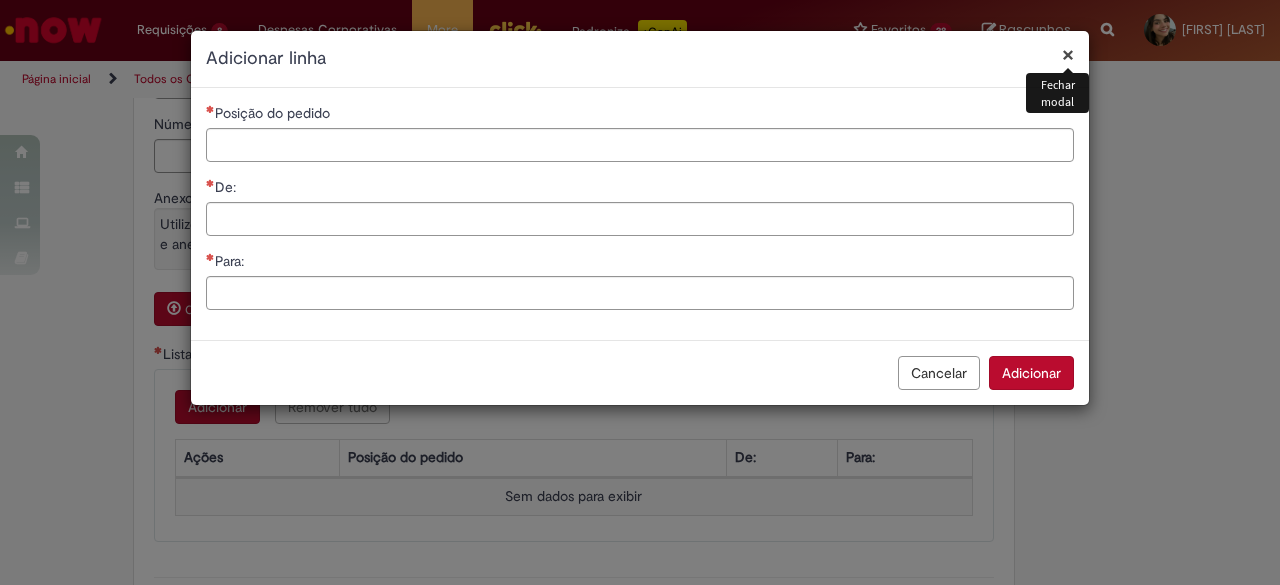 click on "Posição do pedido" at bounding box center [640, 115] 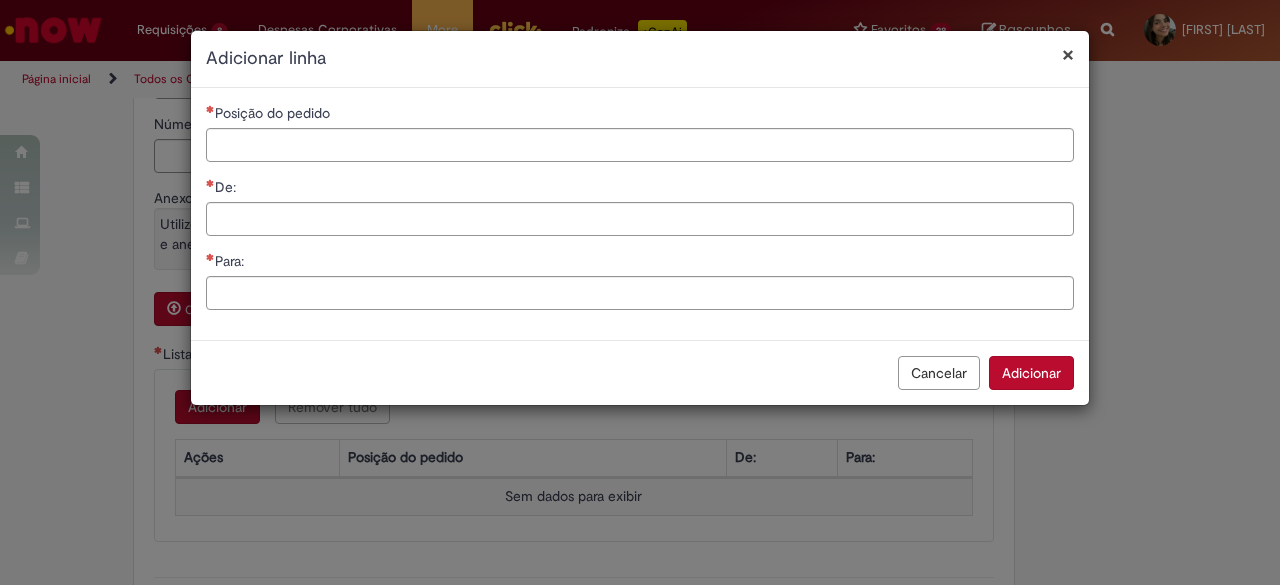 click on "Posição do pedido De: Para:" at bounding box center (640, 214) 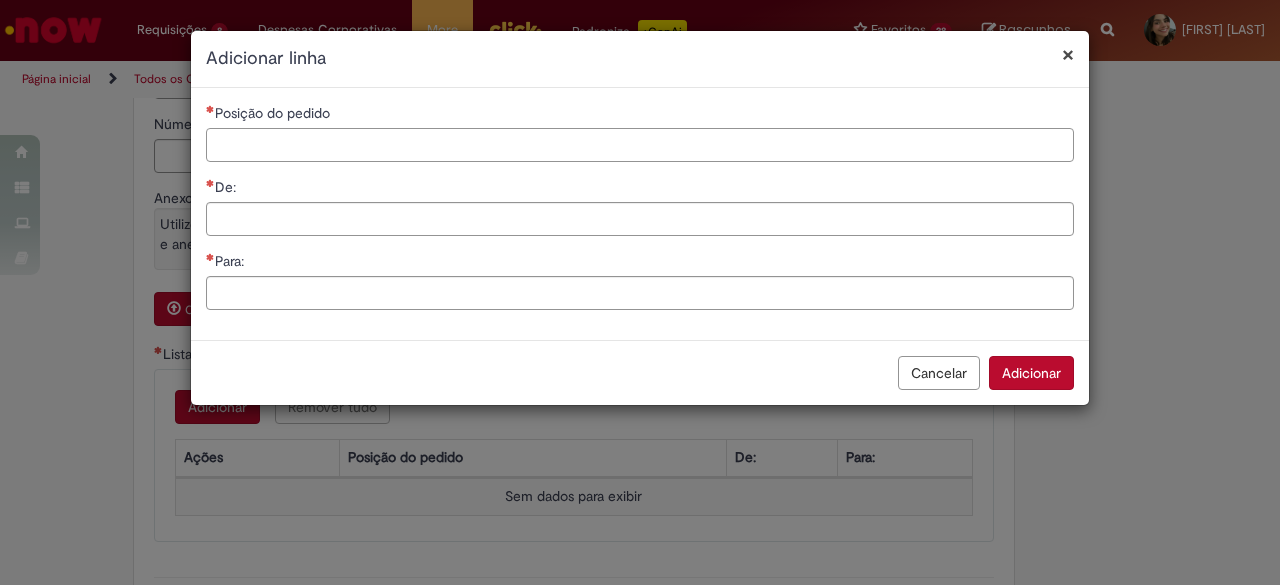 click on "Posição do pedido" at bounding box center [640, 145] 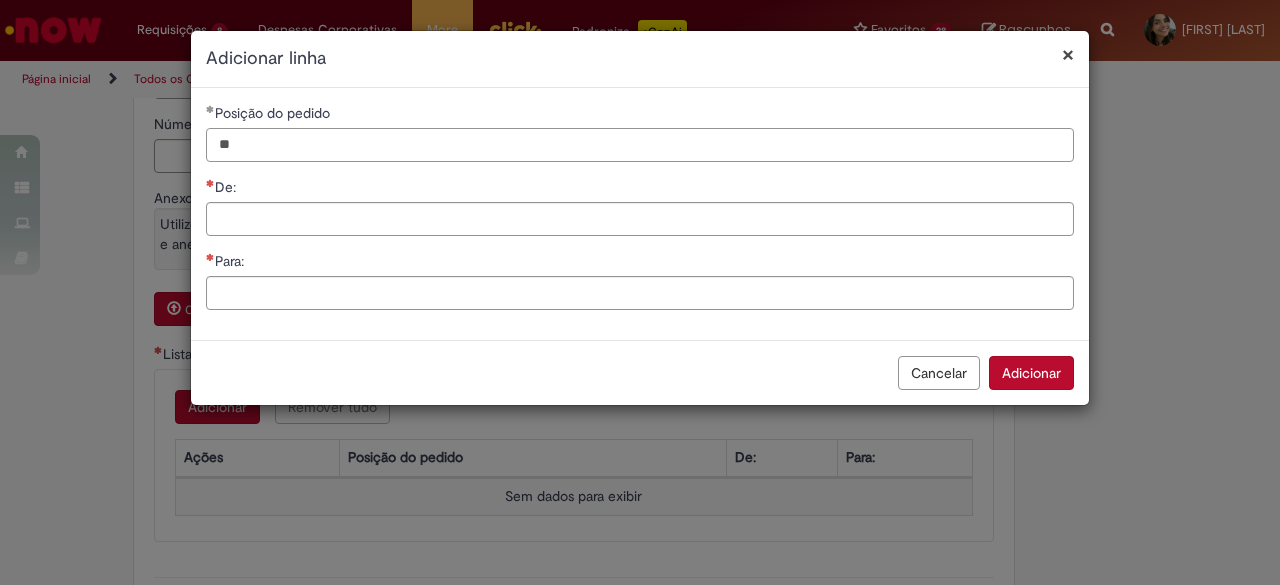 type on "**" 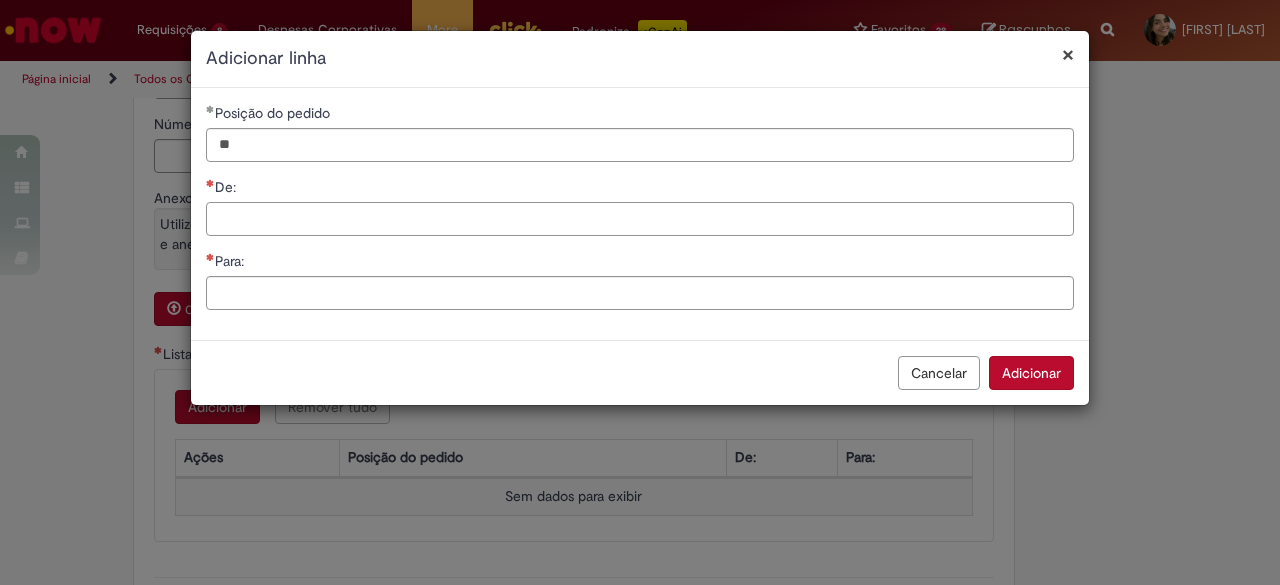 click on "De:" at bounding box center (640, 219) 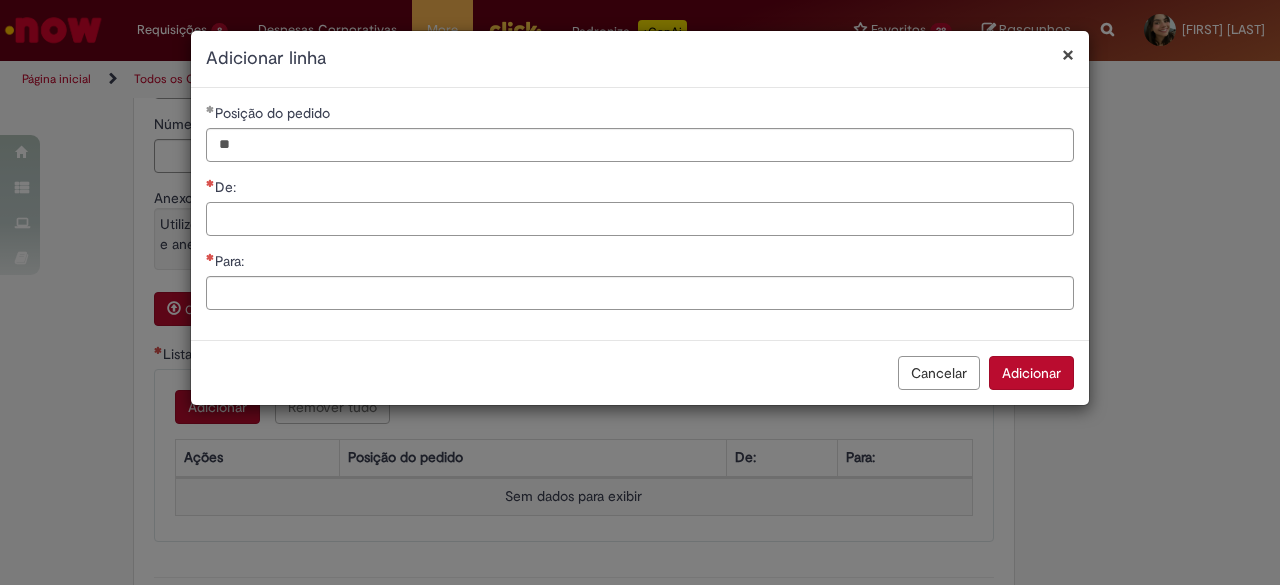 paste on "*****" 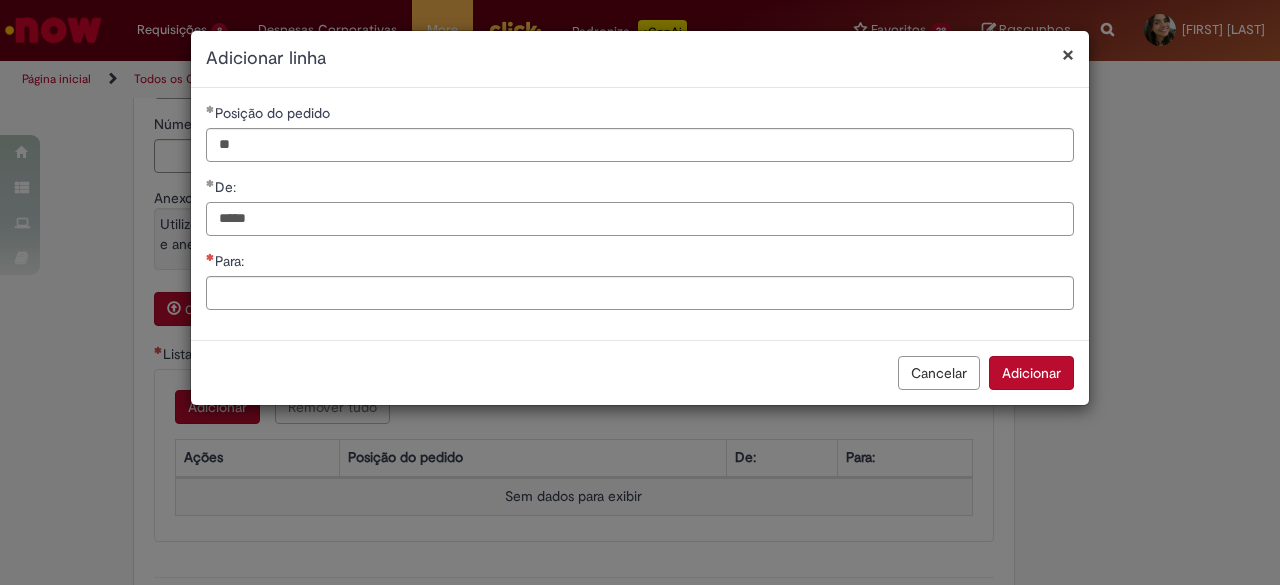 type on "*****" 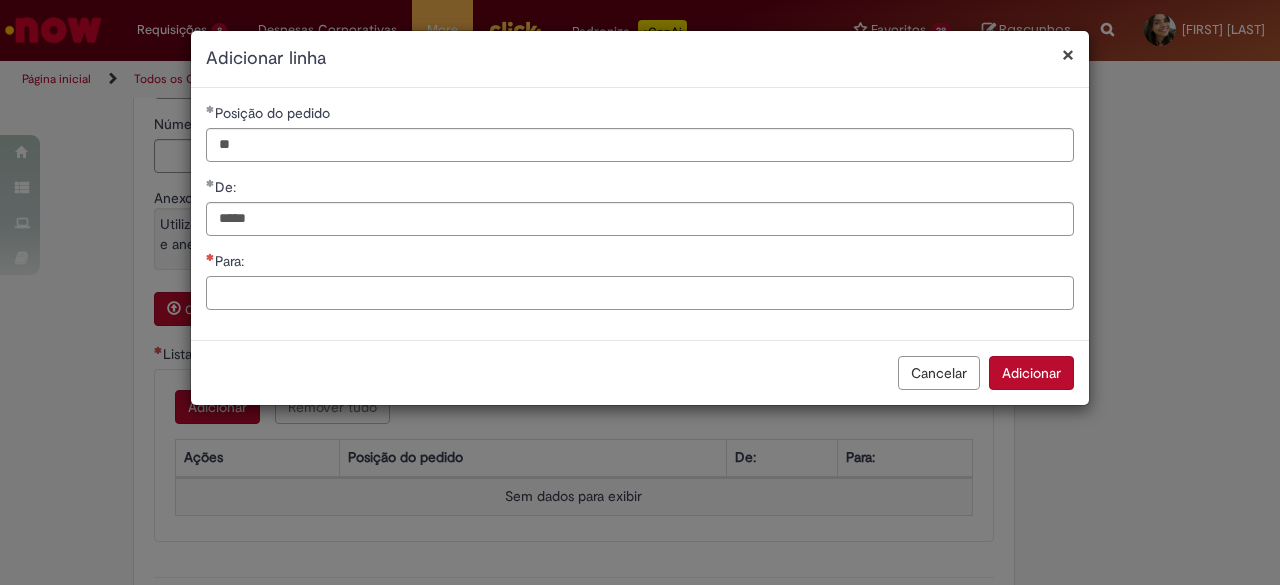 click on "Para:" at bounding box center (640, 293) 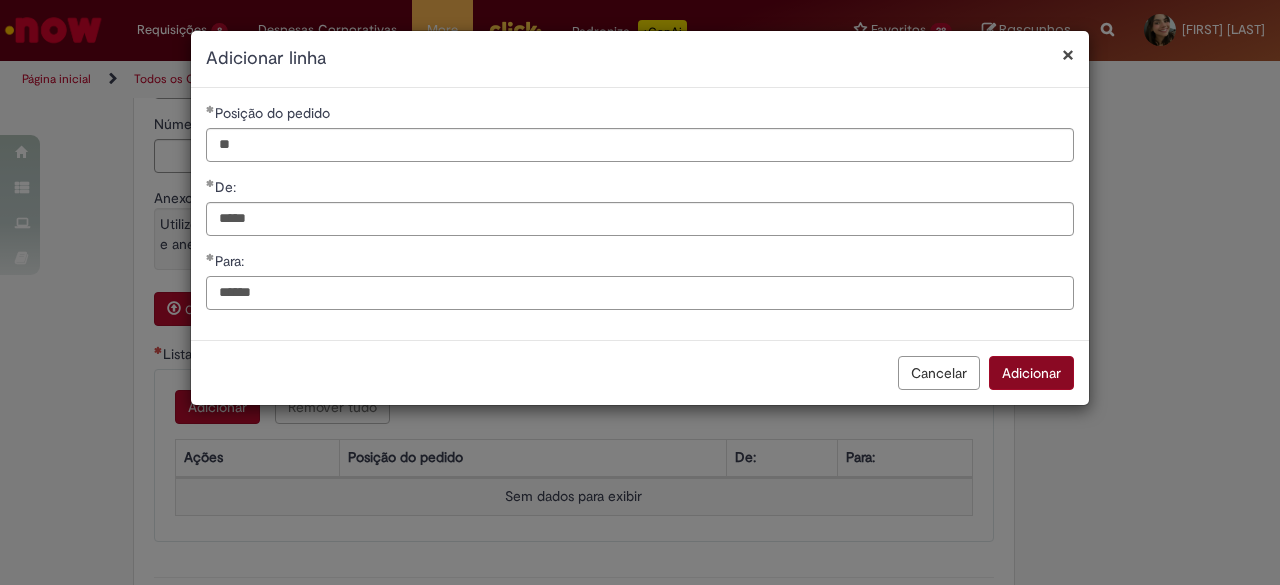 type on "******" 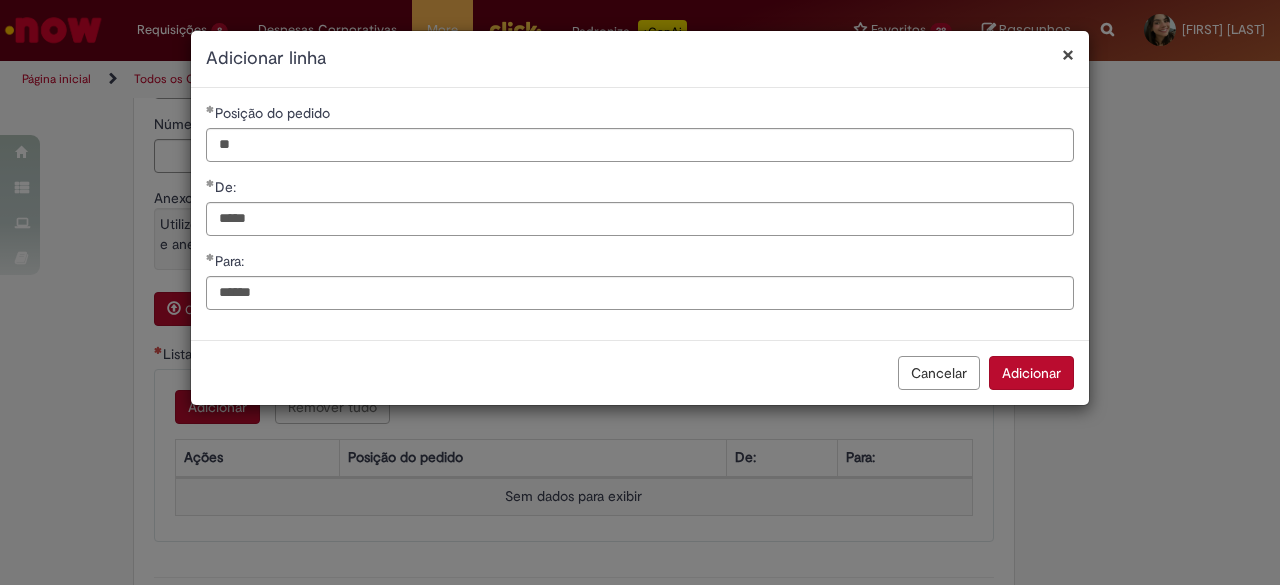 click on "Adicionar" at bounding box center (1031, 373) 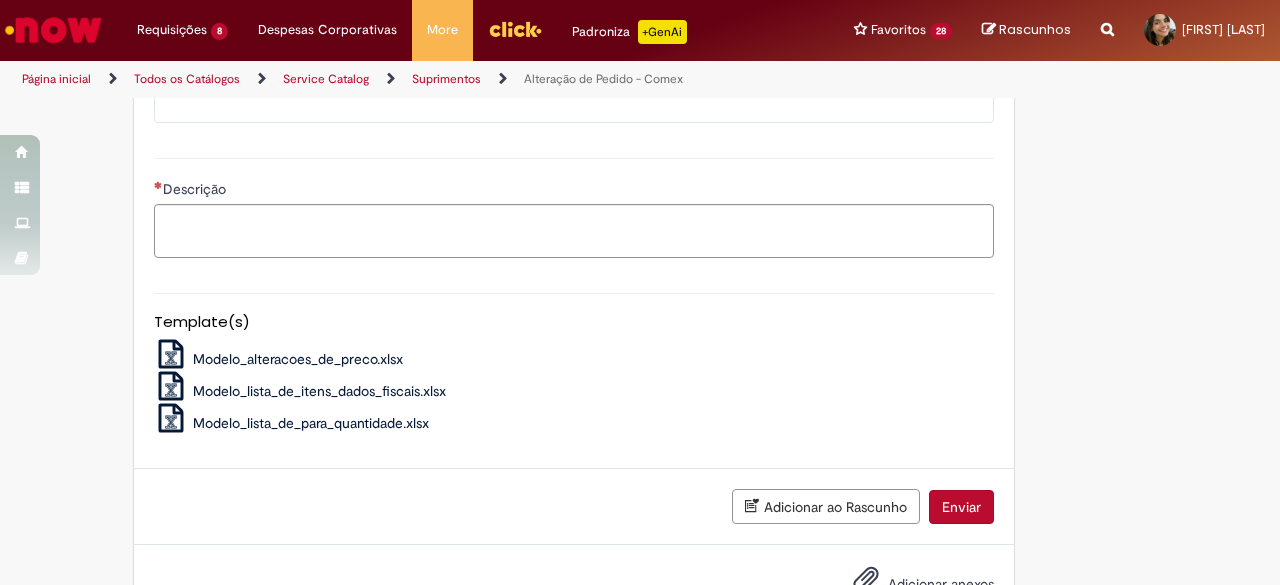 scroll, scrollTop: 1589, scrollLeft: 0, axis: vertical 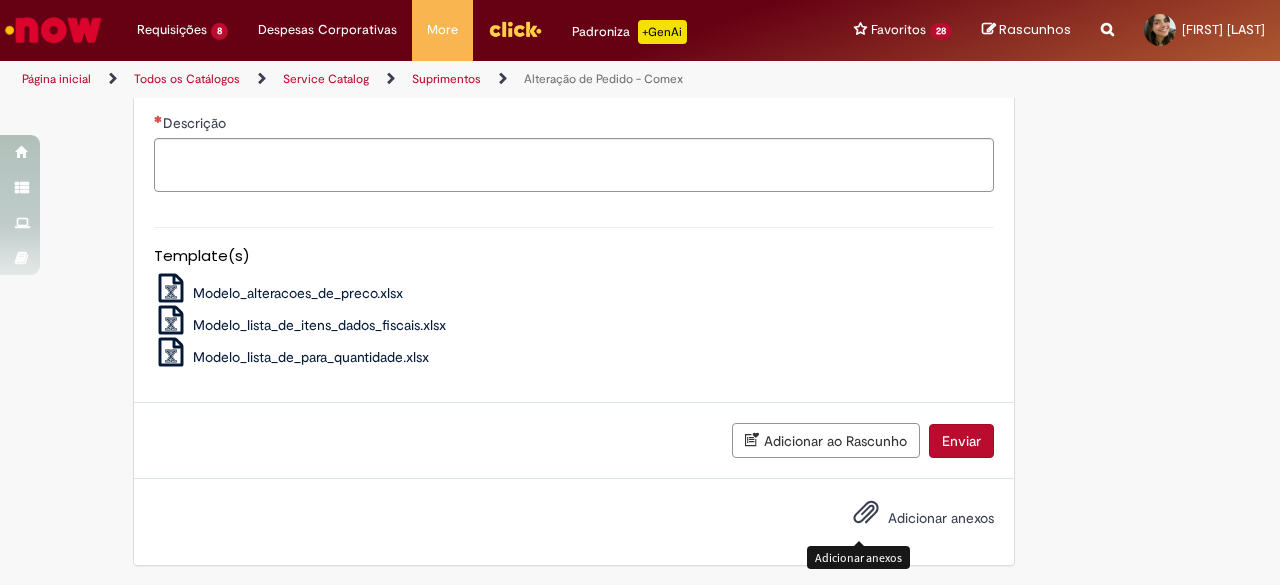 click at bounding box center [866, 513] 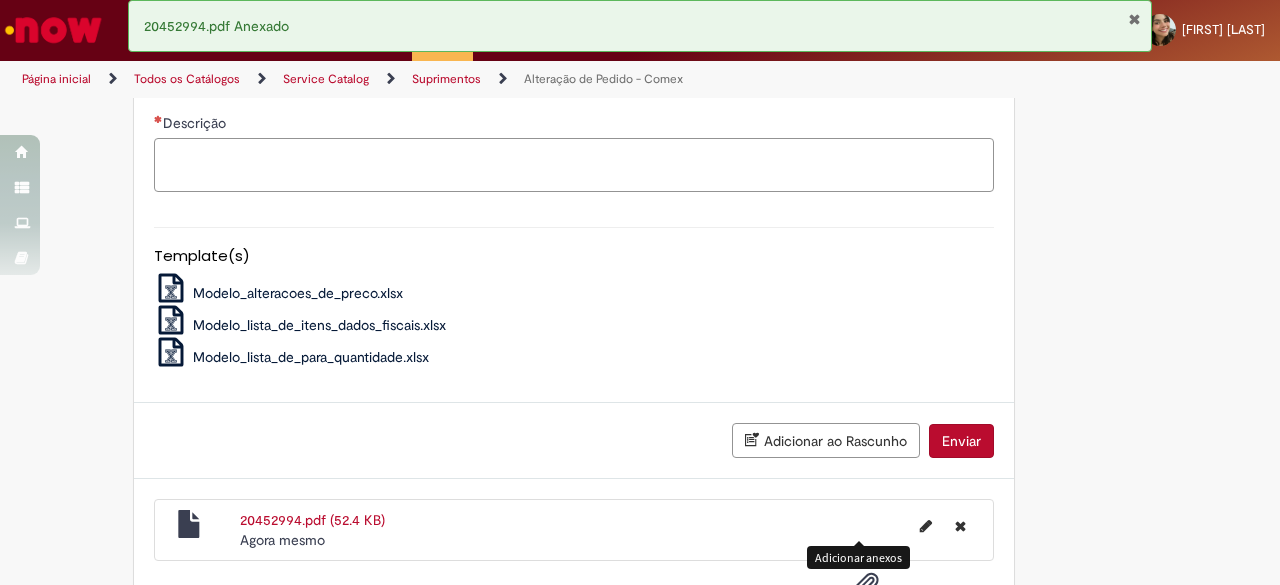 click on "Descrição" at bounding box center (574, 164) 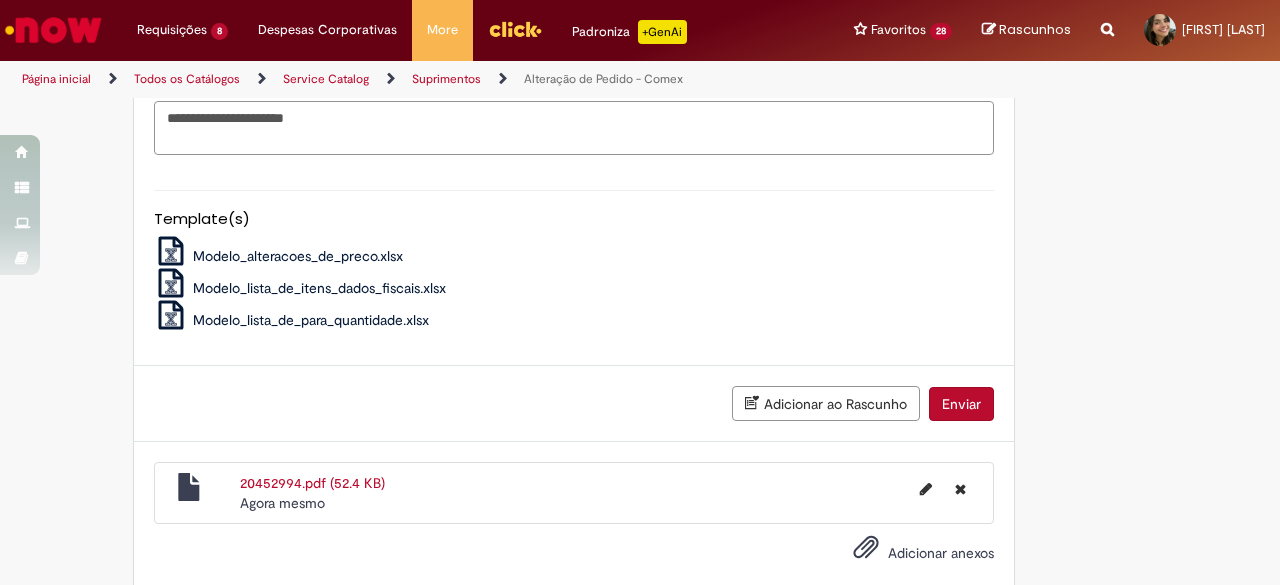 scroll, scrollTop: 1660, scrollLeft: 0, axis: vertical 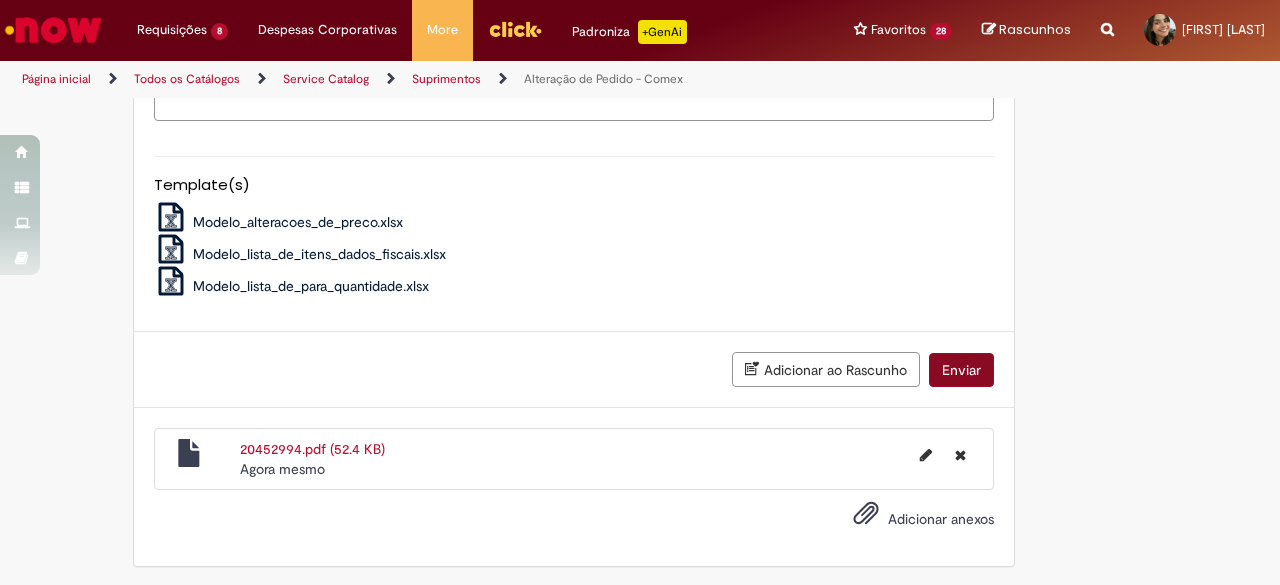 type on "**********" 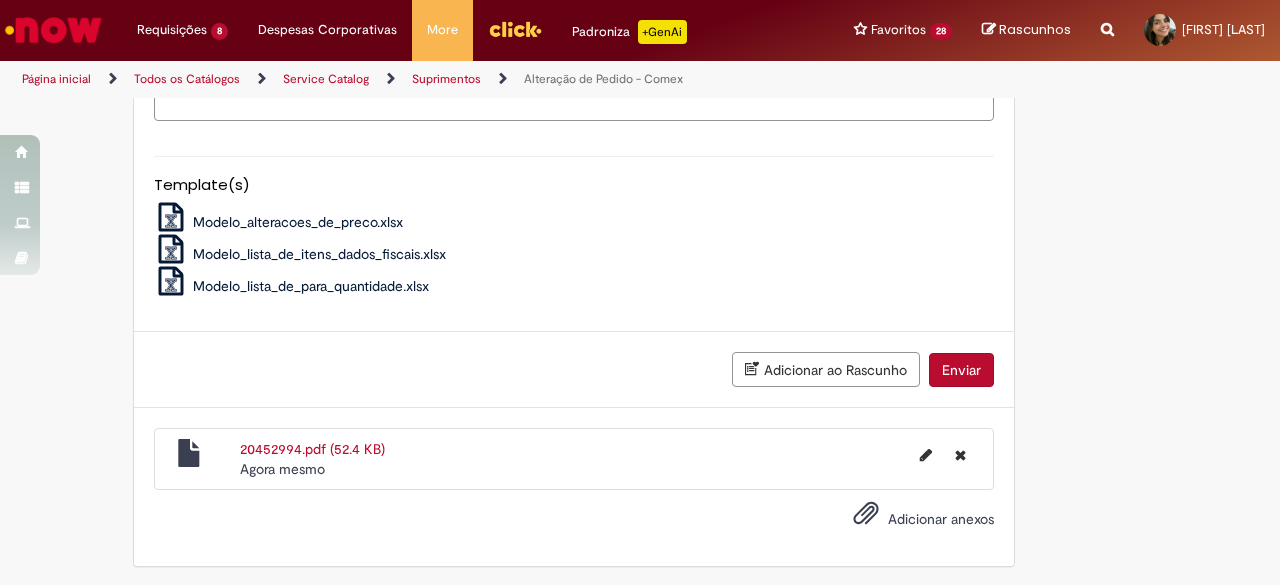 click on "Enviar" at bounding box center [961, 370] 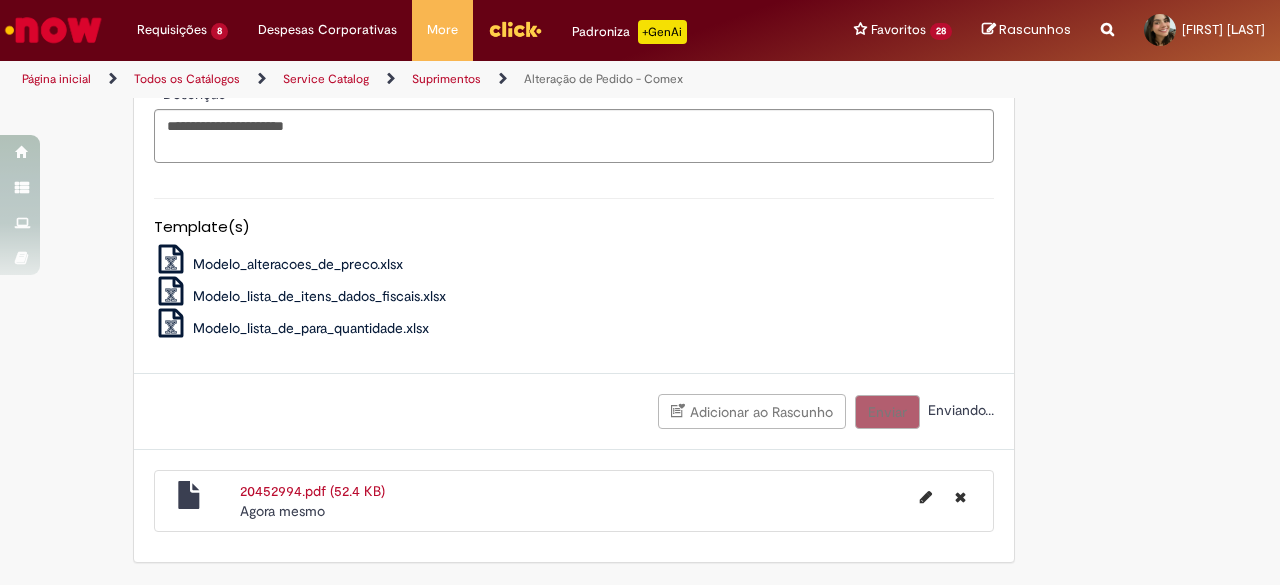 scroll, scrollTop: 1615, scrollLeft: 0, axis: vertical 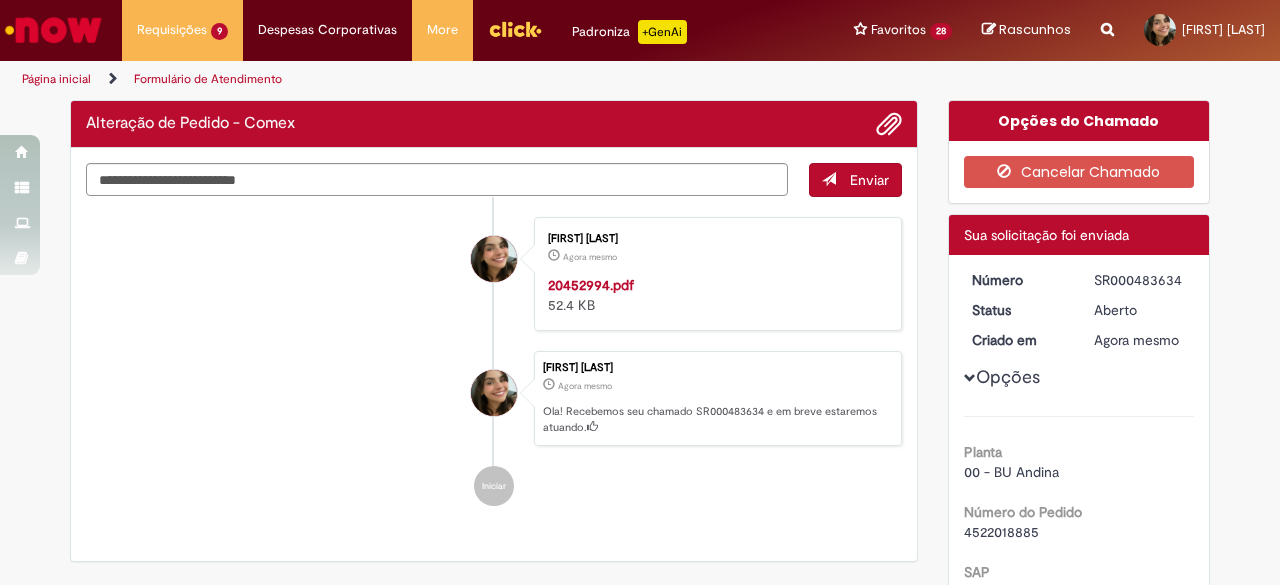 click on "SR000483634" at bounding box center [1140, 280] 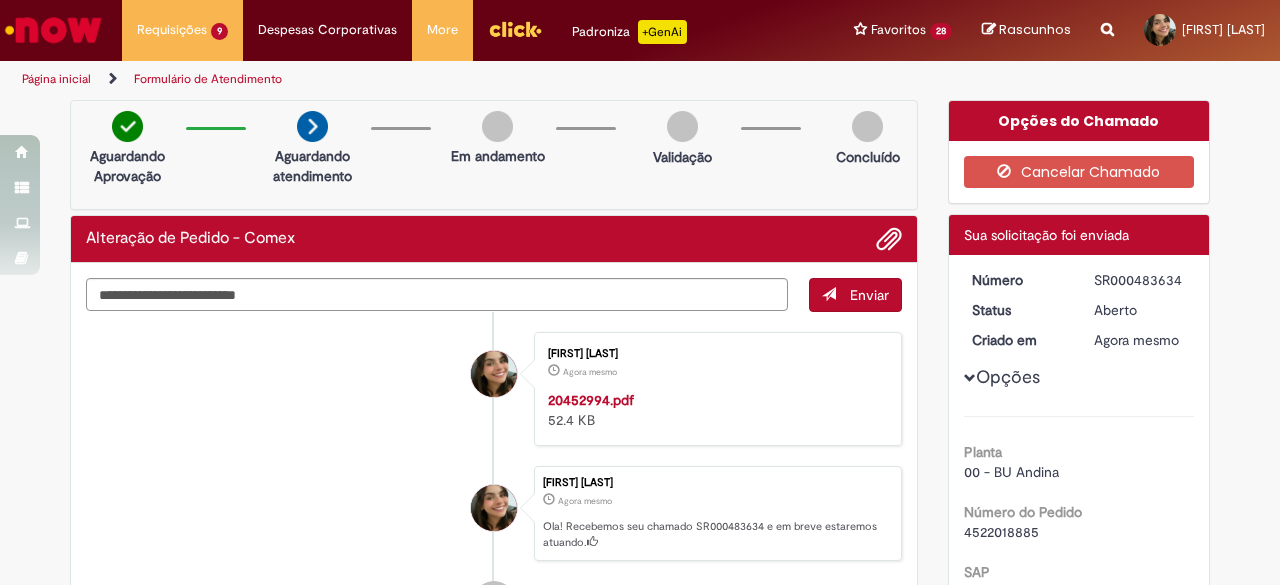 copy on "SR000483634" 